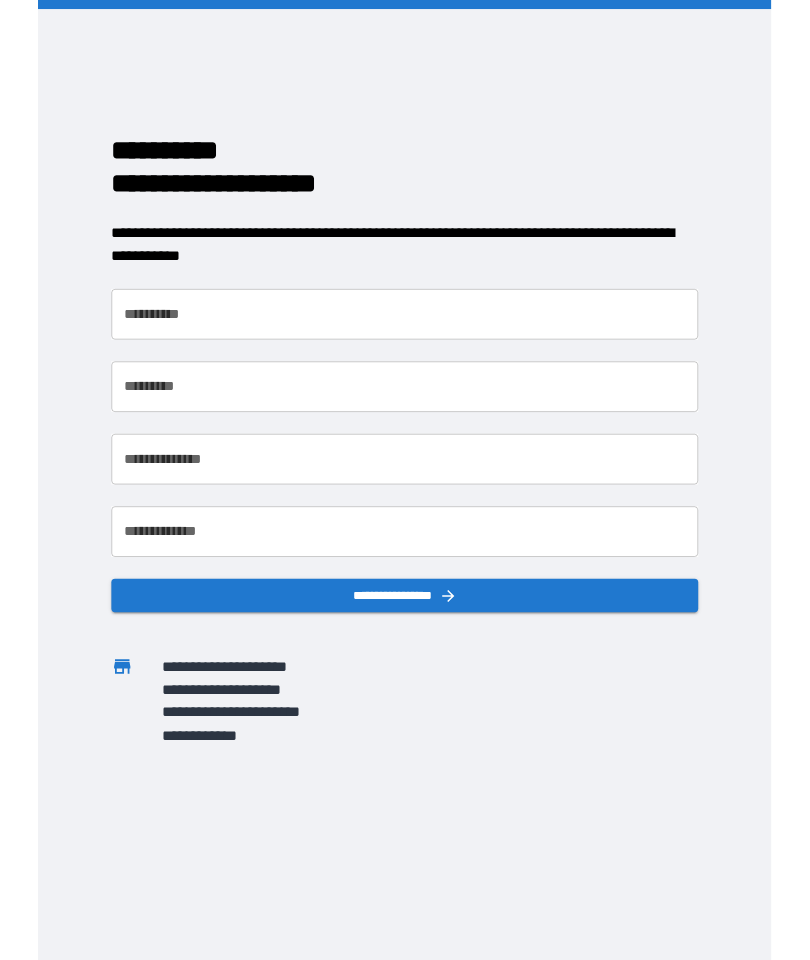 scroll, scrollTop: 0, scrollLeft: 0, axis: both 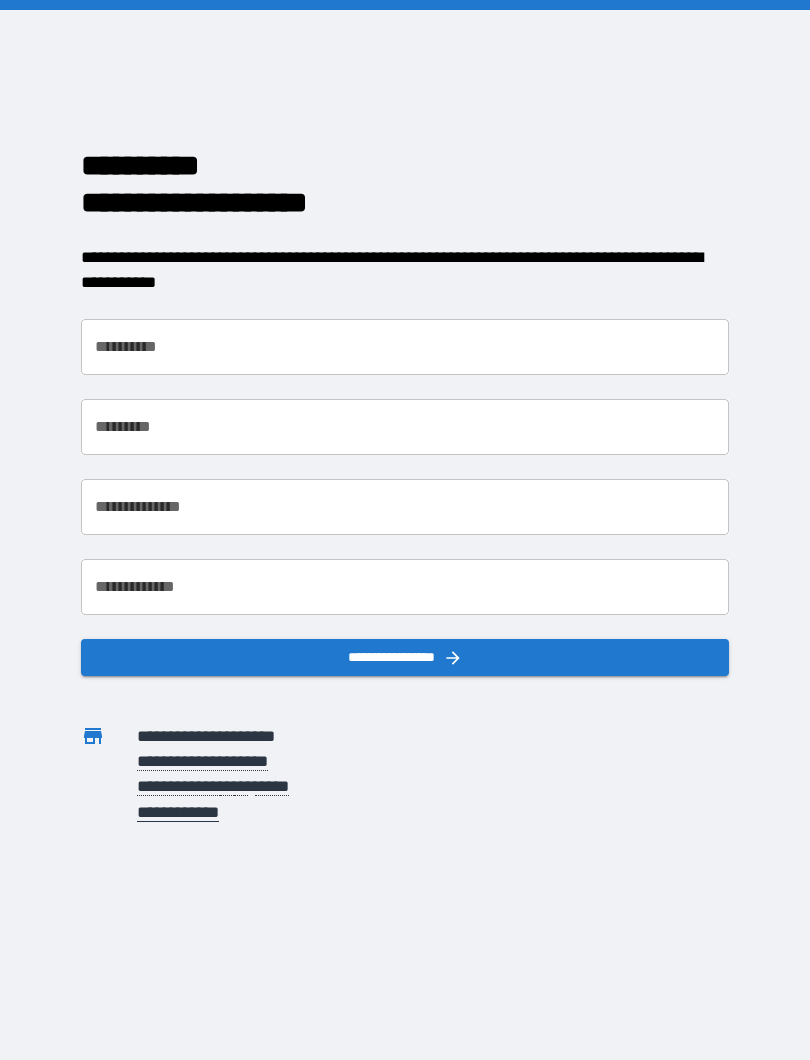 click on "**********" at bounding box center (405, 347) 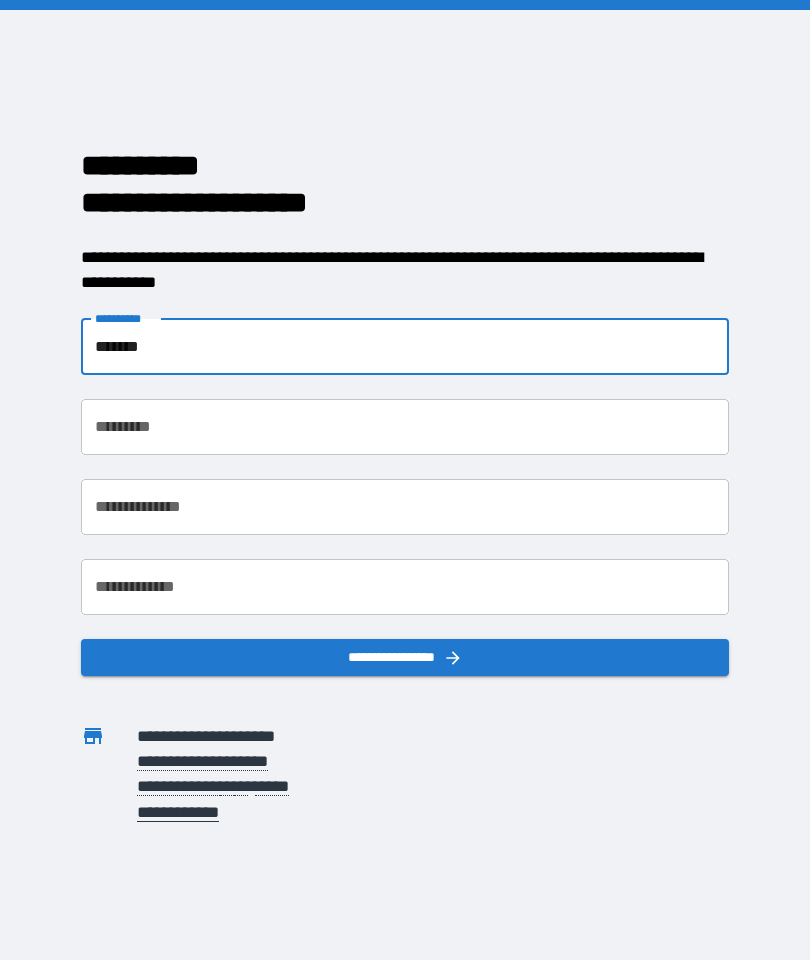 type on "*******" 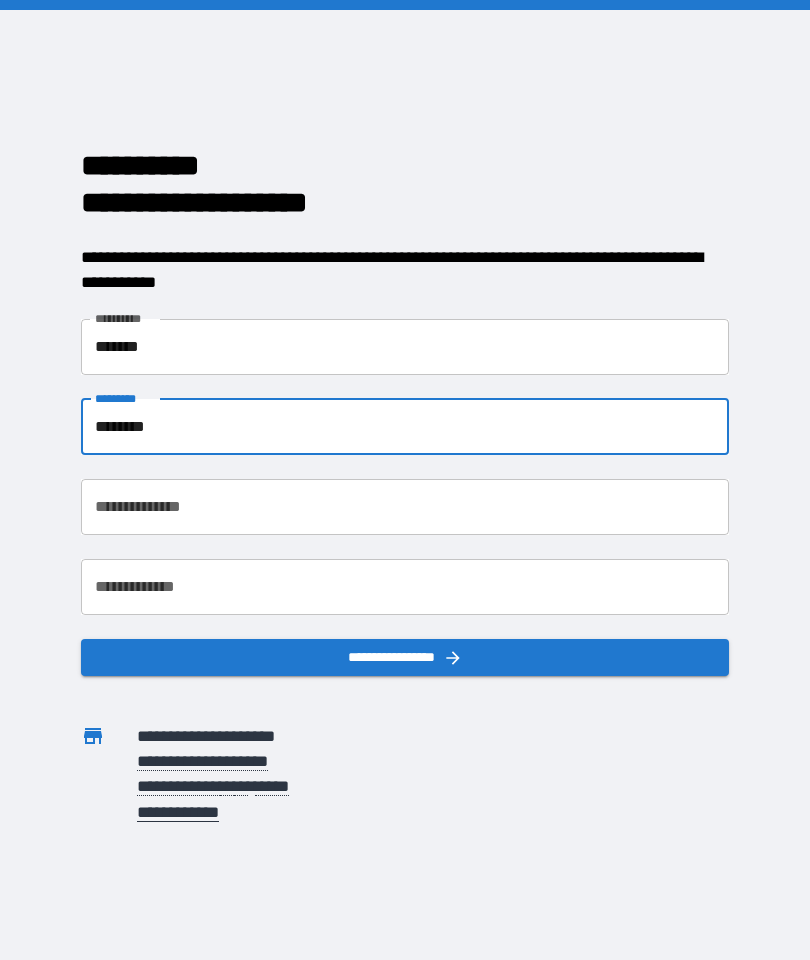 type on "*******" 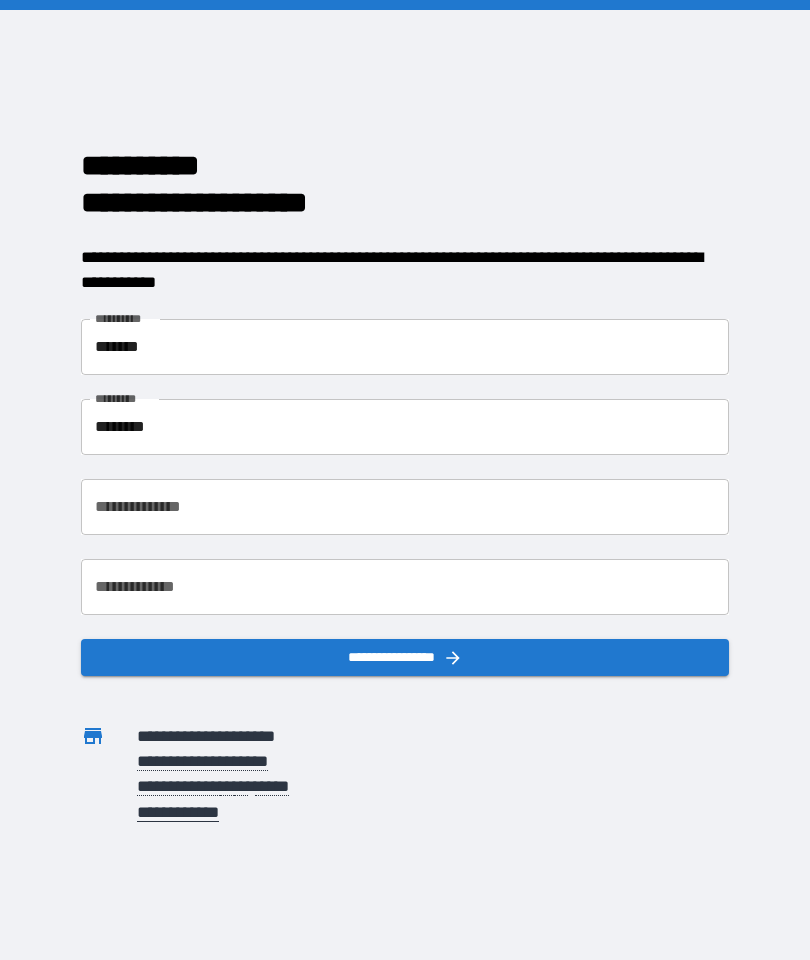 click on "**********" at bounding box center [405, 507] 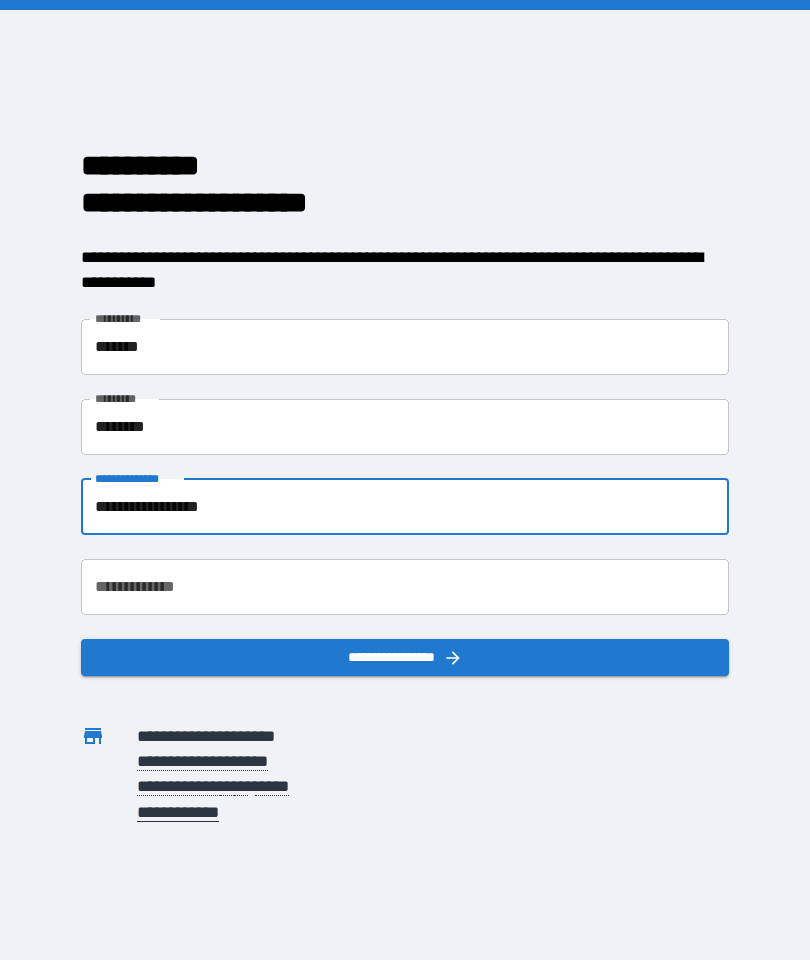 type on "**********" 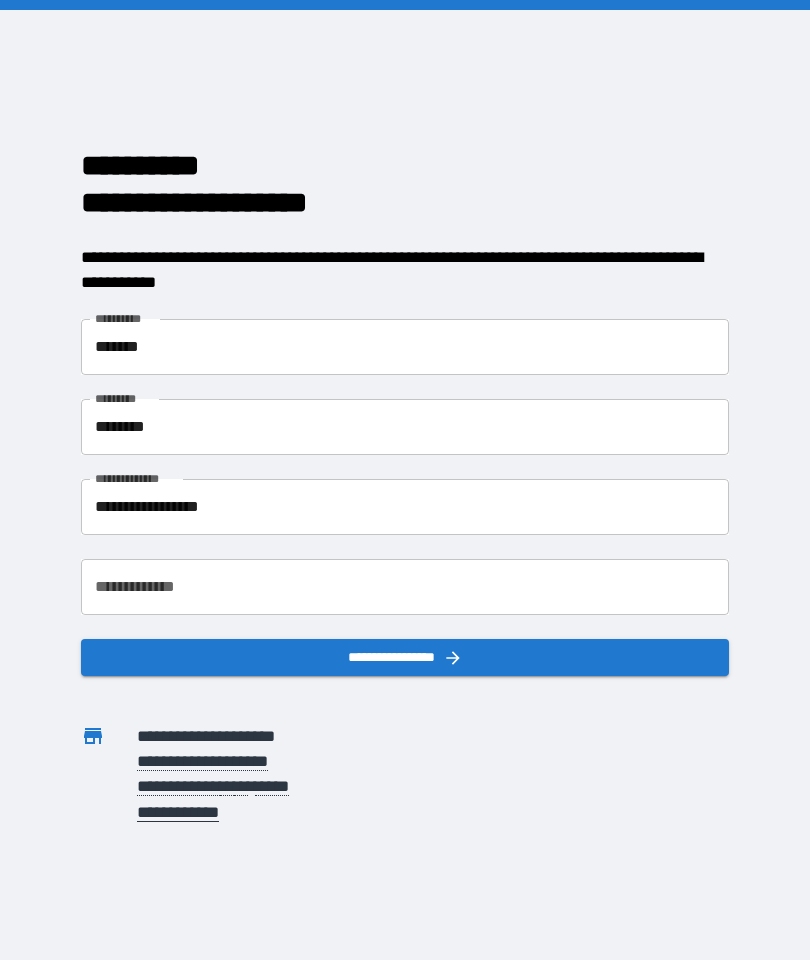 click on "**********" at bounding box center [405, 480] 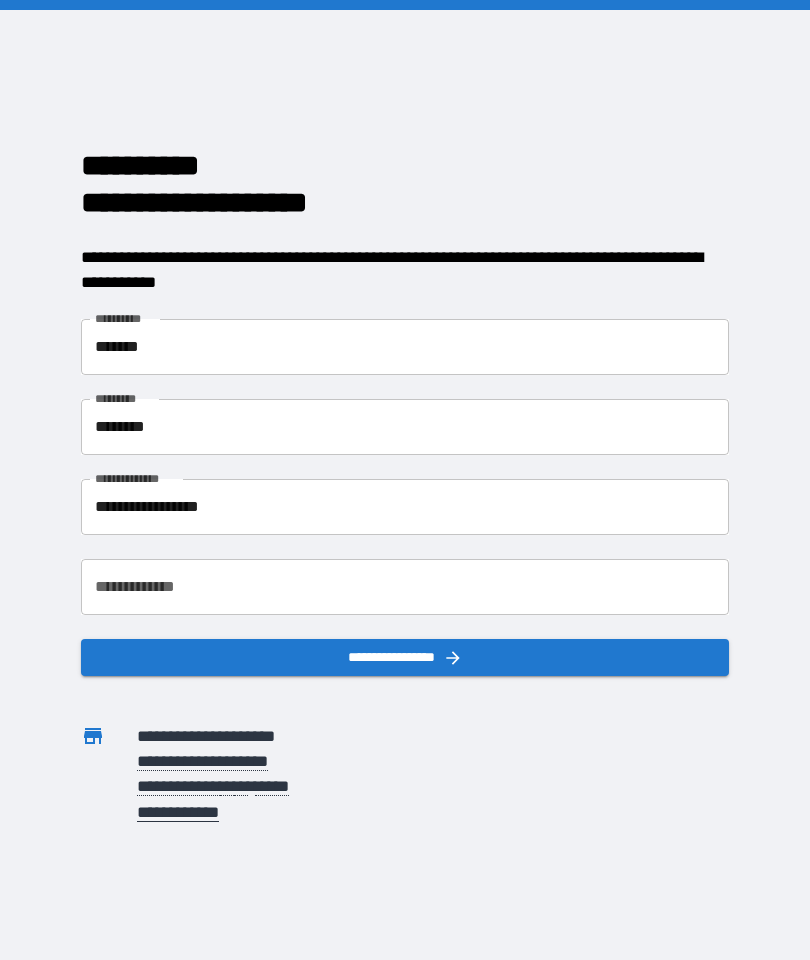 click on "**********" at bounding box center (405, 587) 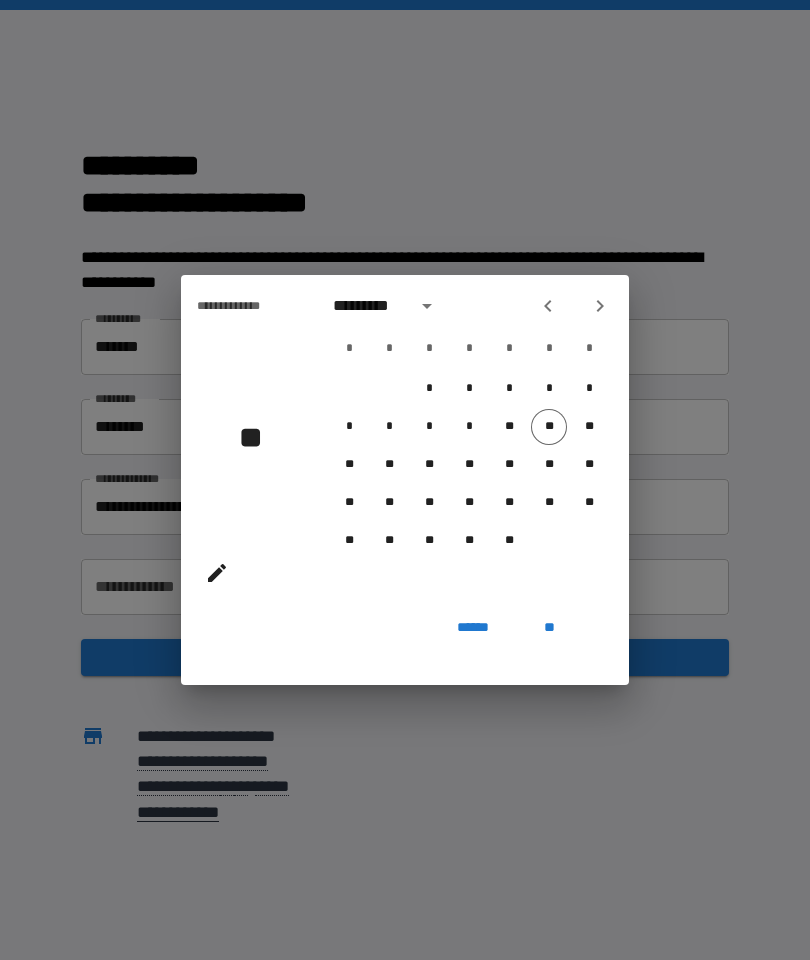 click at bounding box center [548, 306] 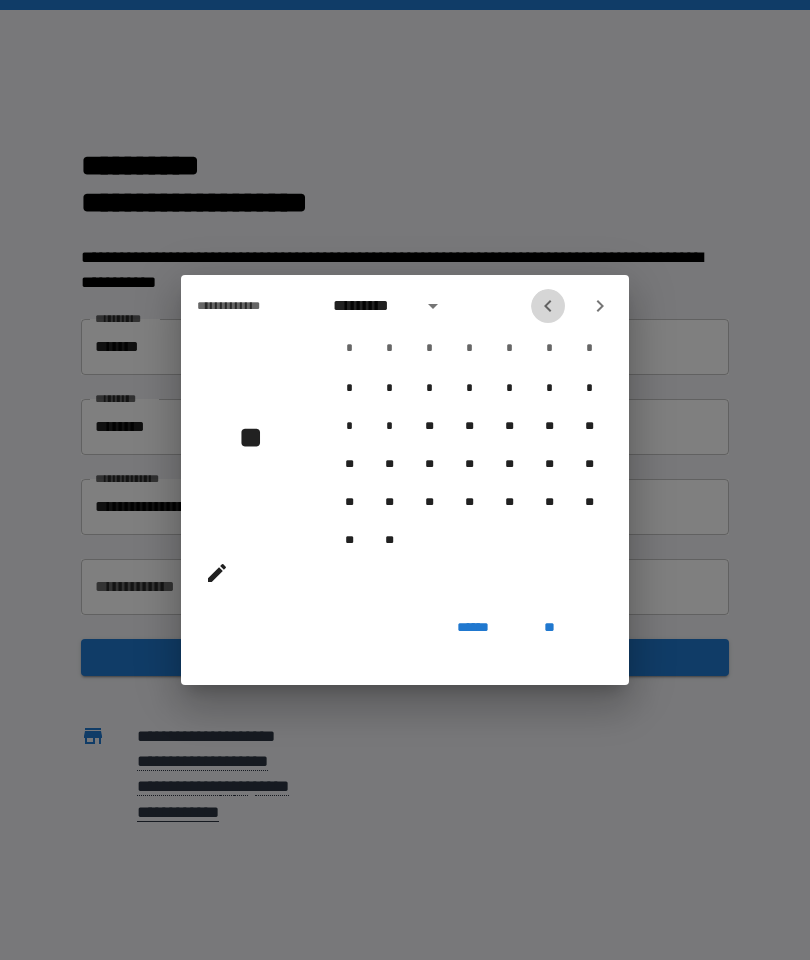 click at bounding box center [548, 306] 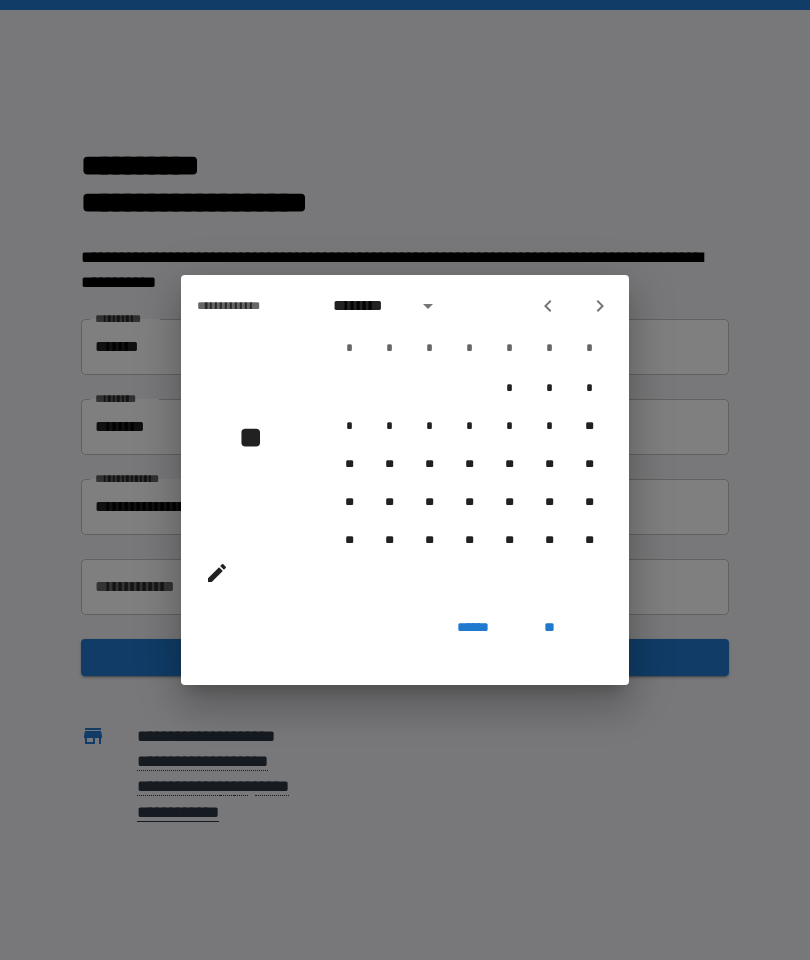 click 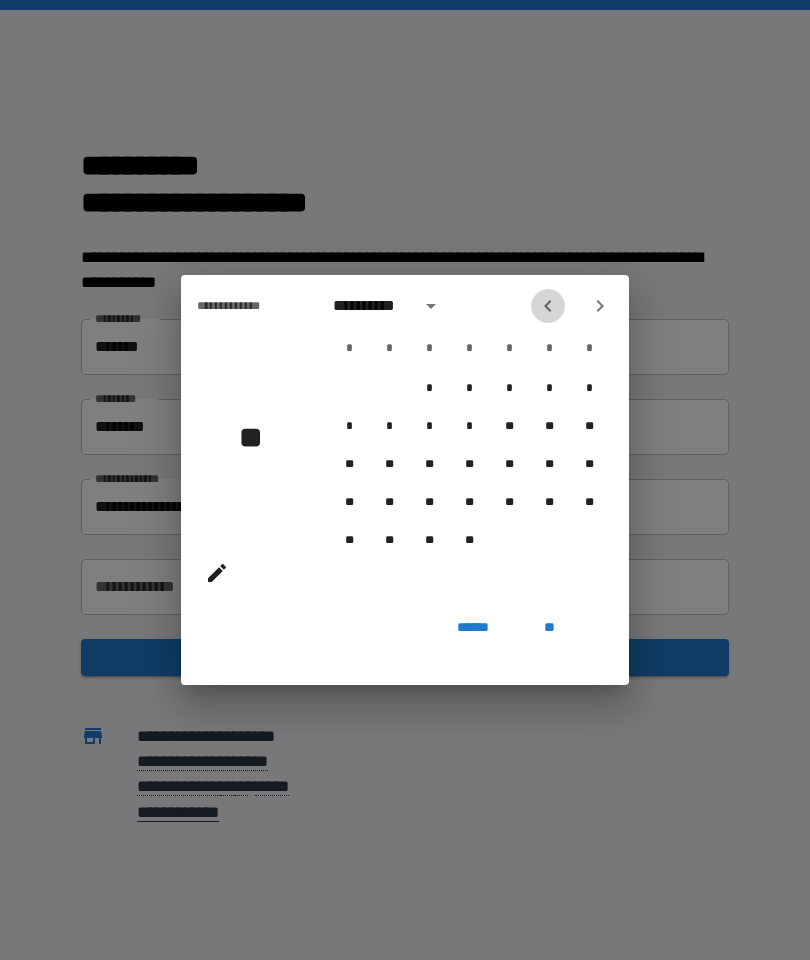 click 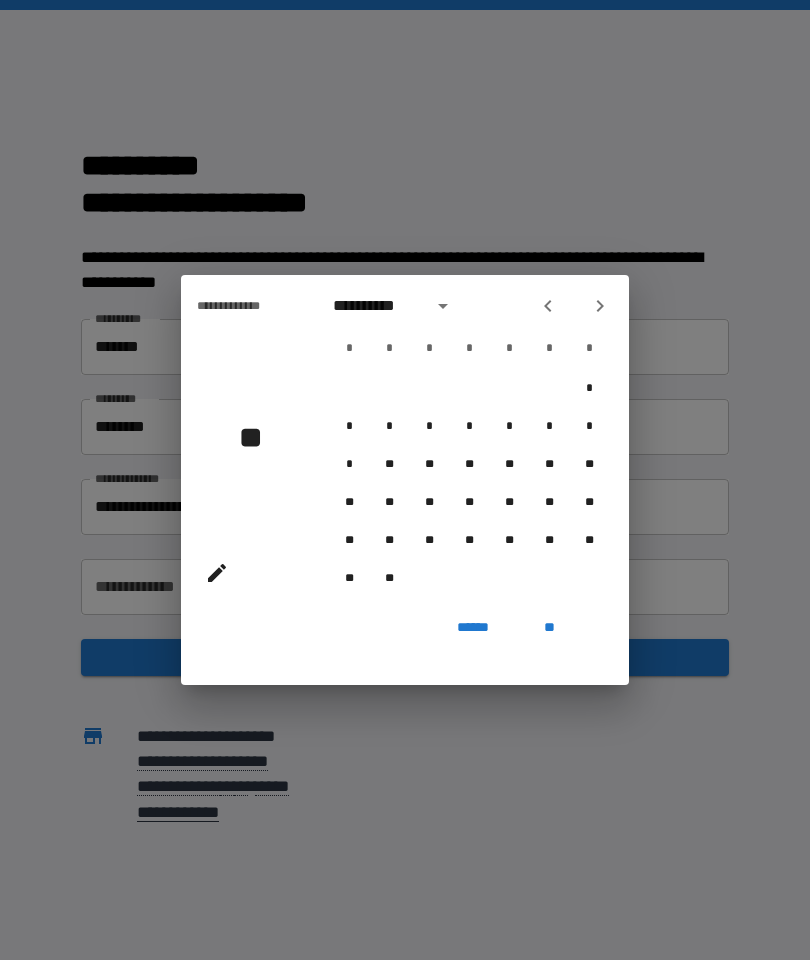click at bounding box center (548, 306) 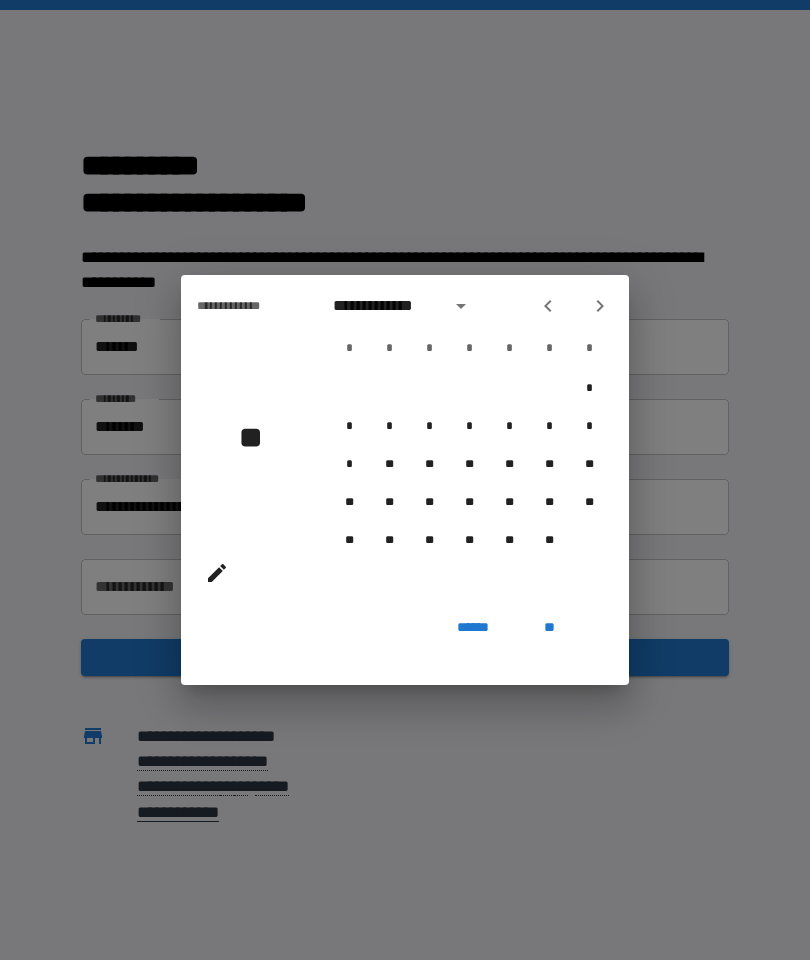 click at bounding box center [548, 306] 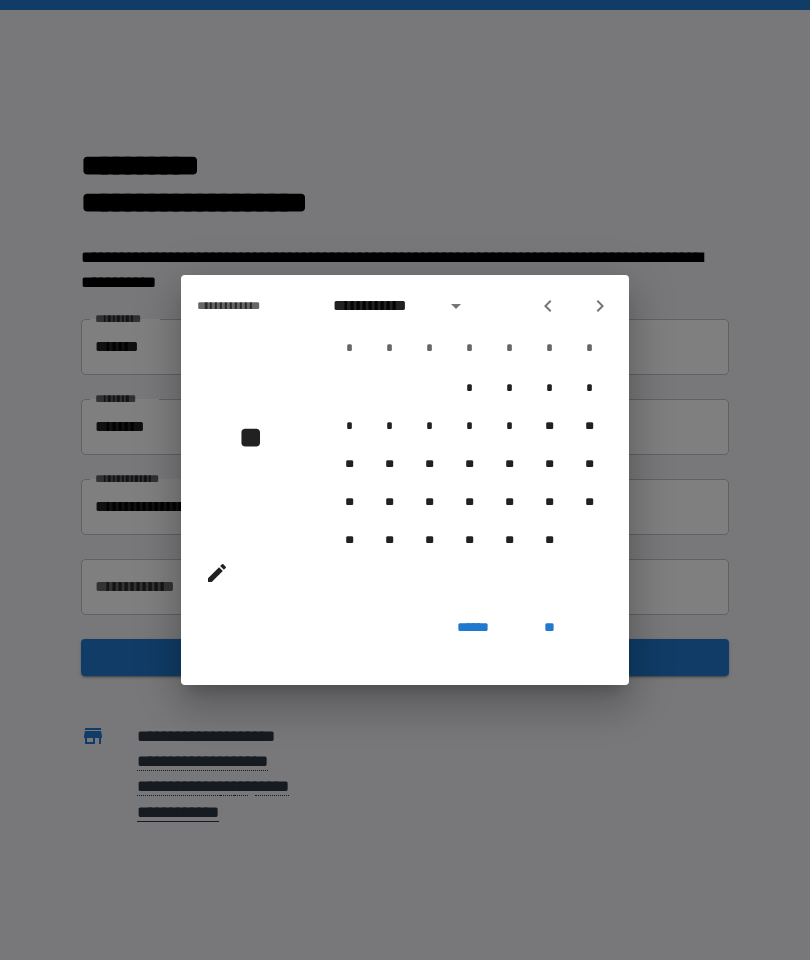 click 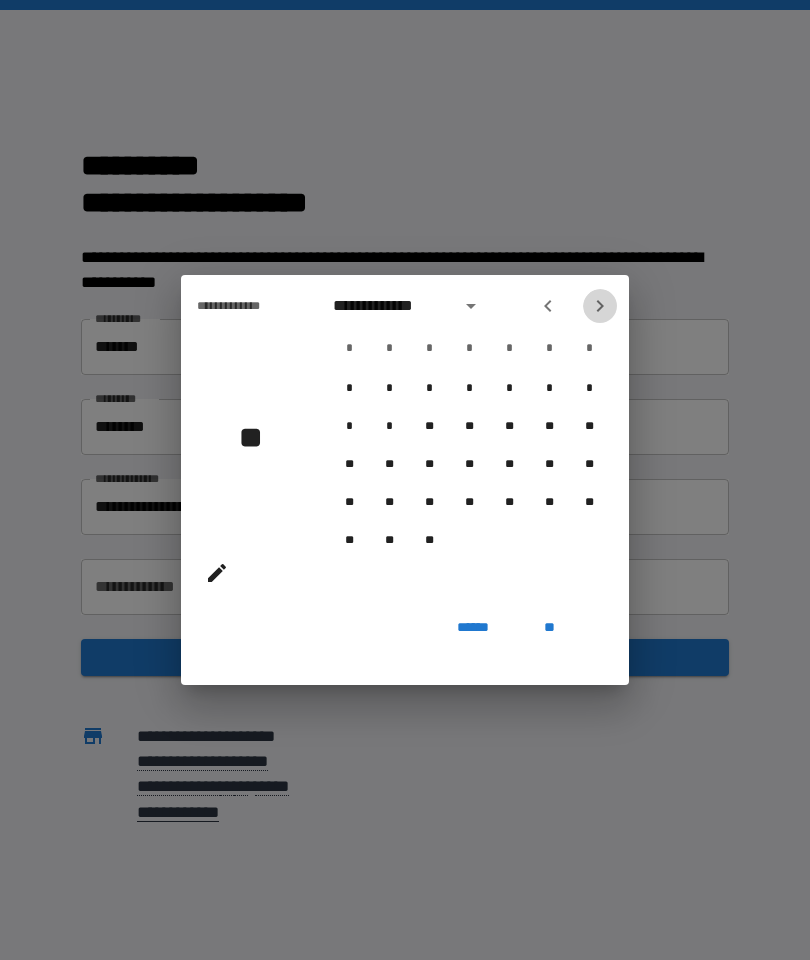 click 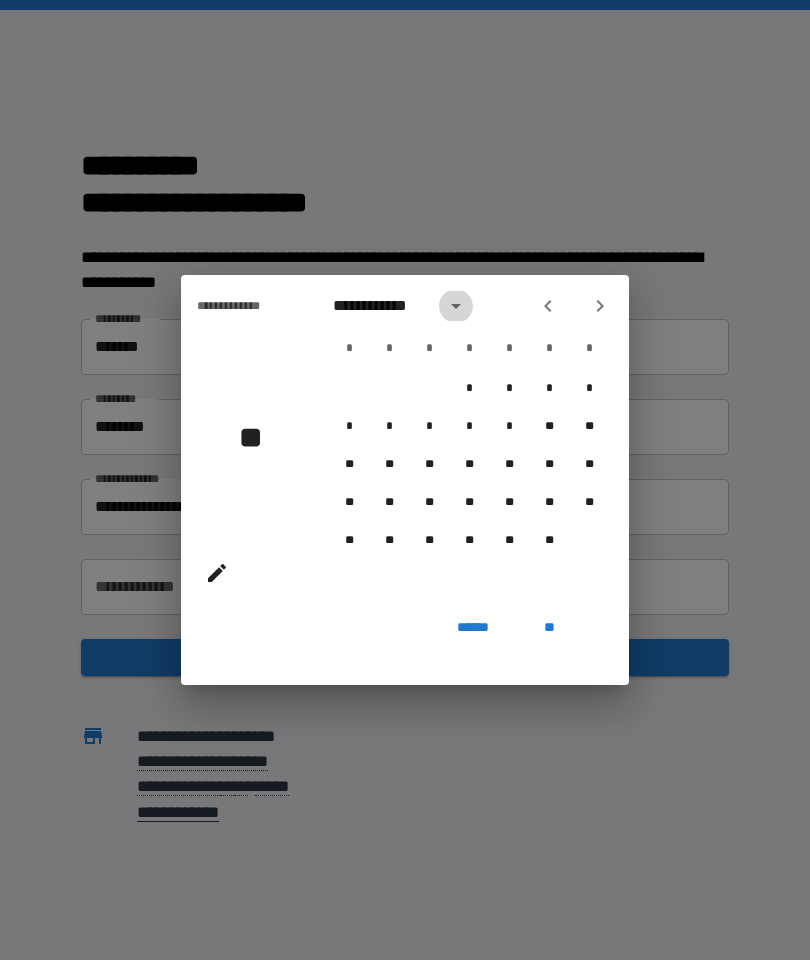 click 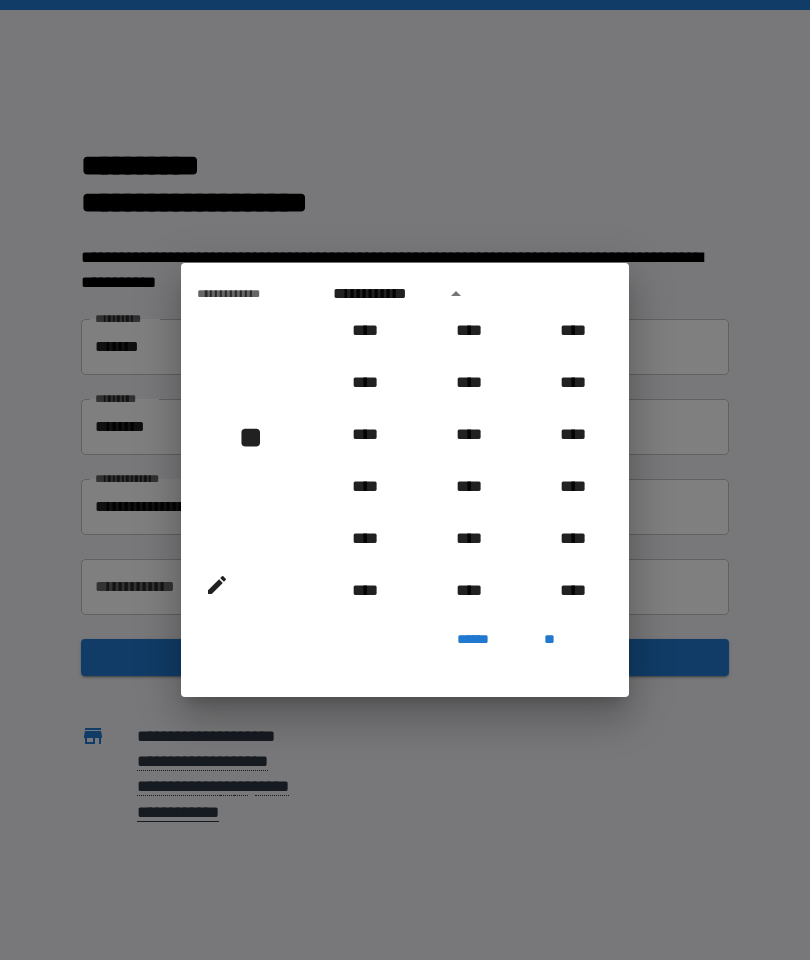 scroll, scrollTop: 1697, scrollLeft: 0, axis: vertical 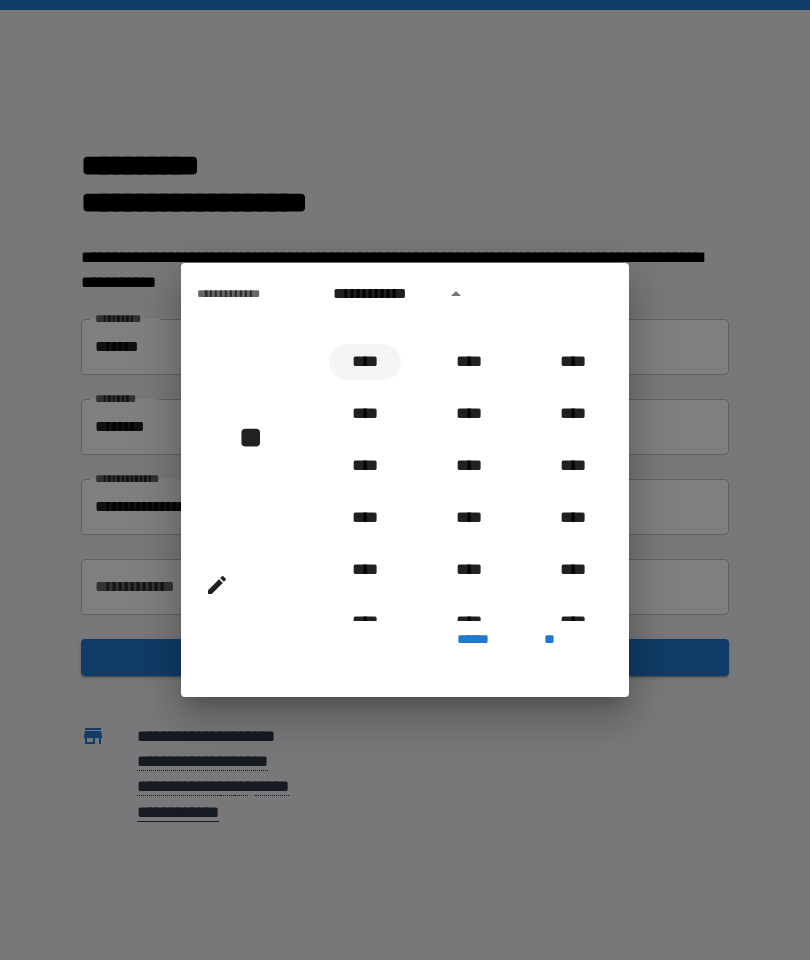 click on "****" at bounding box center (365, 362) 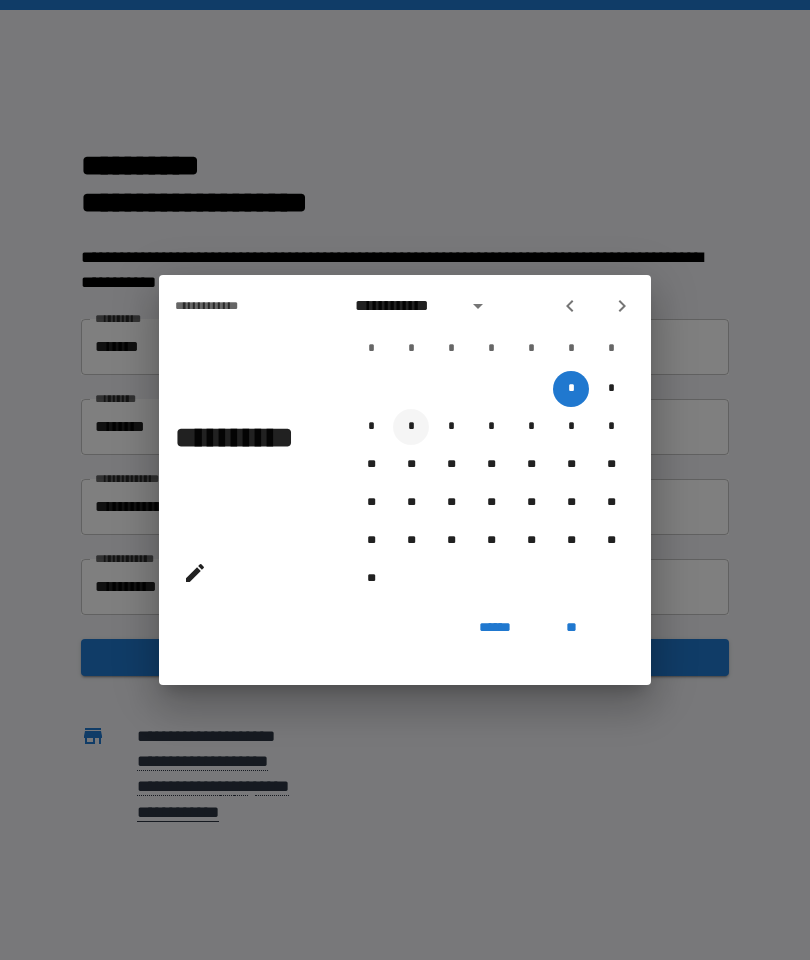 click on "*" at bounding box center [411, 427] 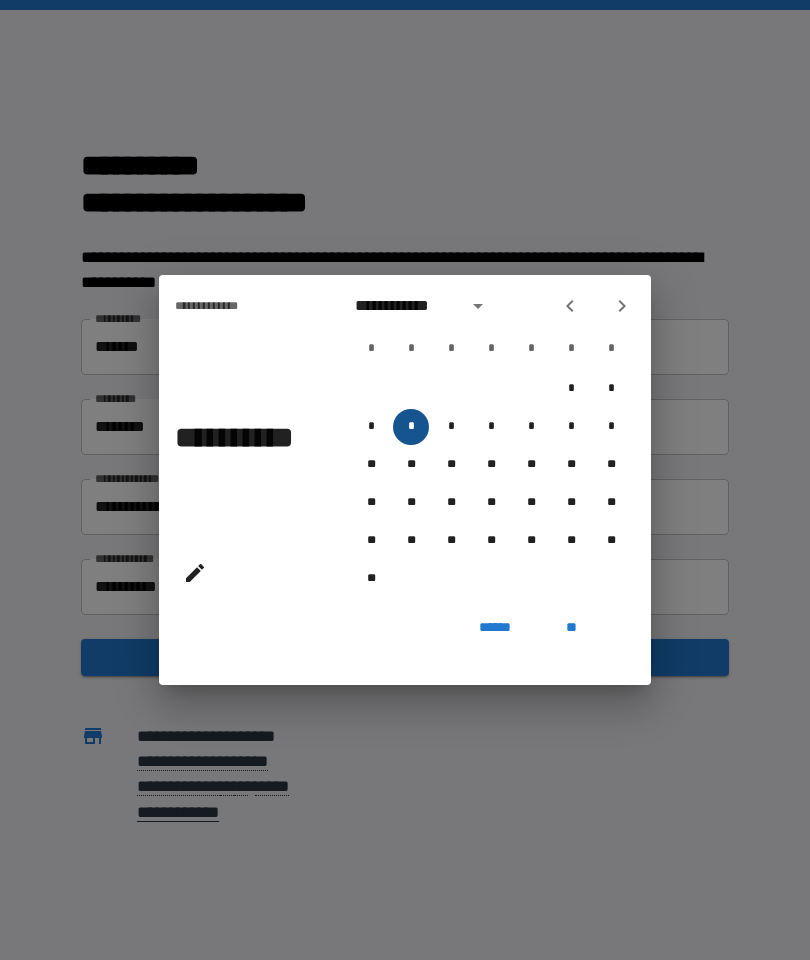 type on "**********" 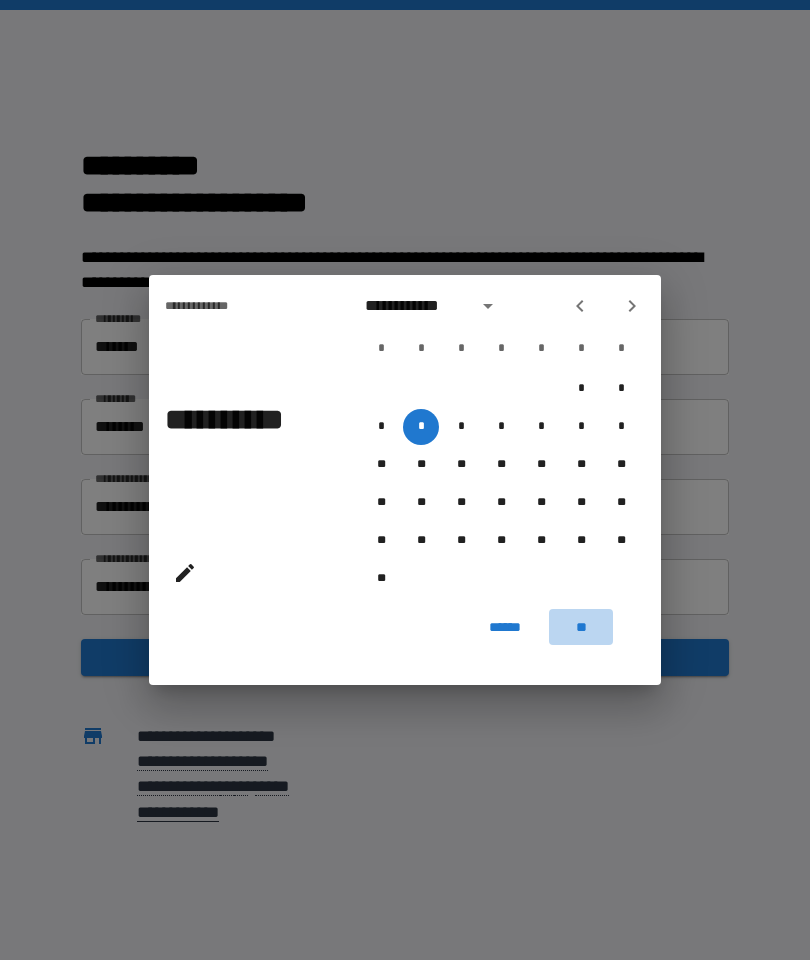 click on "**" at bounding box center [581, 627] 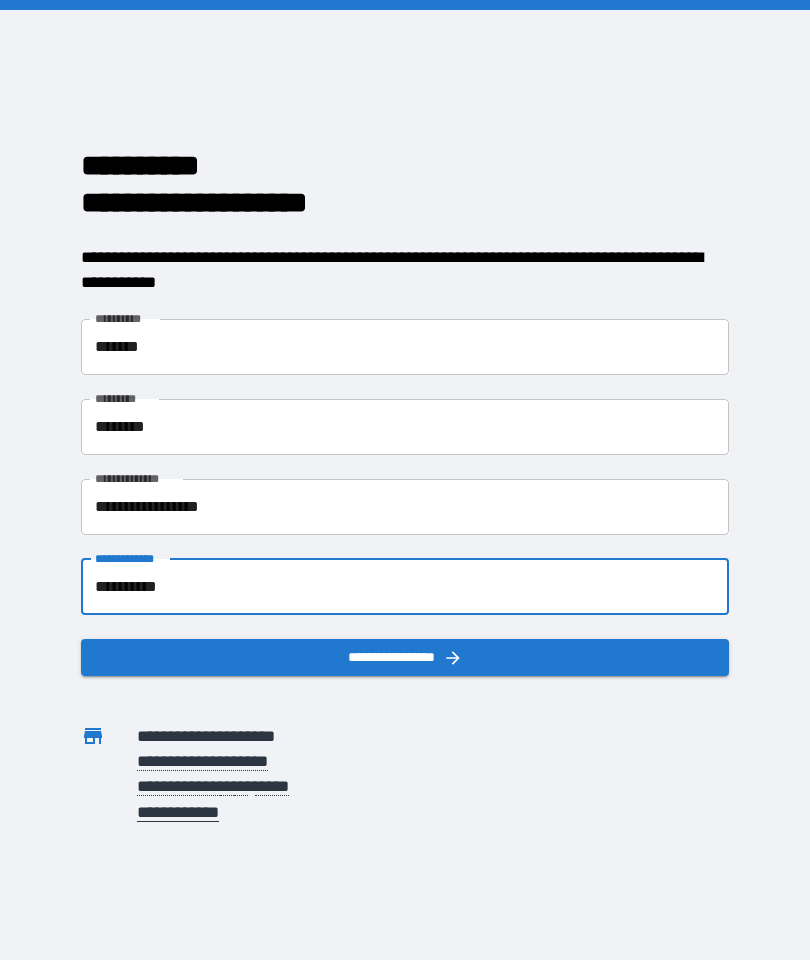 click on "**********" at bounding box center [405, 657] 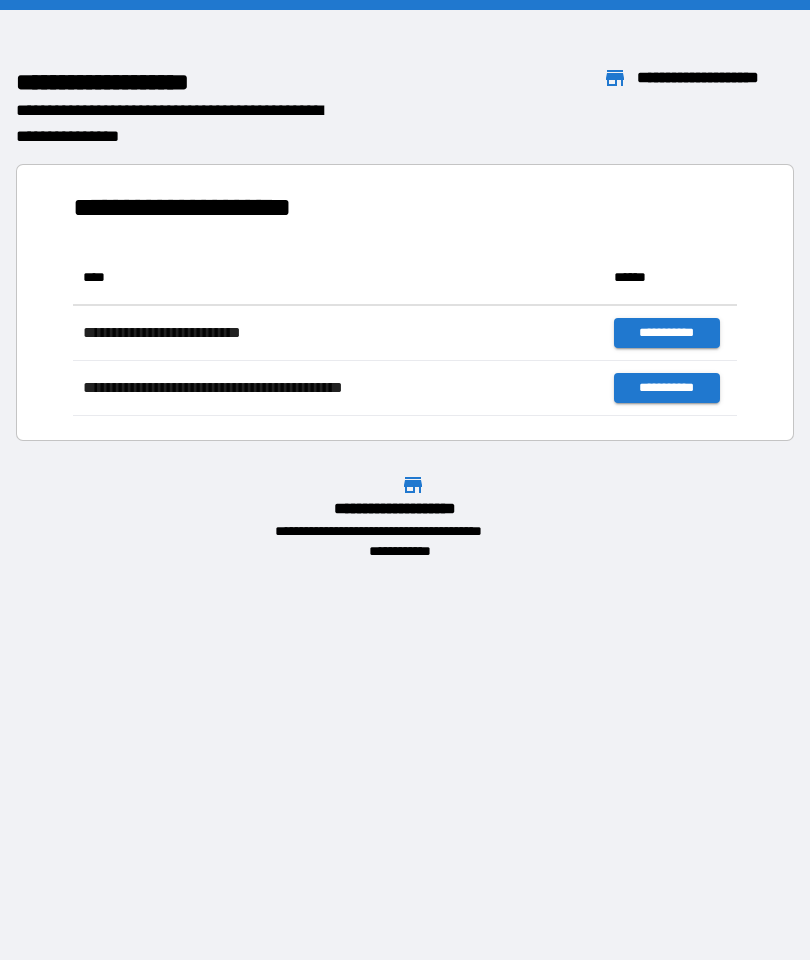 scroll, scrollTop: 1, scrollLeft: 1, axis: both 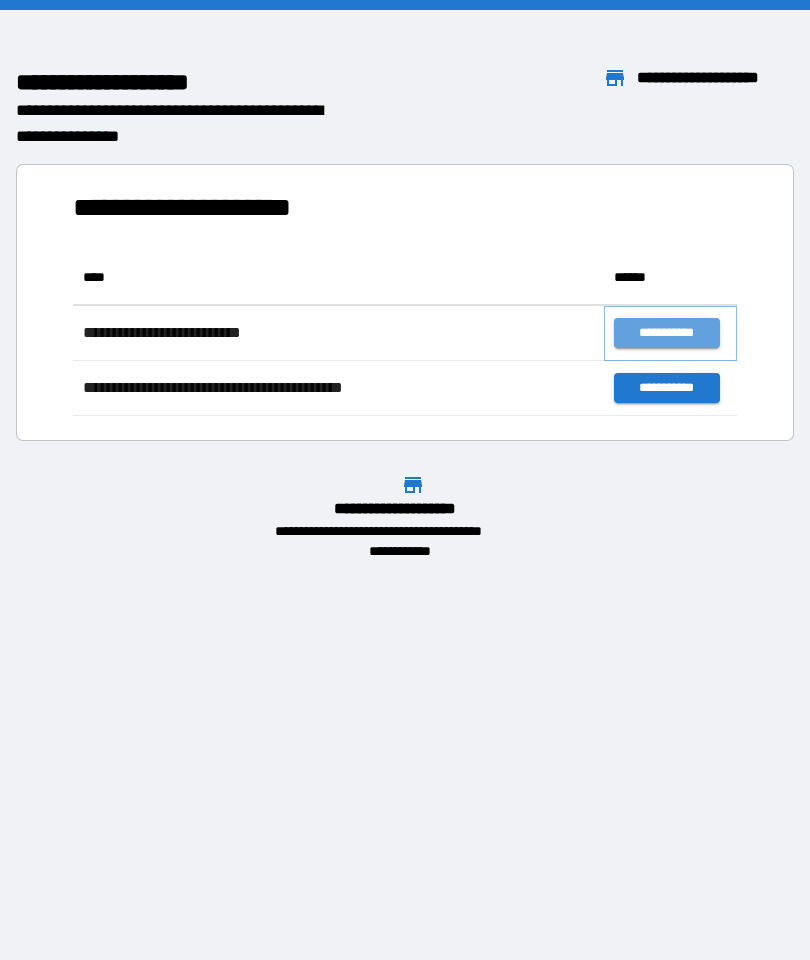click on "**********" at bounding box center [666, 333] 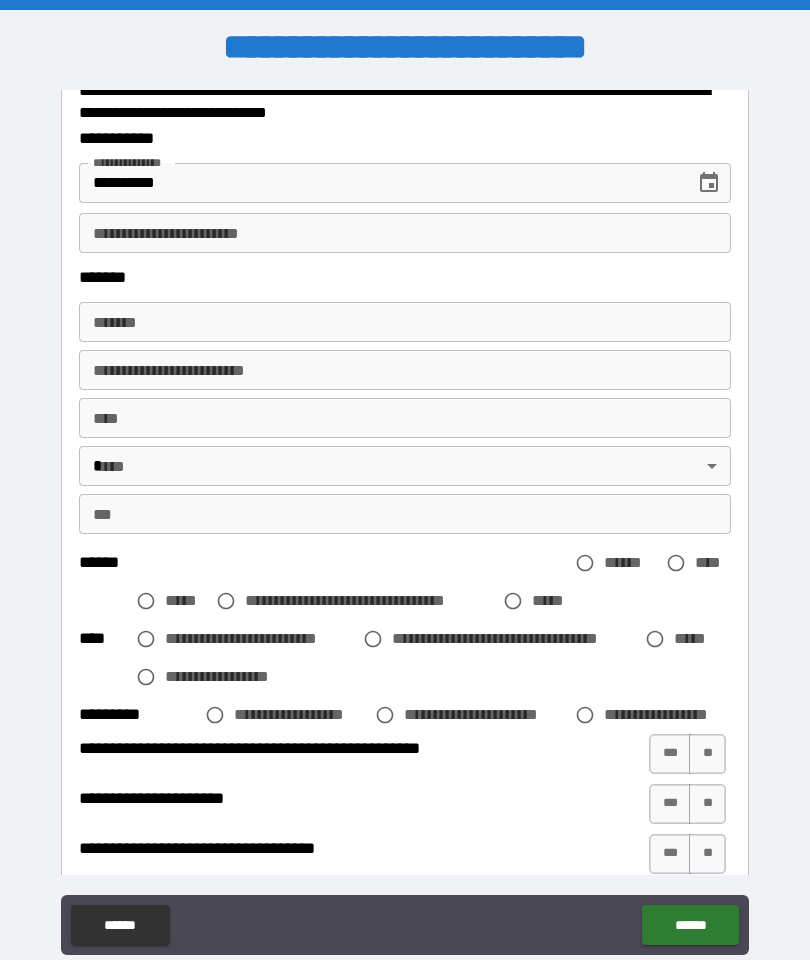 scroll, scrollTop: 714, scrollLeft: 0, axis: vertical 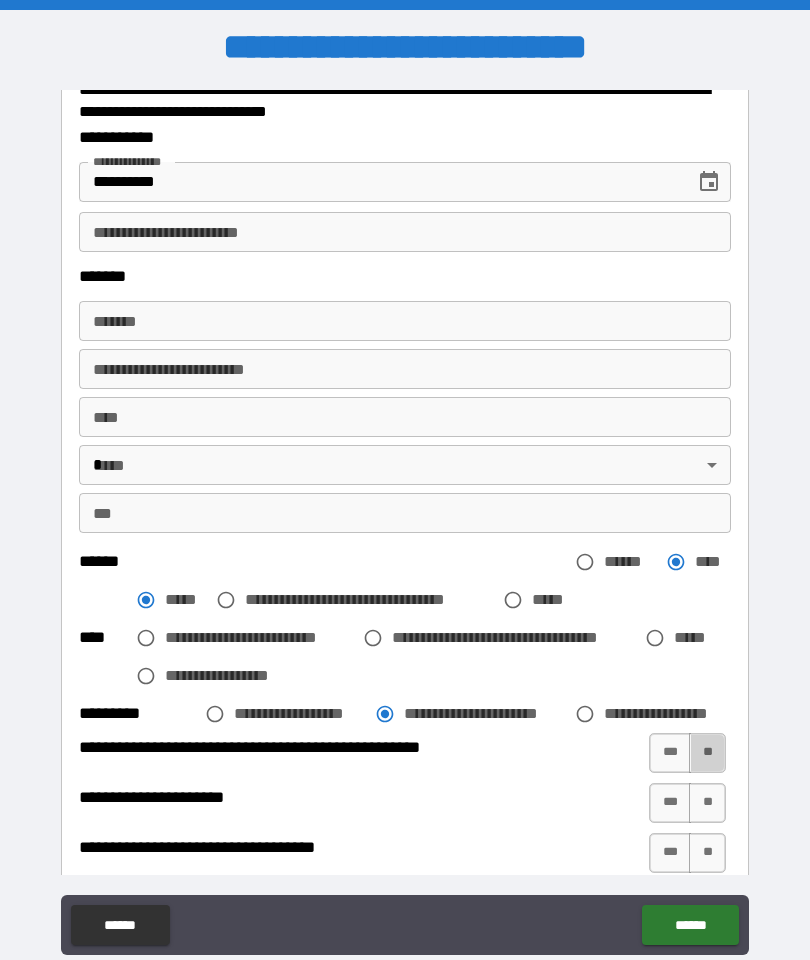 click on "**" at bounding box center (707, 753) 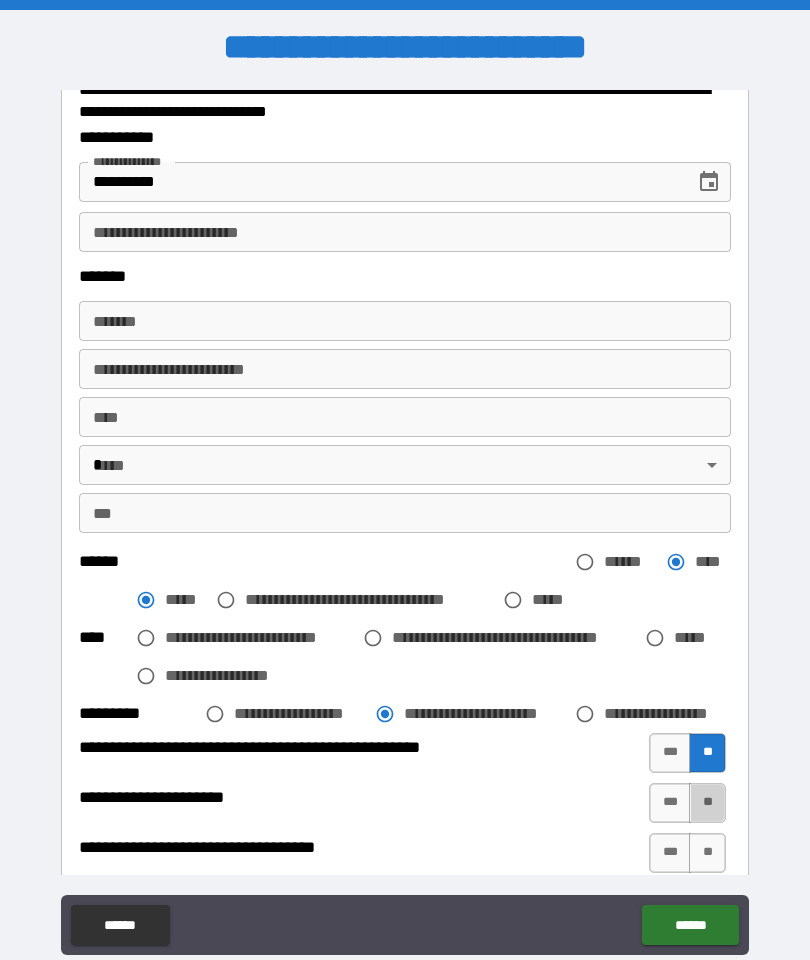 click on "**" at bounding box center [707, 803] 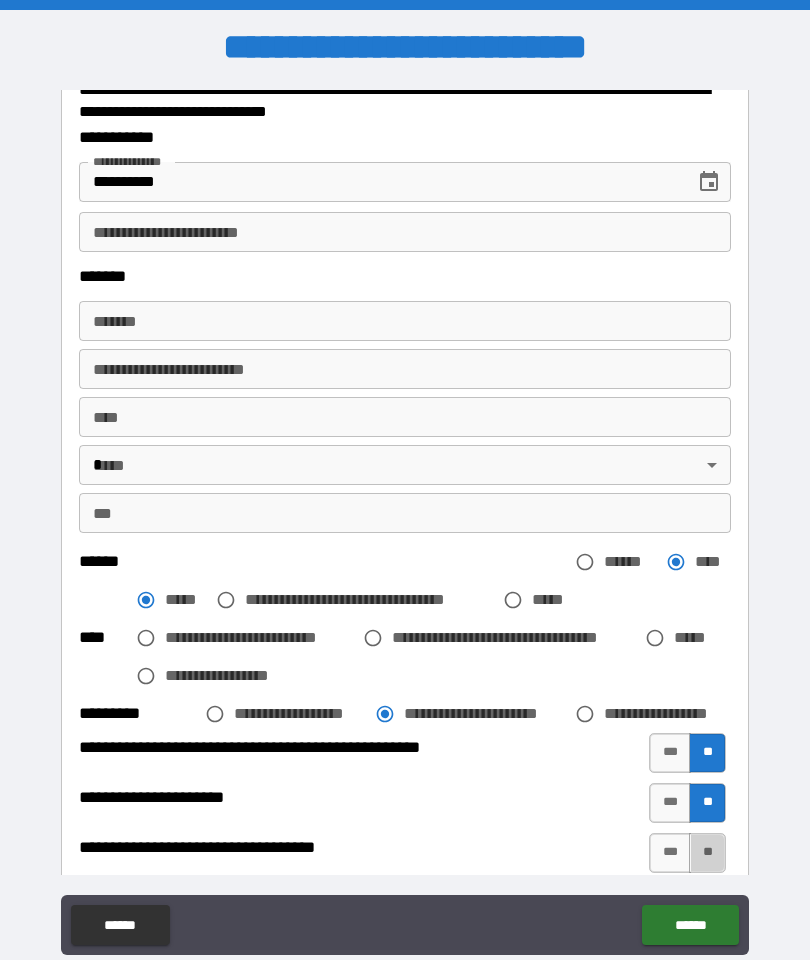 click on "**" at bounding box center (707, 853) 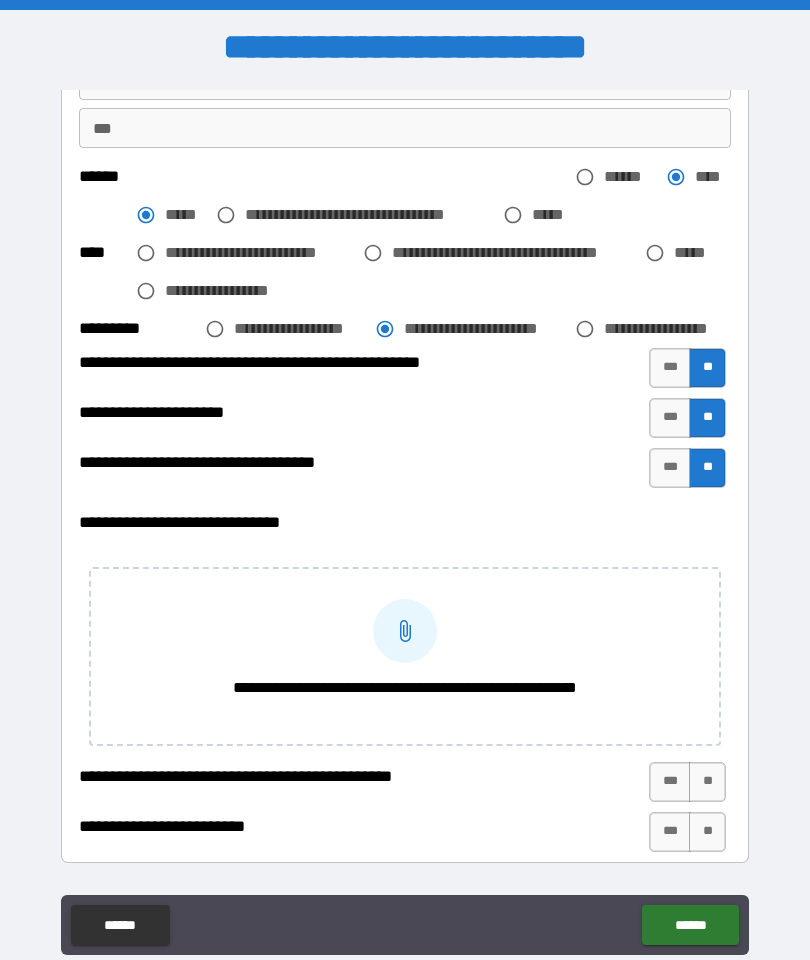 scroll, scrollTop: 1101, scrollLeft: 0, axis: vertical 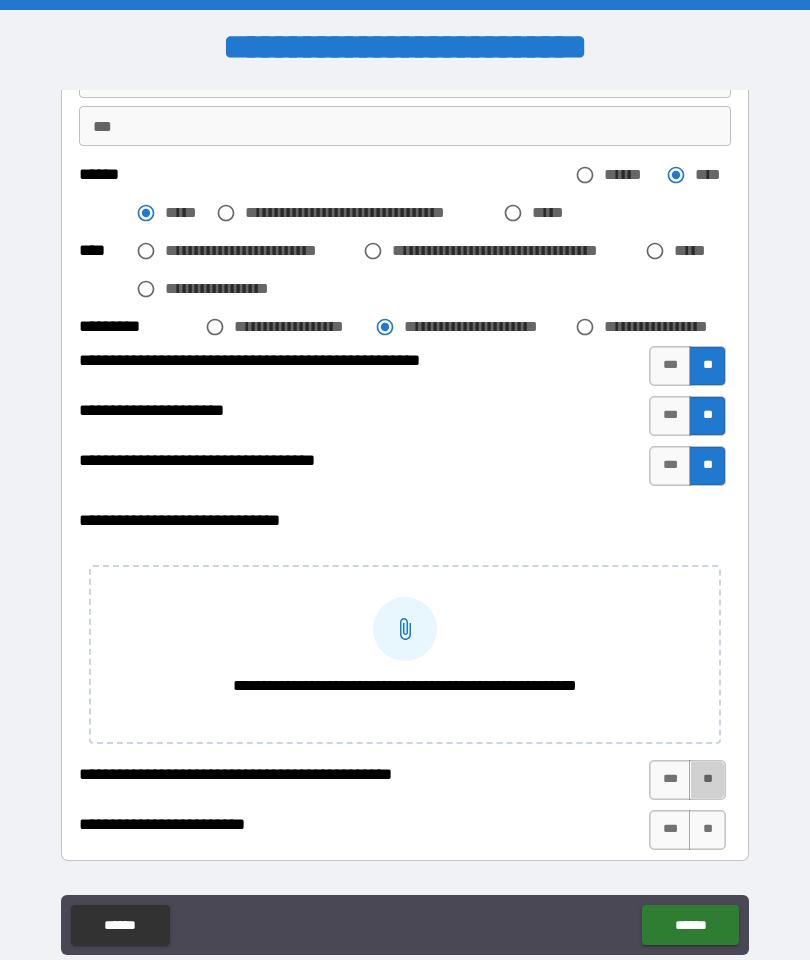 click on "**" at bounding box center (707, 780) 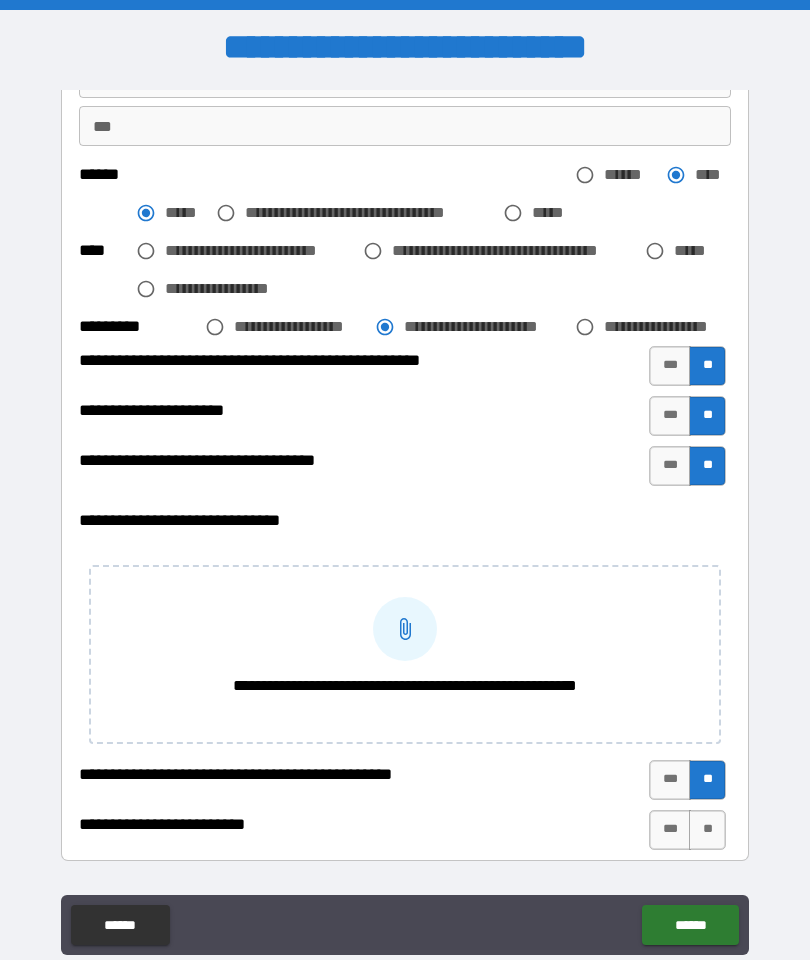 click on "**" at bounding box center (707, 830) 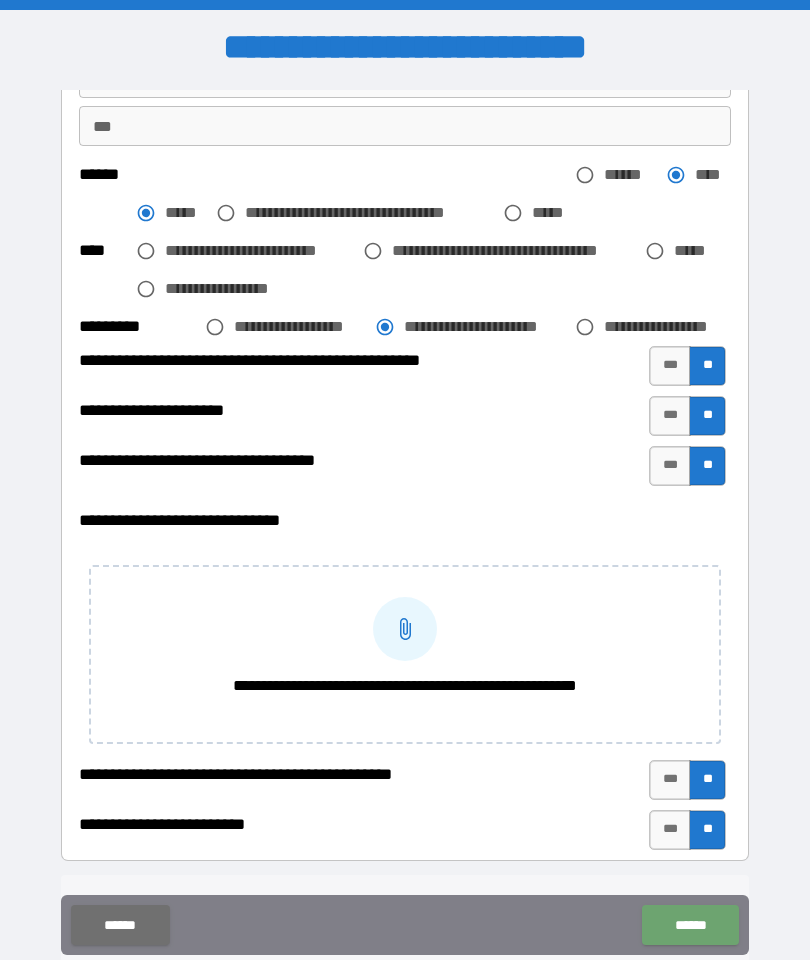 click on "******" at bounding box center (690, 925) 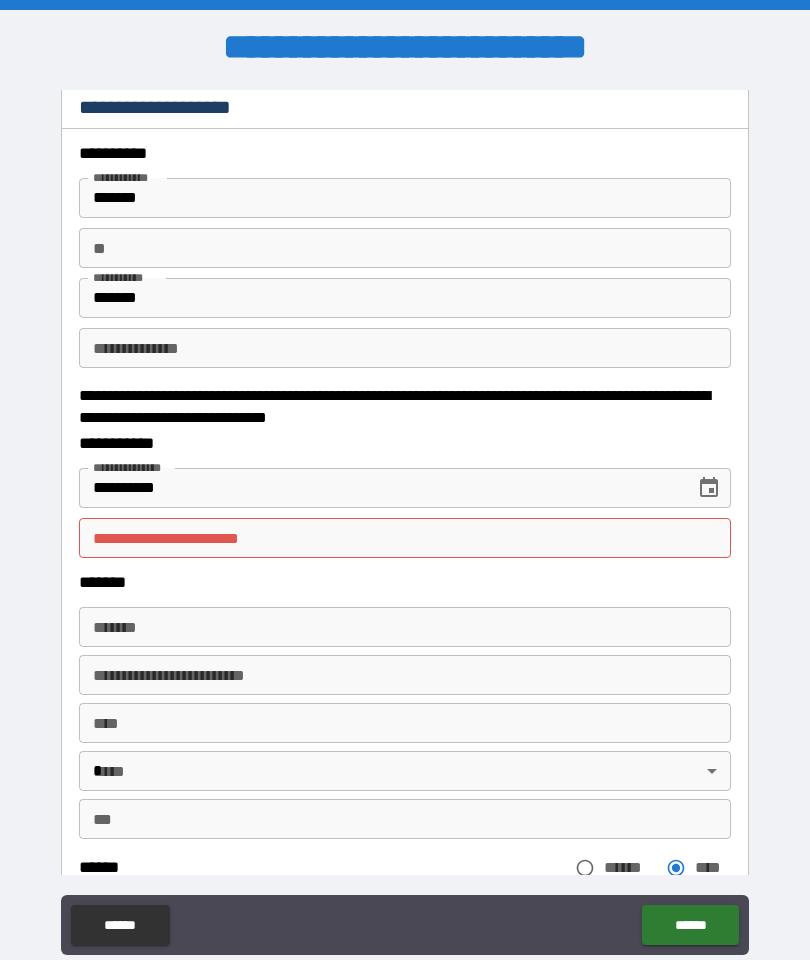 scroll, scrollTop: 419, scrollLeft: 0, axis: vertical 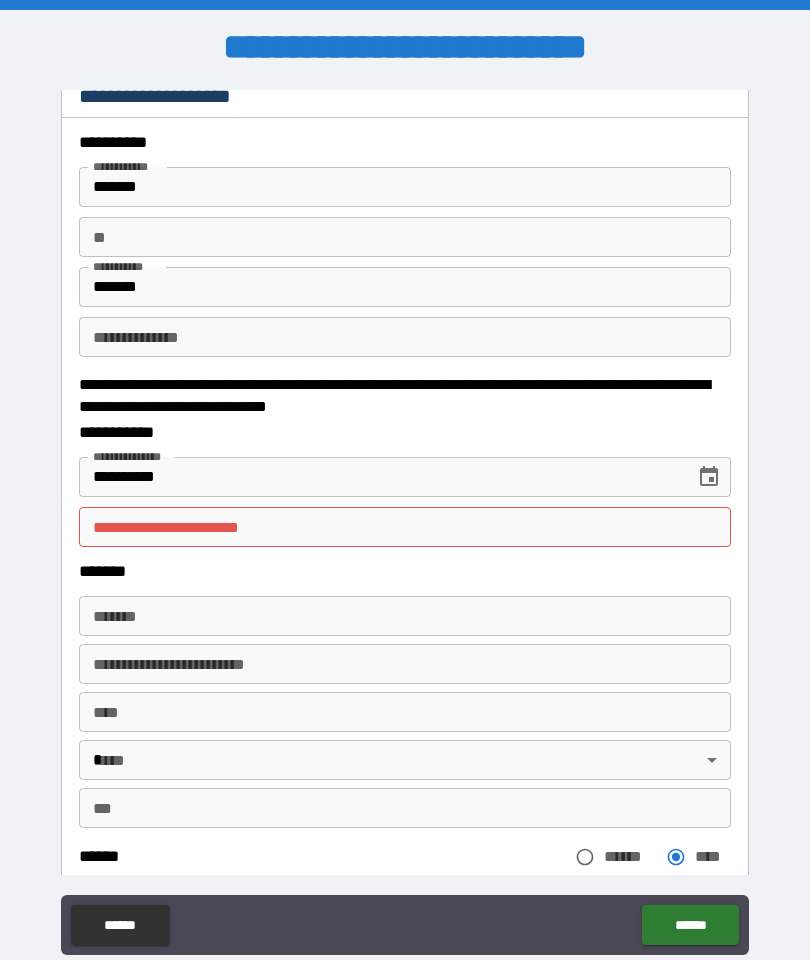 click on "*******" at bounding box center [405, 616] 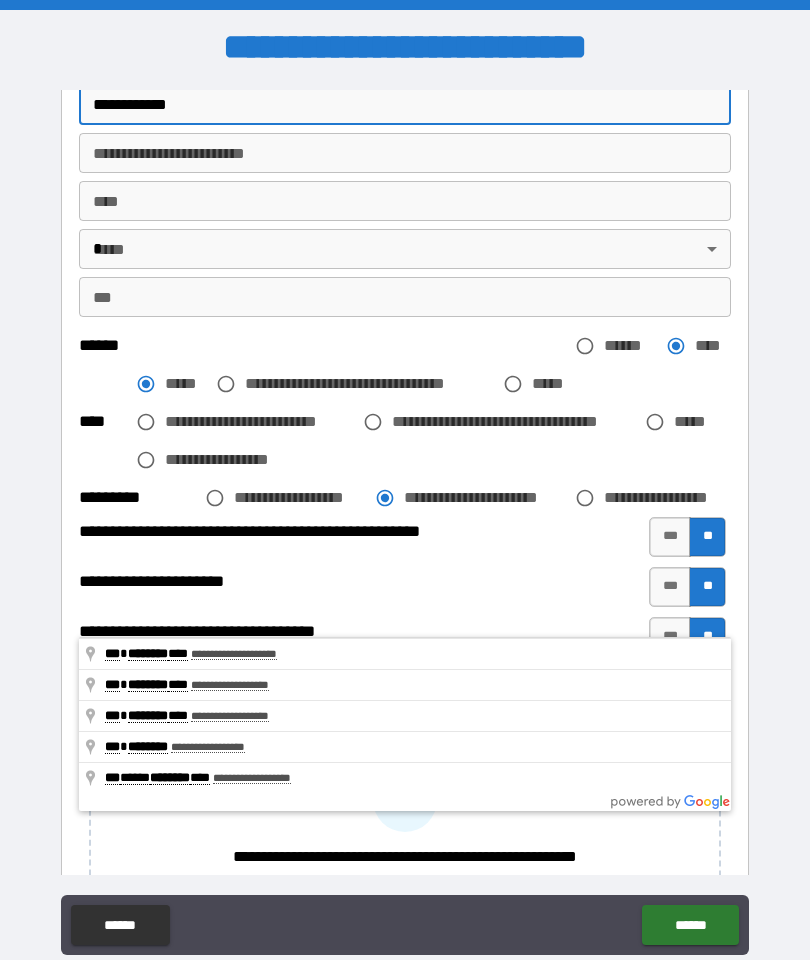 scroll, scrollTop: 932, scrollLeft: 0, axis: vertical 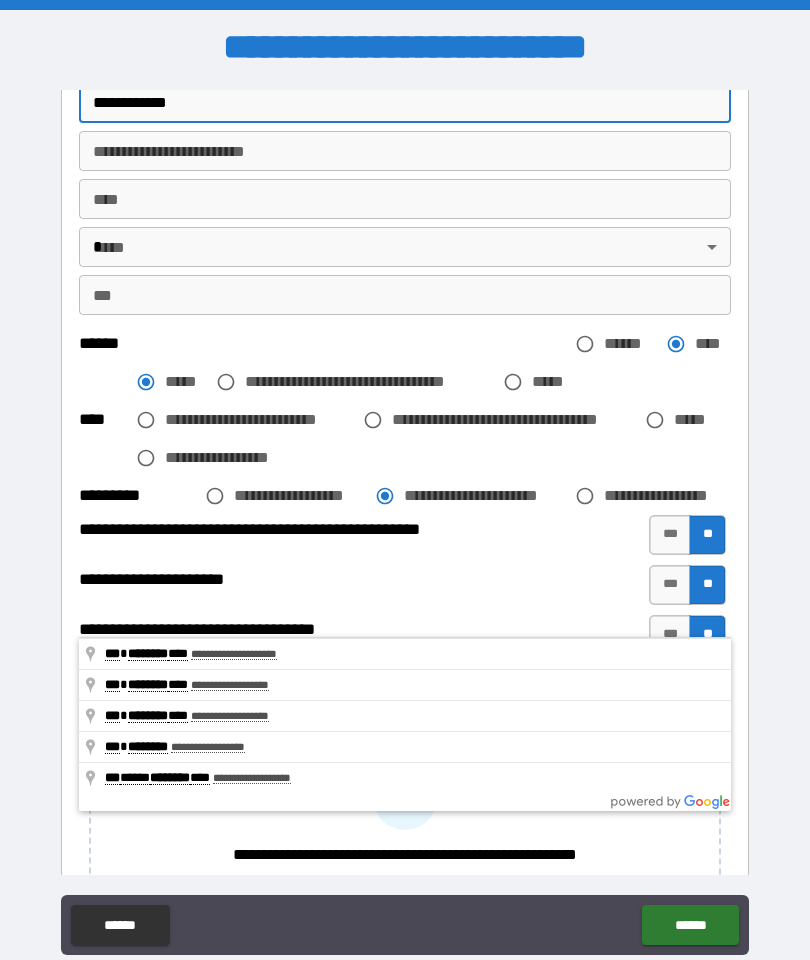 type on "**********" 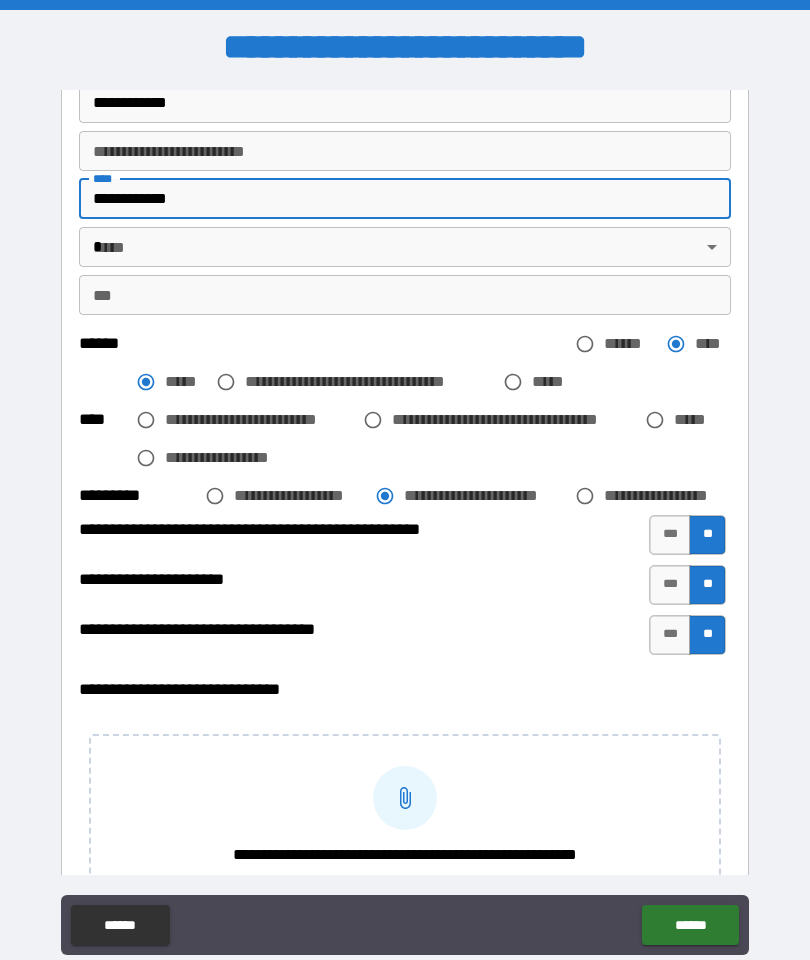 type on "**********" 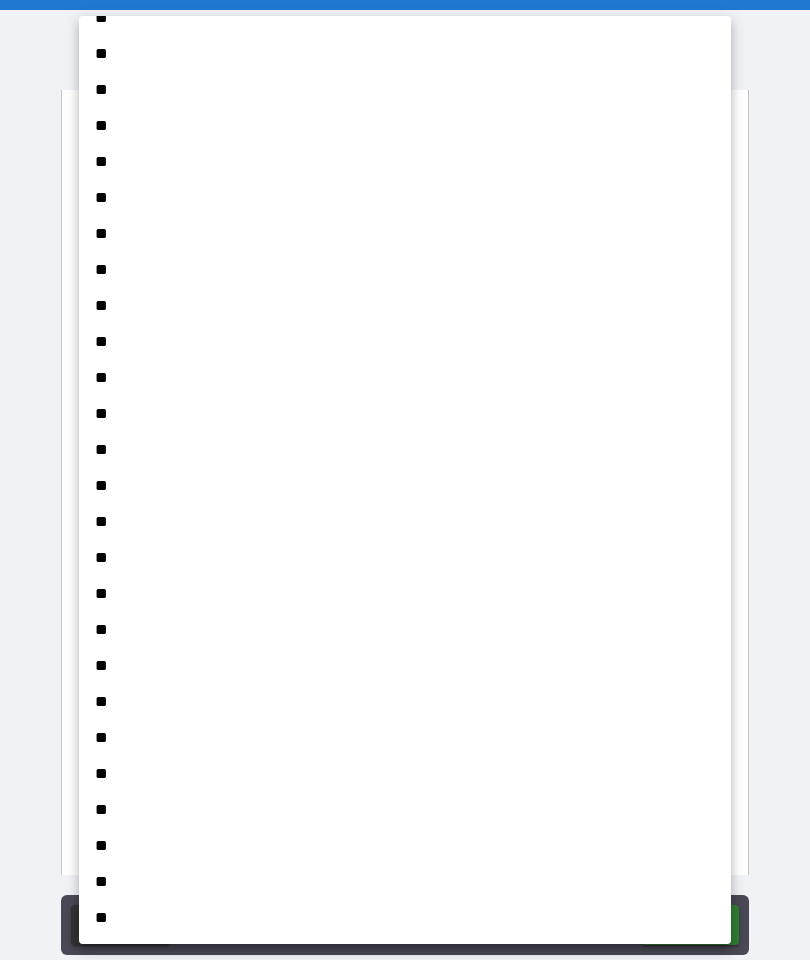 scroll, scrollTop: 1212, scrollLeft: 0, axis: vertical 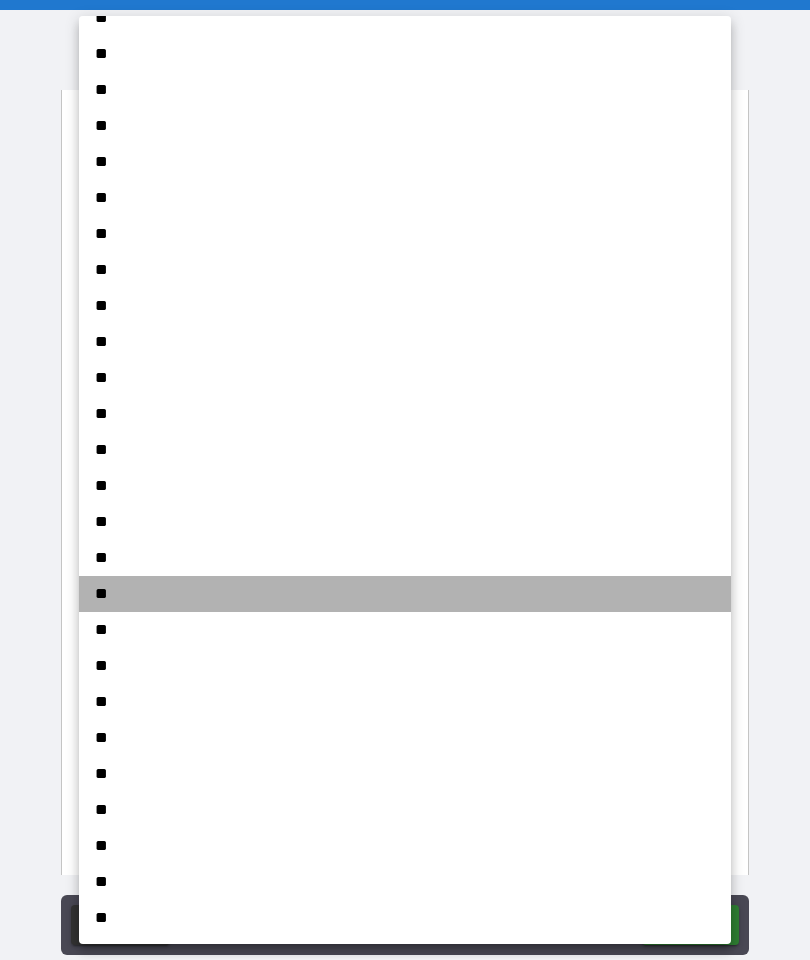 click on "**" at bounding box center (405, 594) 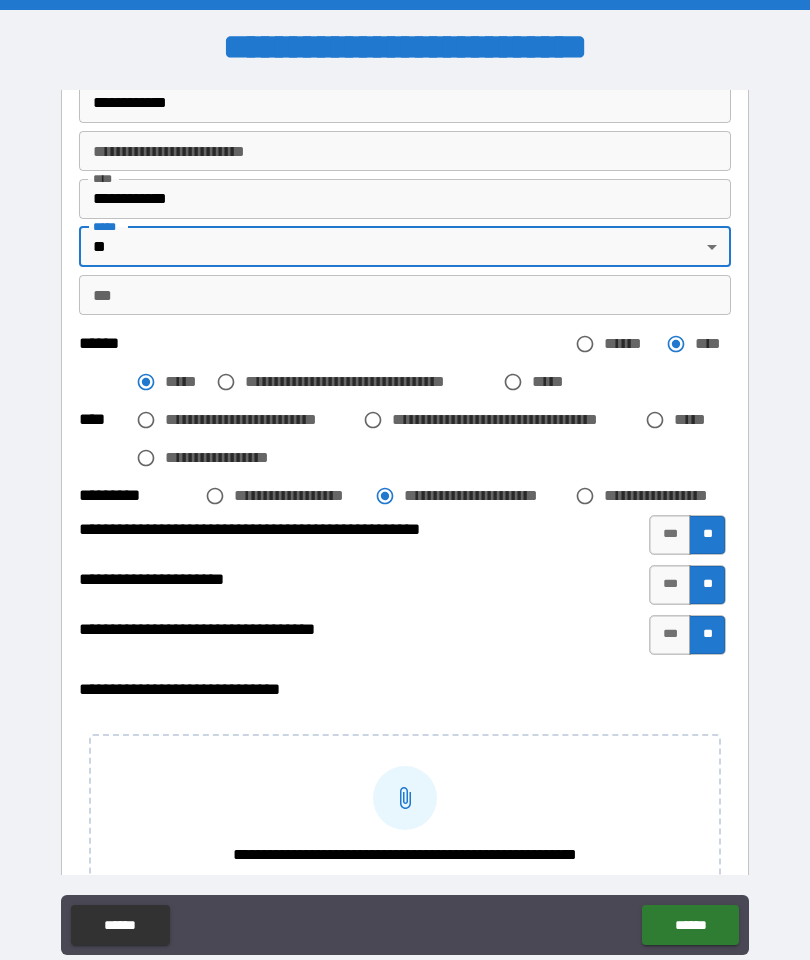 type on "**" 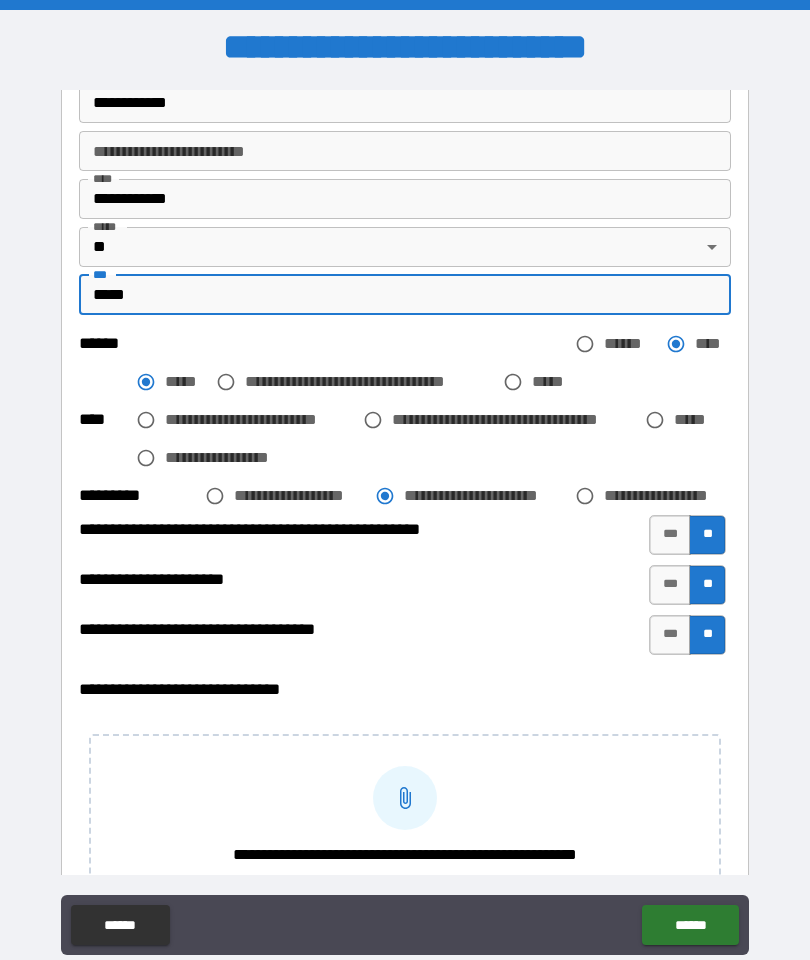 type on "*****" 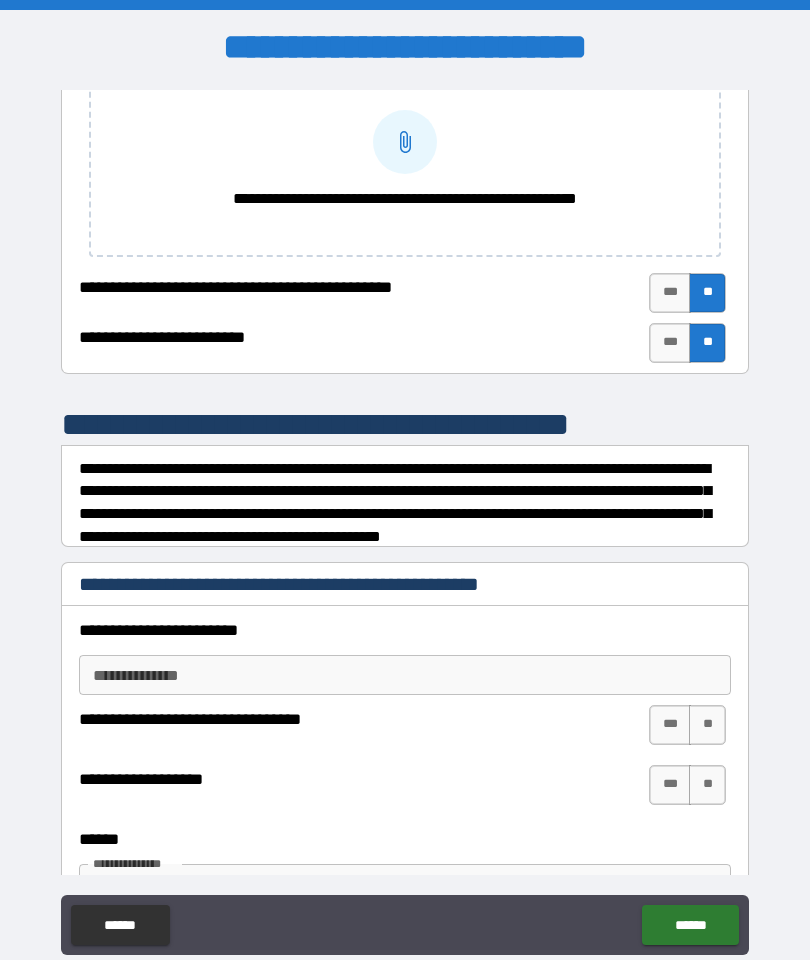 scroll, scrollTop: 1588, scrollLeft: 0, axis: vertical 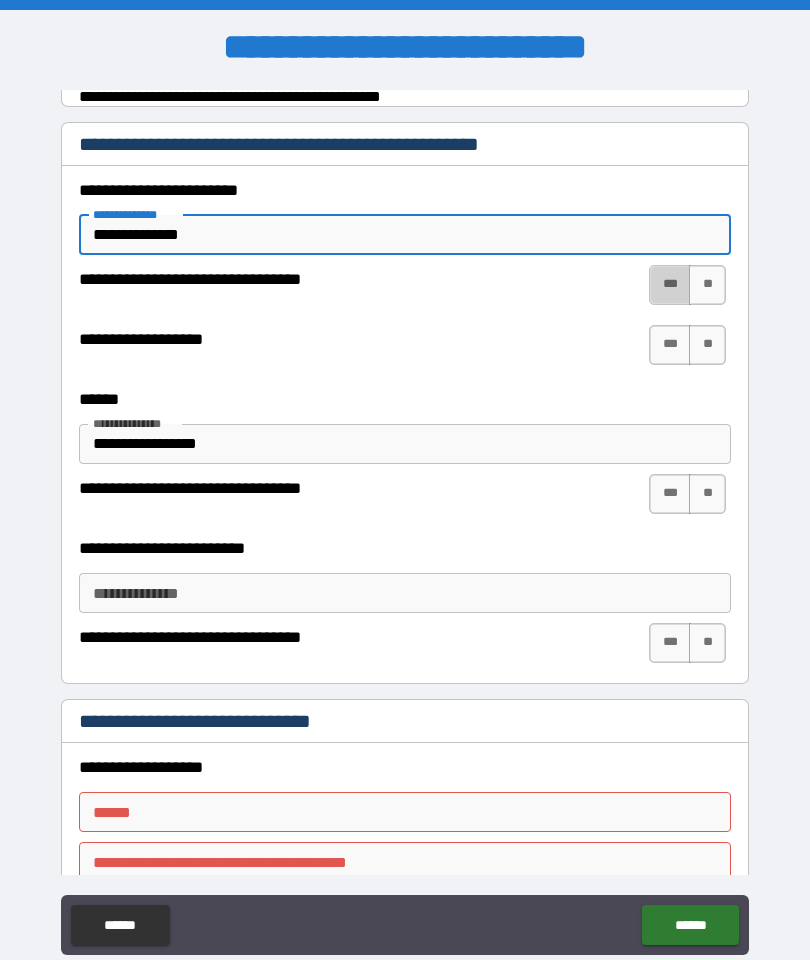 type on "**********" 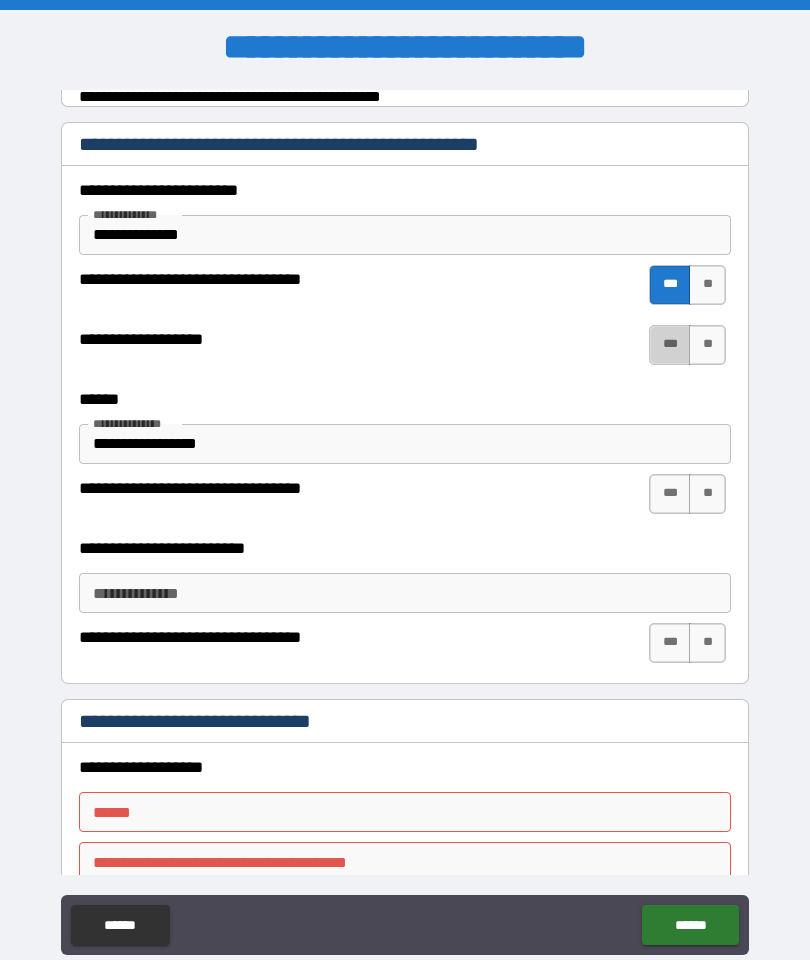 click on "***" at bounding box center [670, 345] 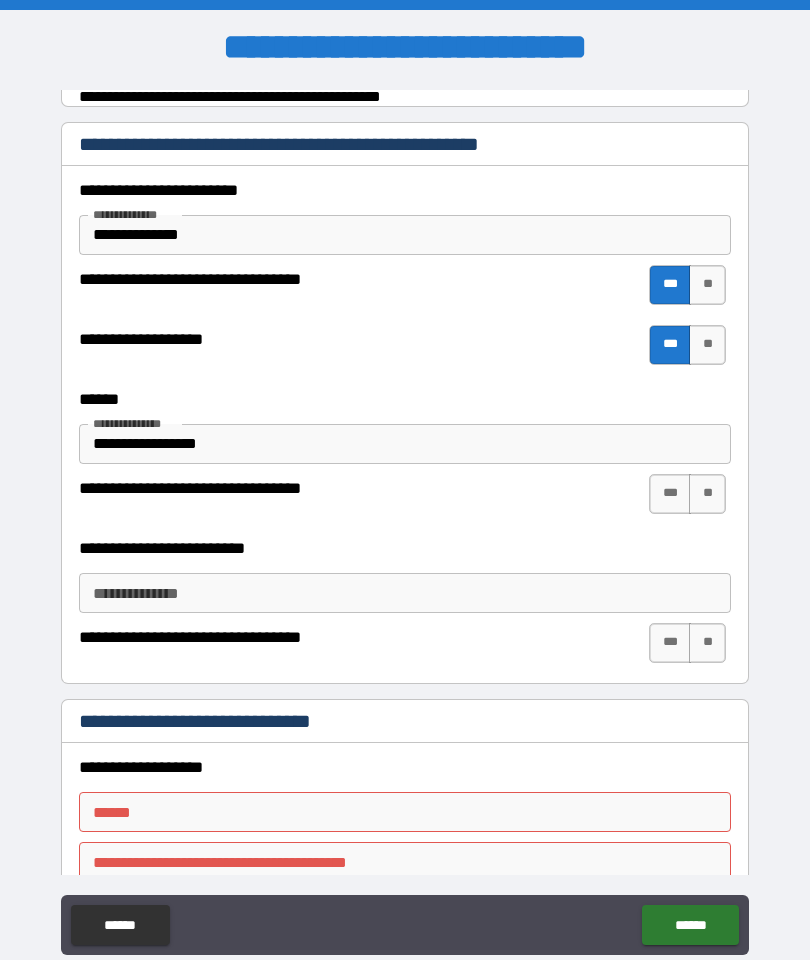 click on "***" at bounding box center (670, 494) 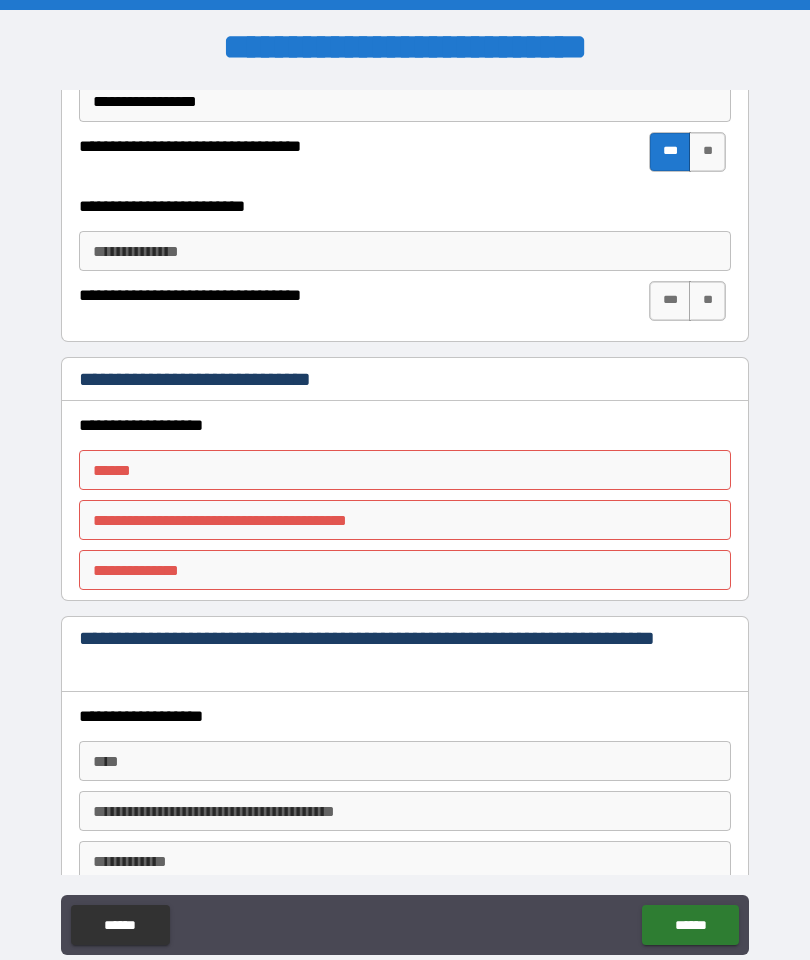 scroll, scrollTop: 2372, scrollLeft: 0, axis: vertical 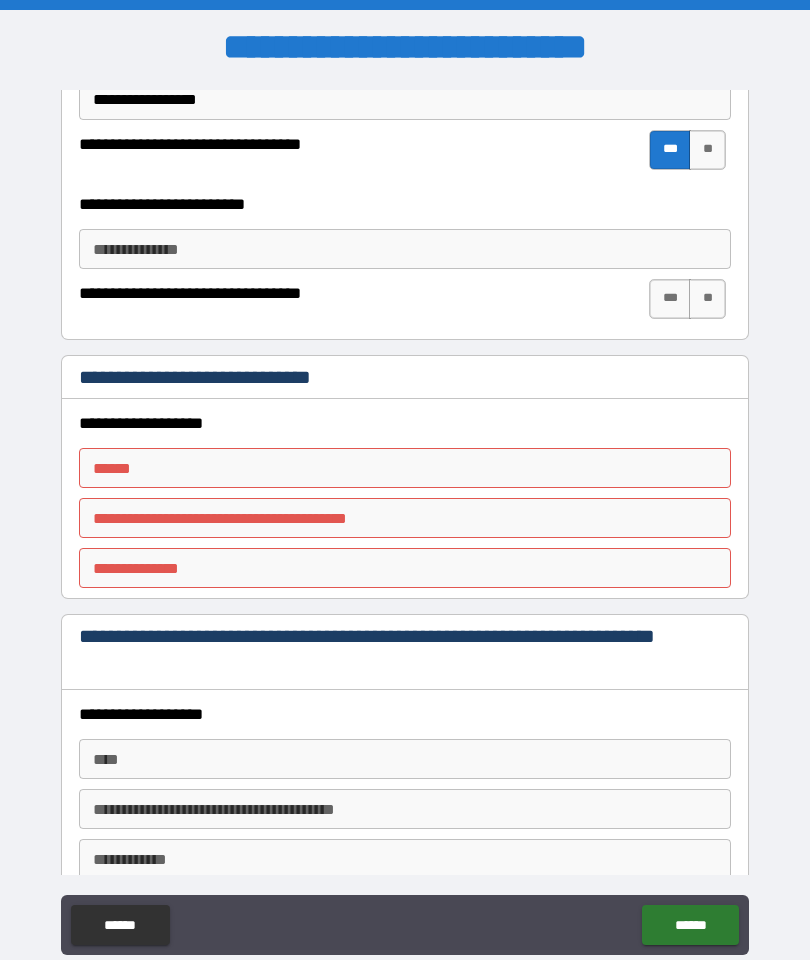 click on "****   *" at bounding box center [405, 468] 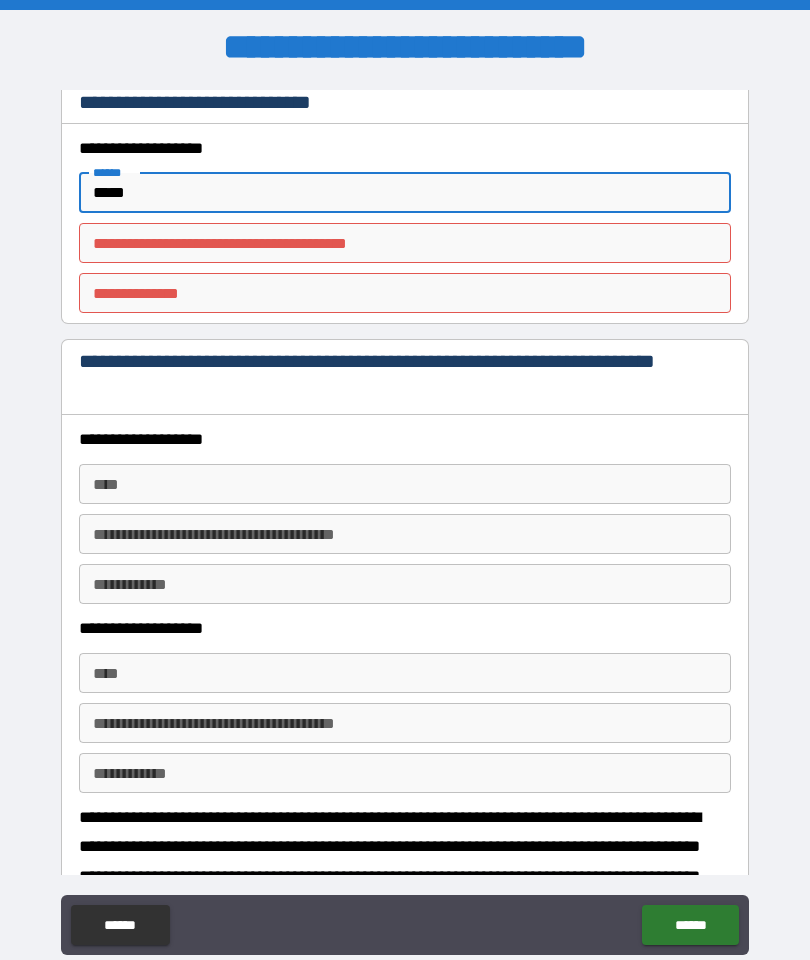 scroll, scrollTop: 2651, scrollLeft: 0, axis: vertical 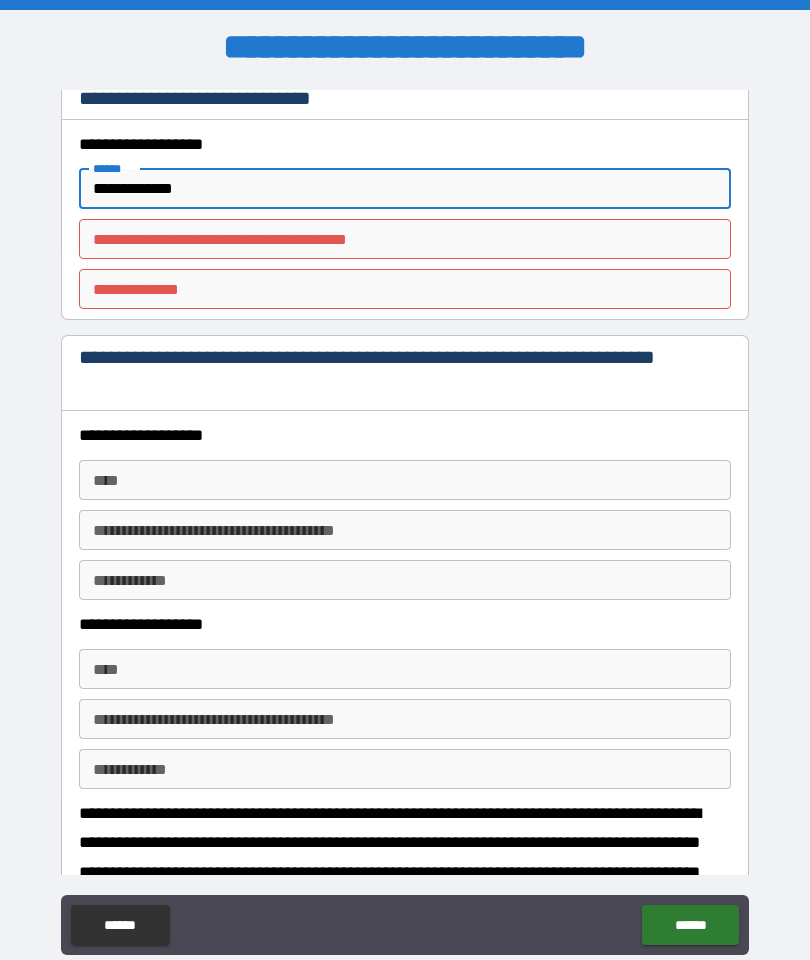 type on "**********" 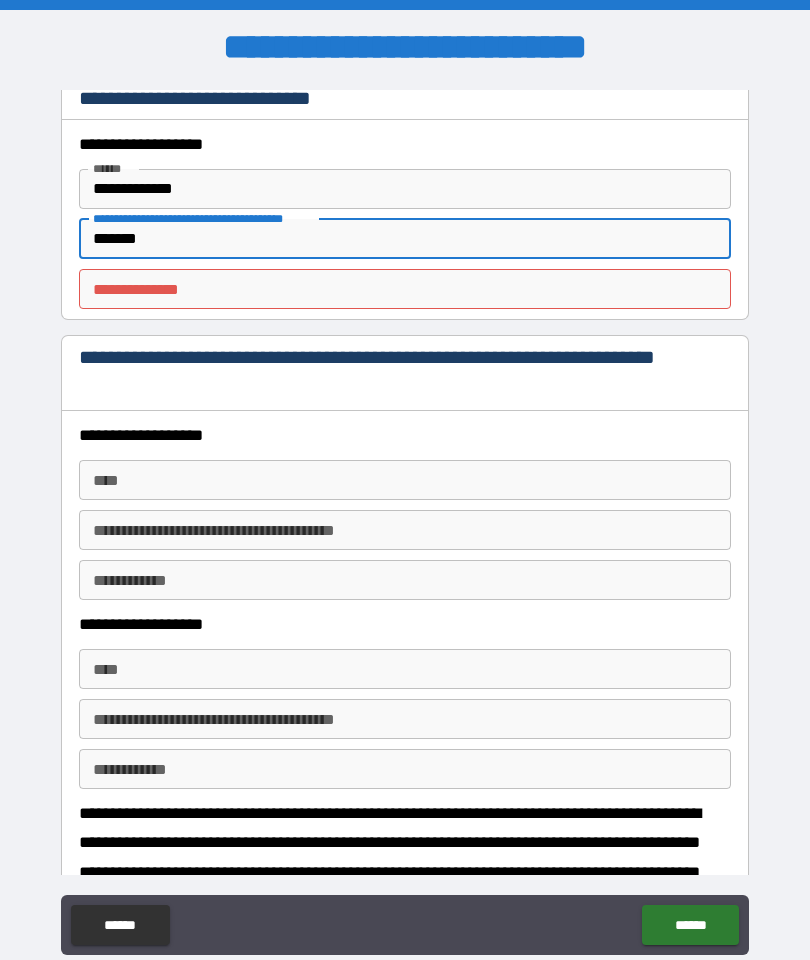 type on "******" 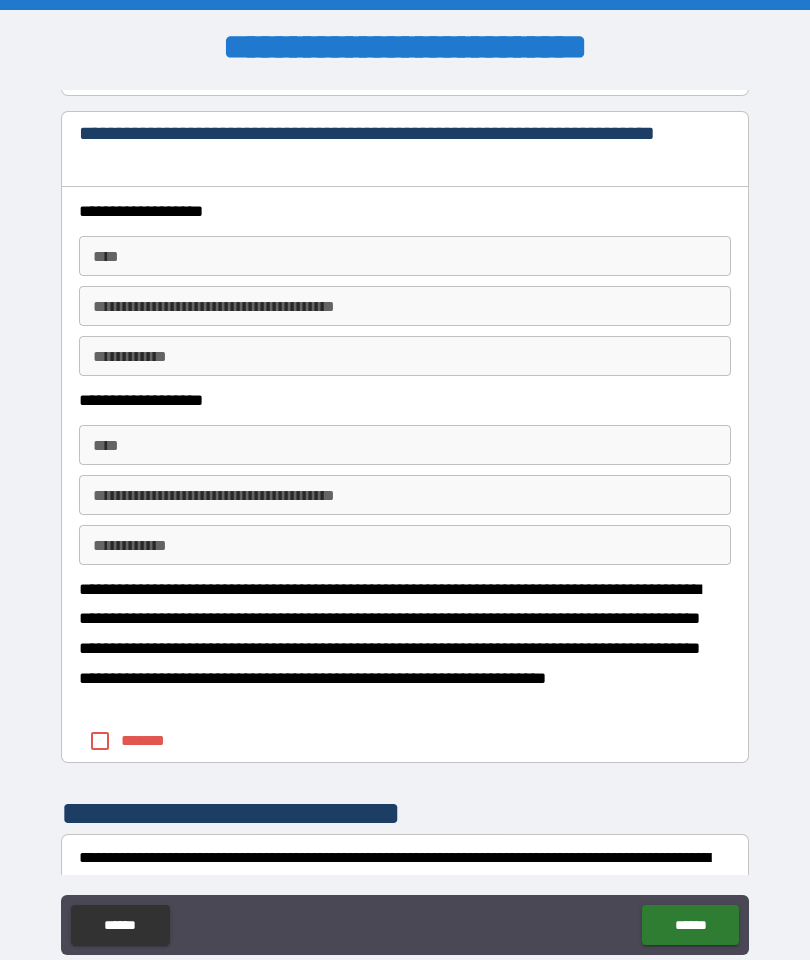 scroll, scrollTop: 2876, scrollLeft: 0, axis: vertical 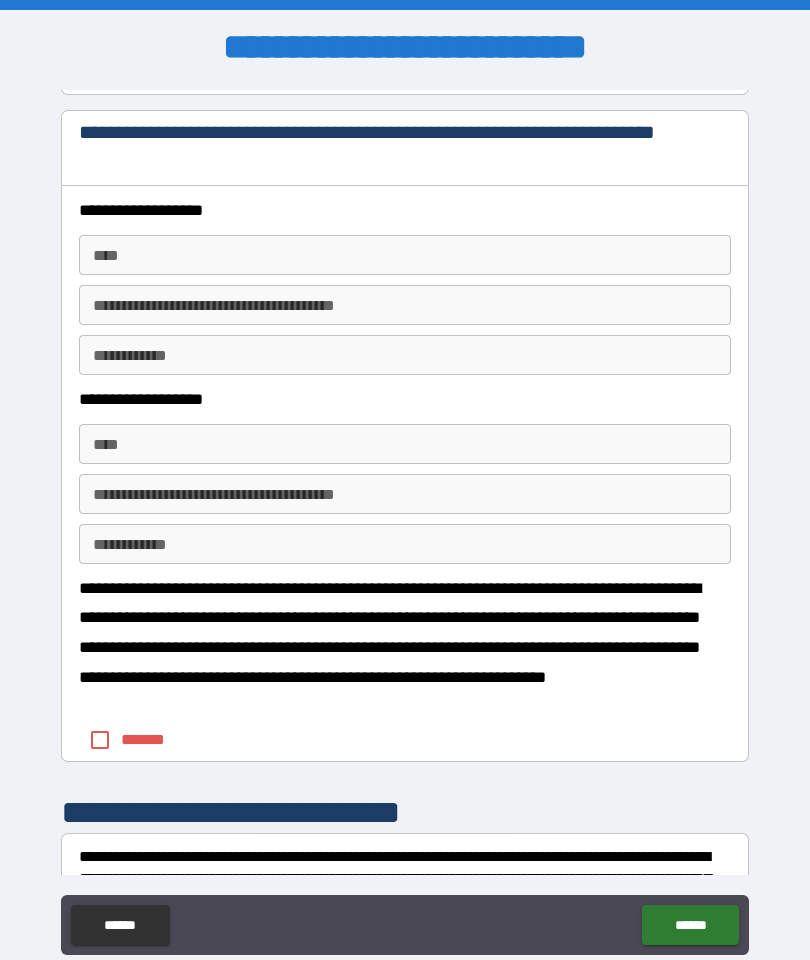 type on "**********" 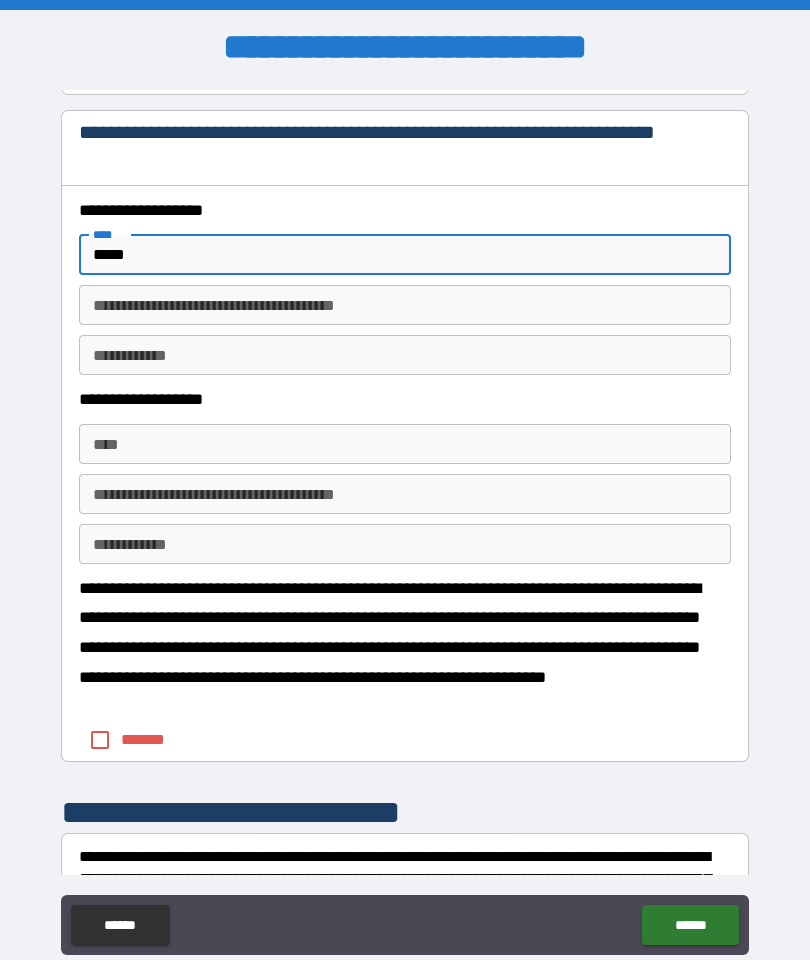 type on "*****" 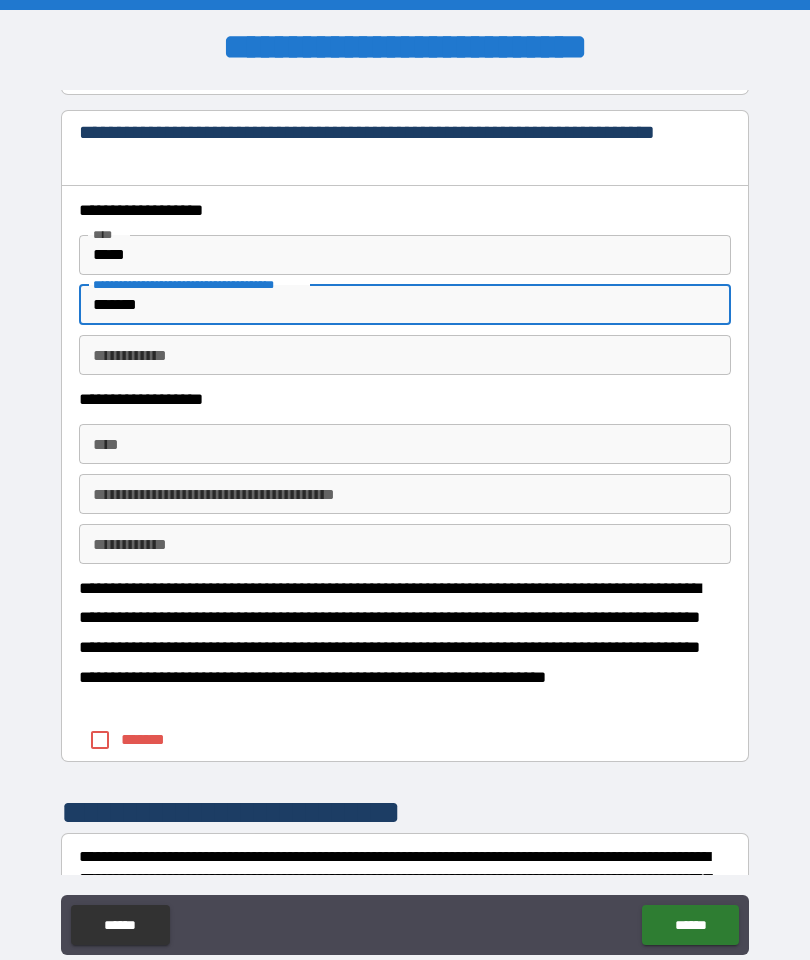 type on "******" 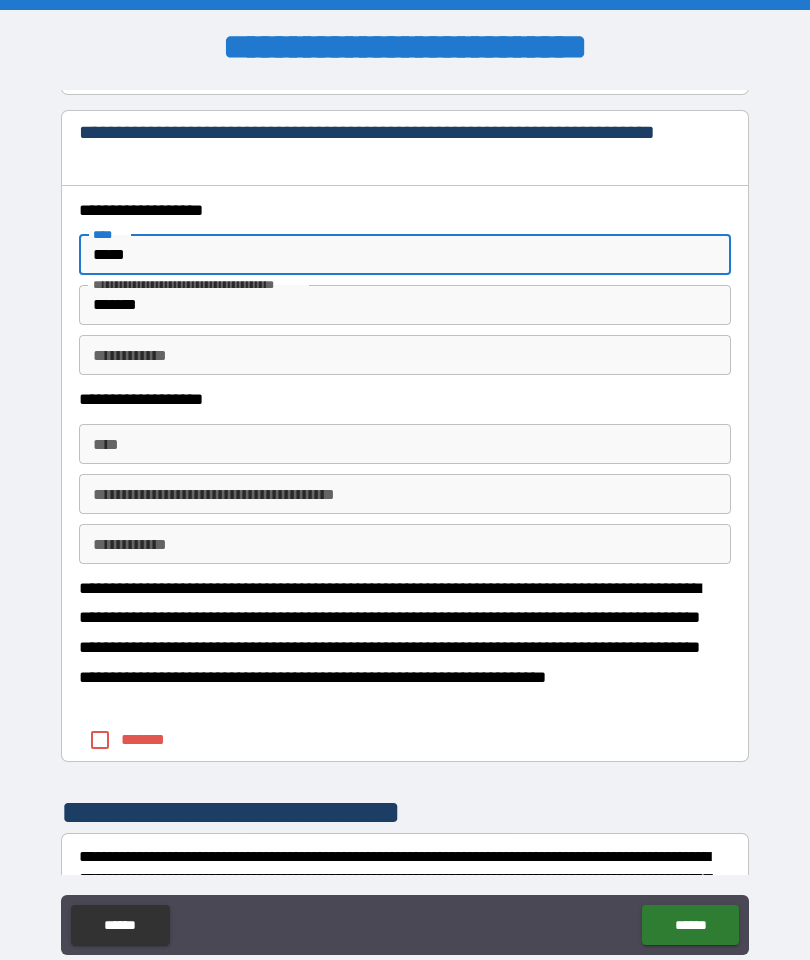 click on "*****" at bounding box center (405, 255) 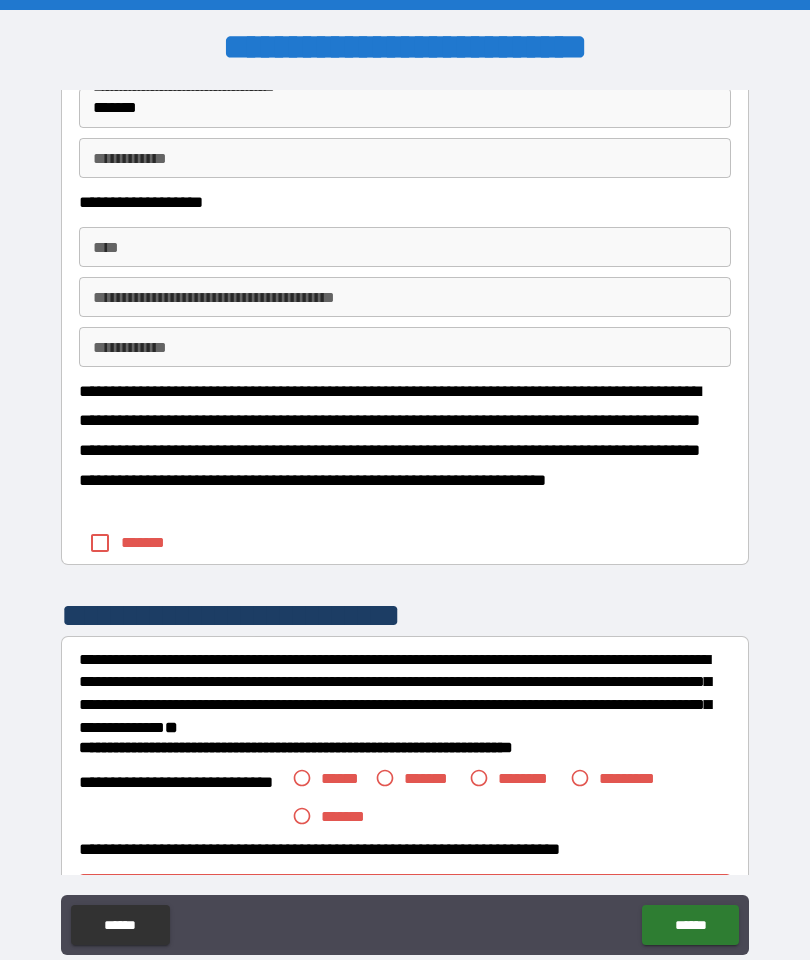 scroll, scrollTop: 3057, scrollLeft: 0, axis: vertical 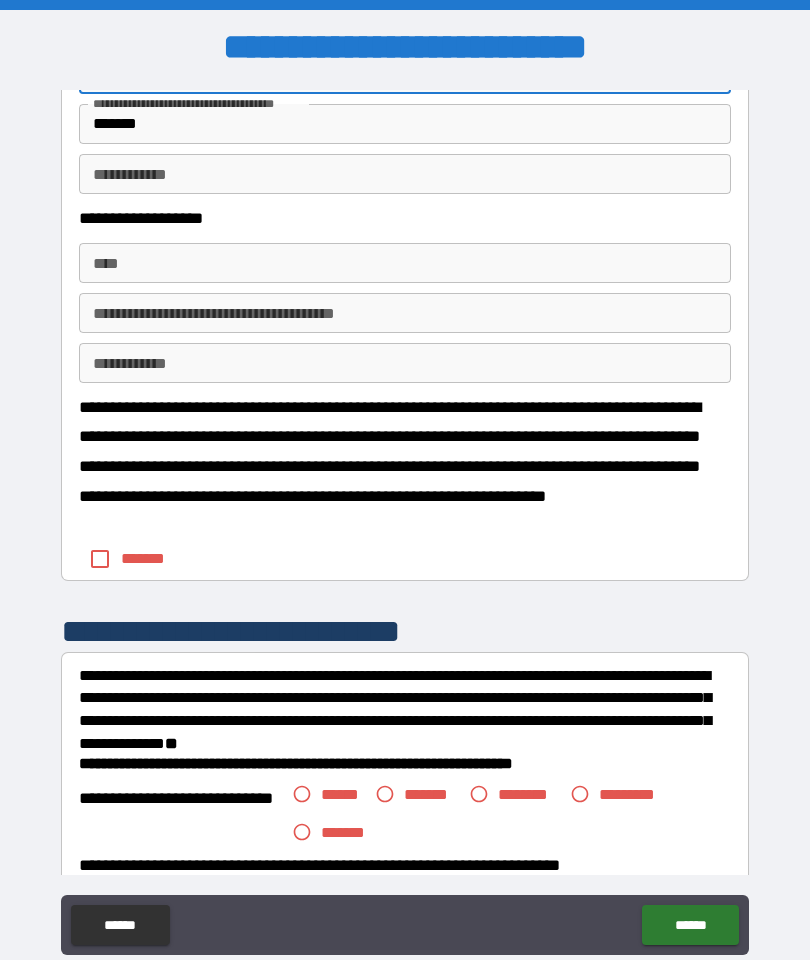 type on "**********" 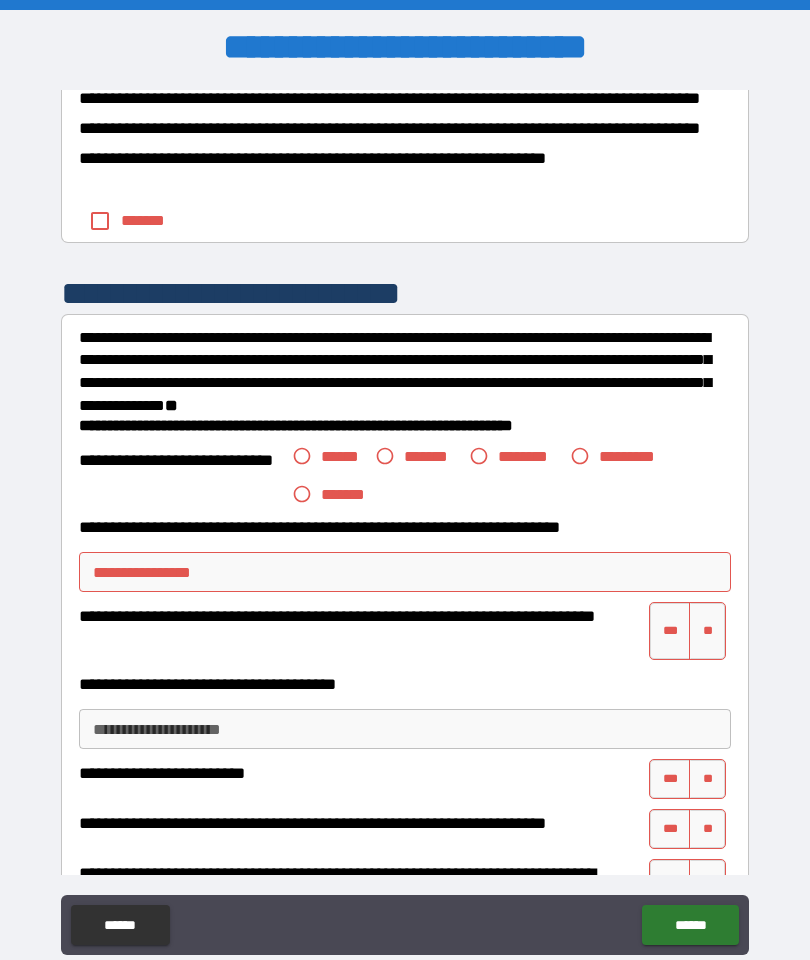 scroll, scrollTop: 3397, scrollLeft: 0, axis: vertical 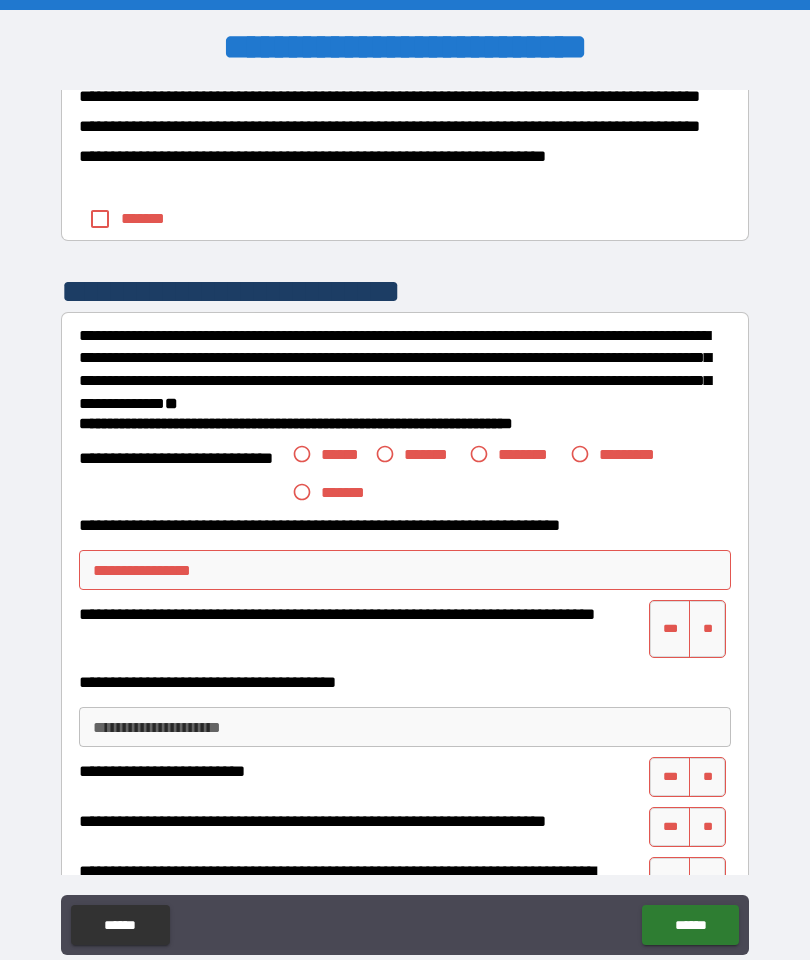 type on "**********" 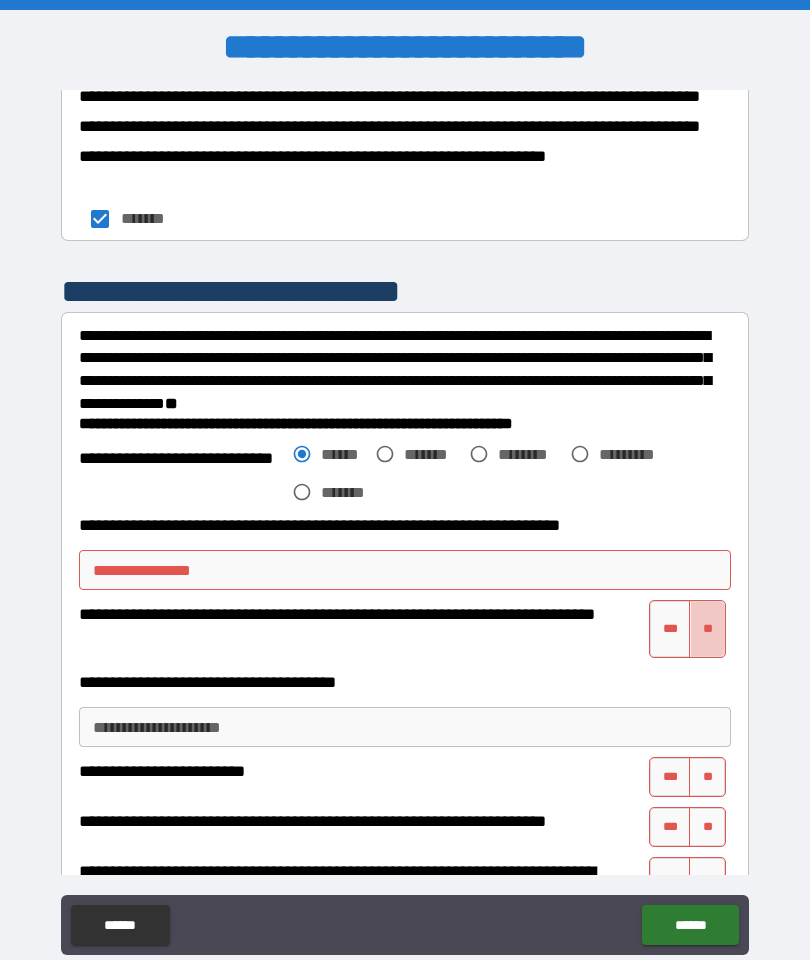 click on "**" at bounding box center [707, 629] 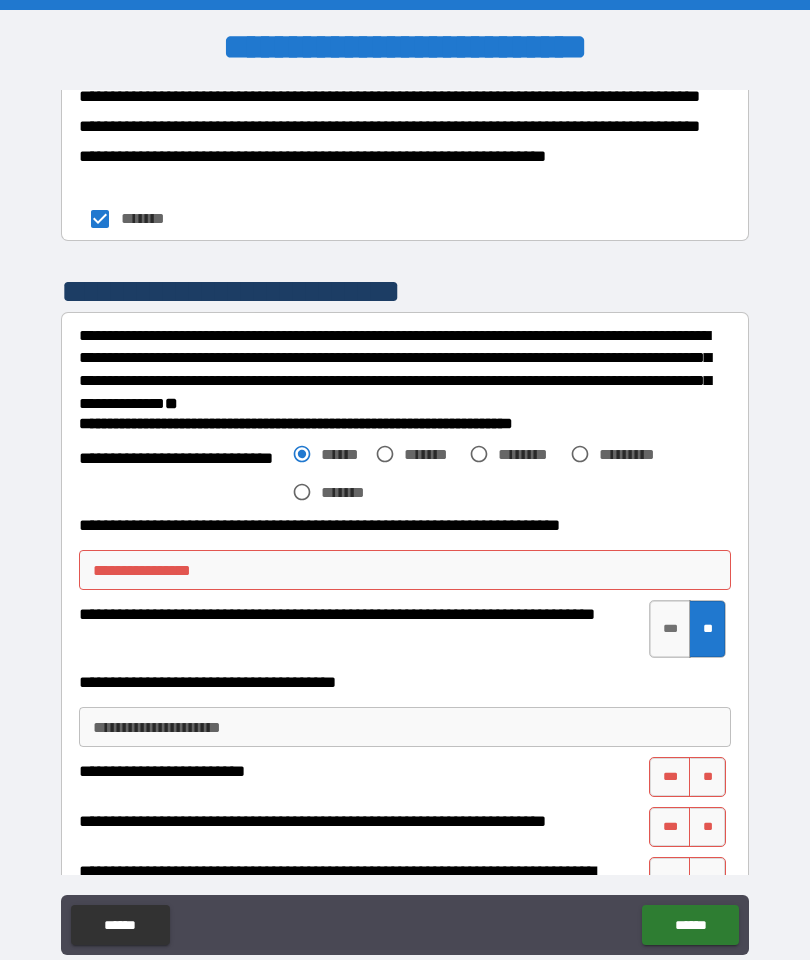 click on "**********" at bounding box center [405, 570] 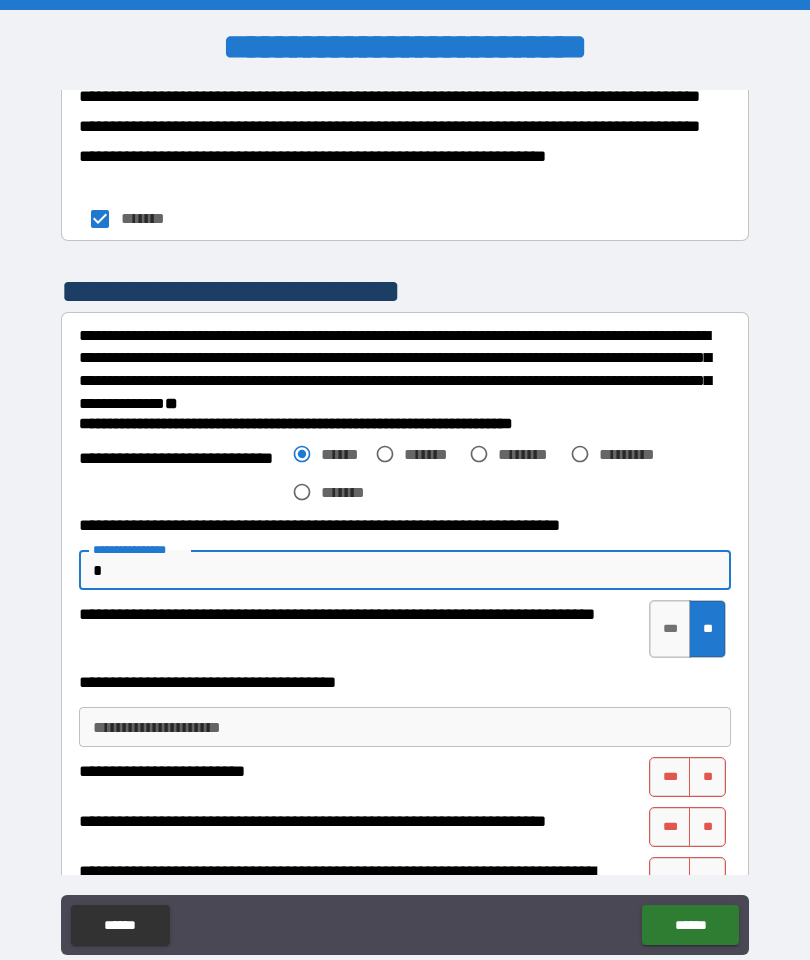 type on "*" 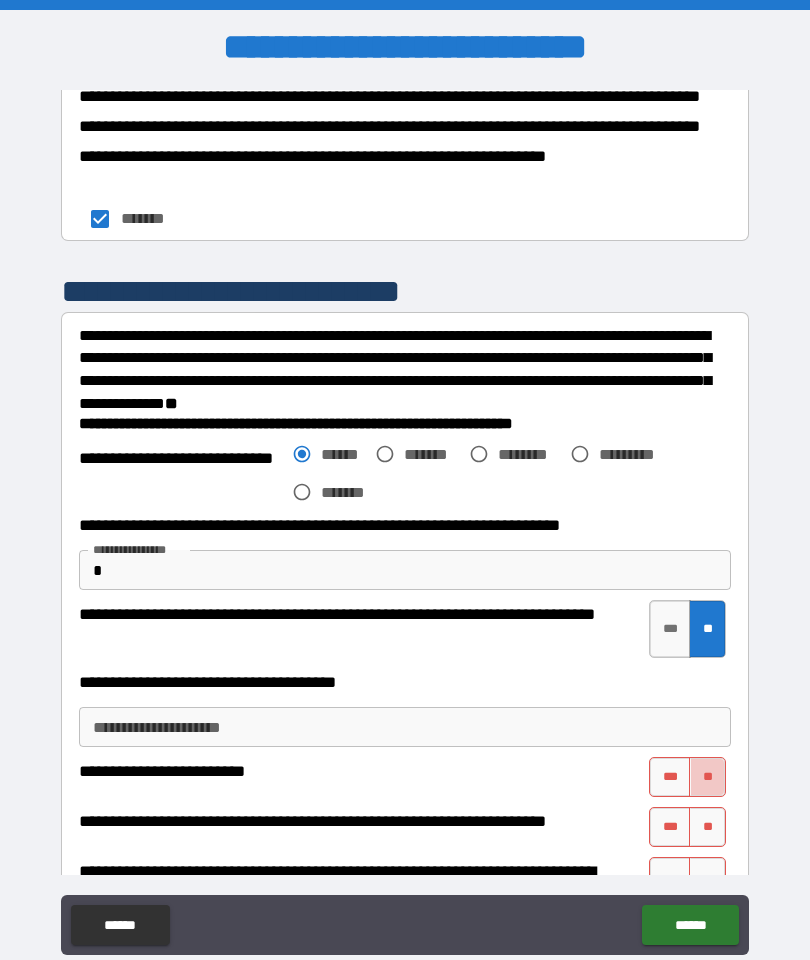 click on "**" at bounding box center [707, 777] 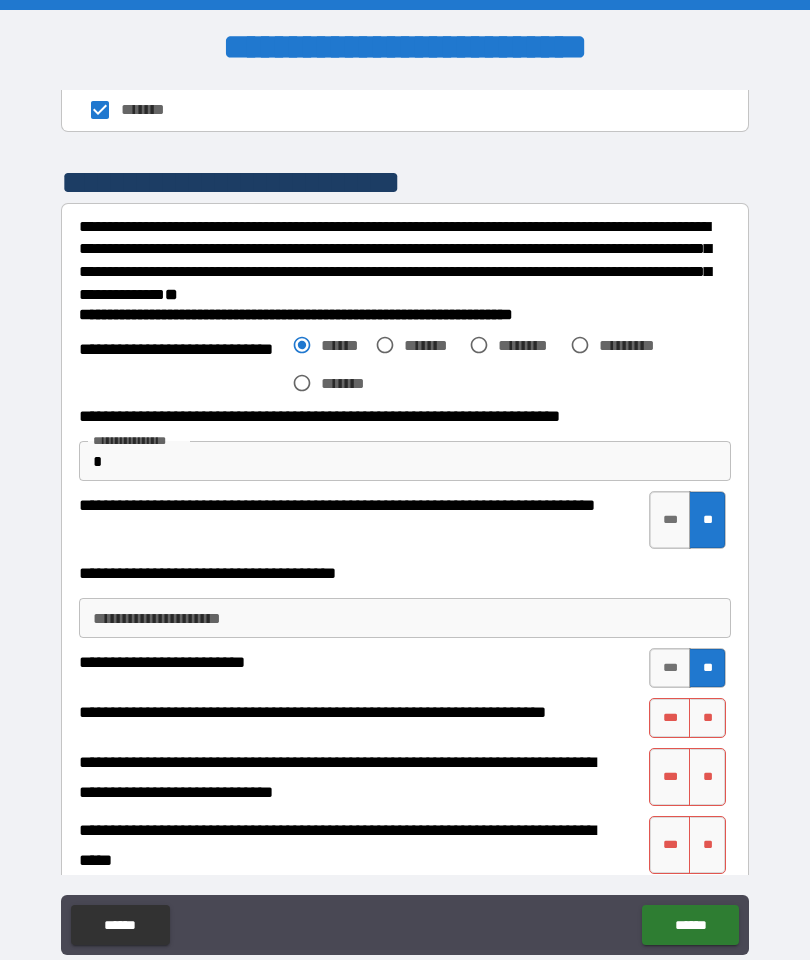 scroll, scrollTop: 3517, scrollLeft: 0, axis: vertical 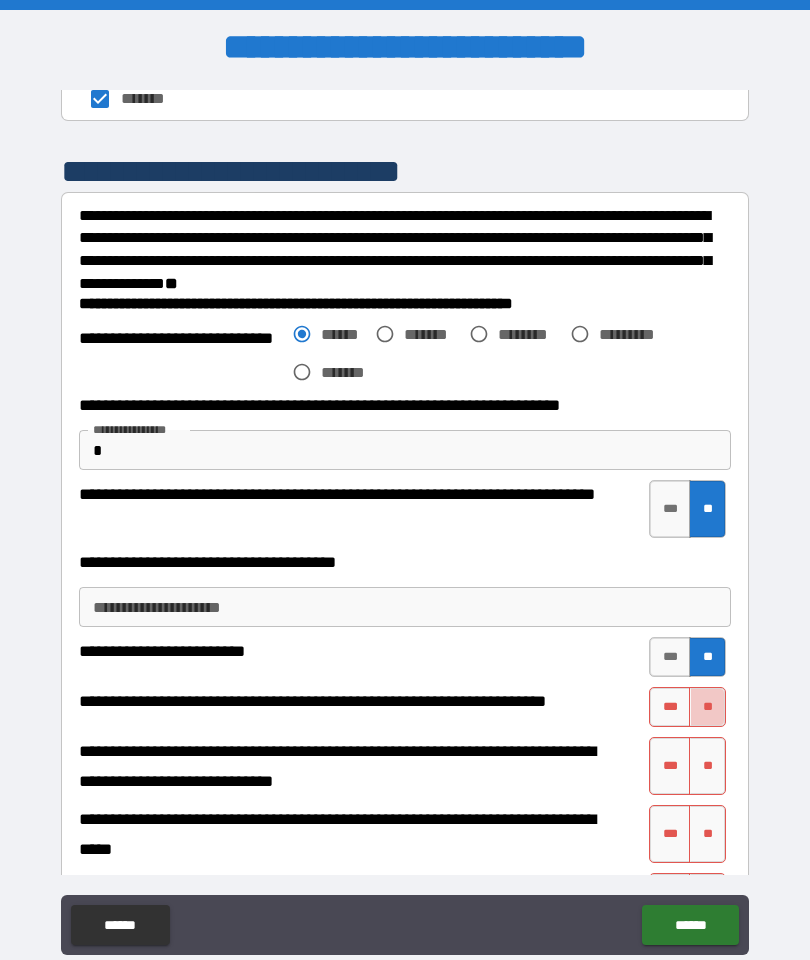 click on "**" at bounding box center (707, 707) 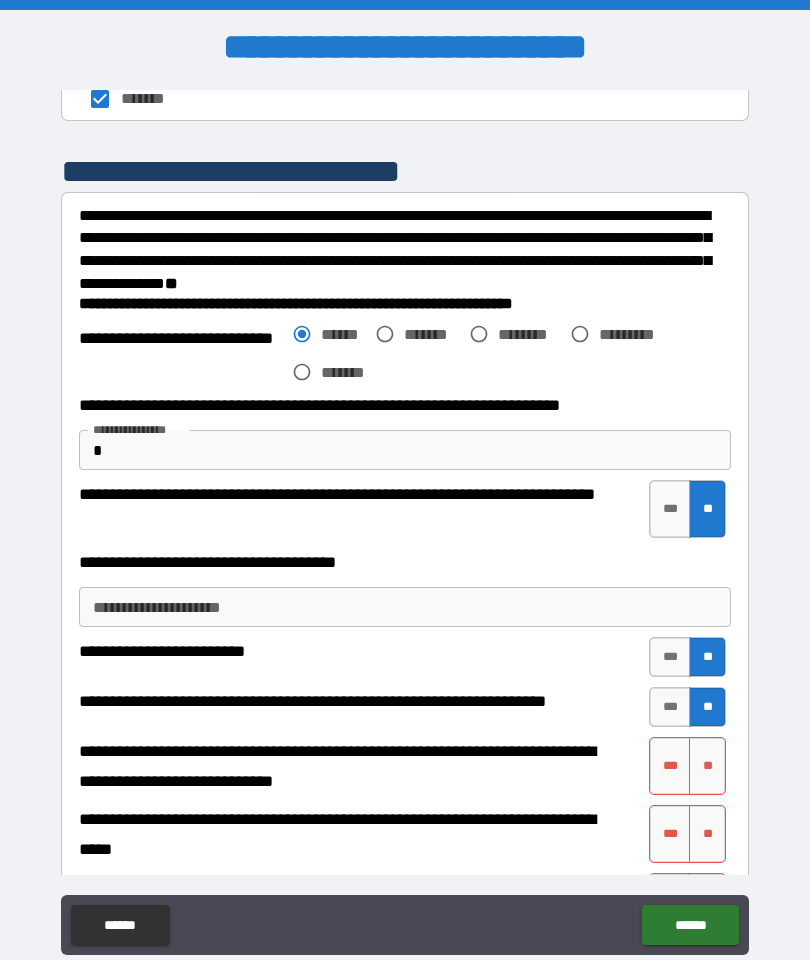 click on "**" at bounding box center (707, 766) 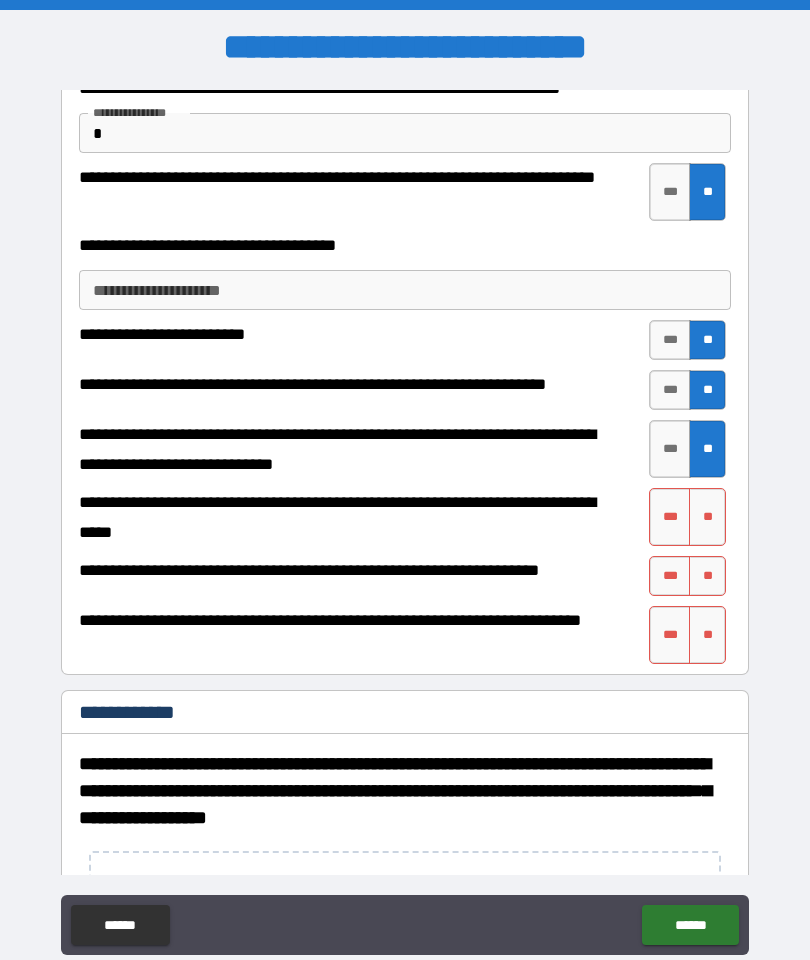 scroll, scrollTop: 3837, scrollLeft: 0, axis: vertical 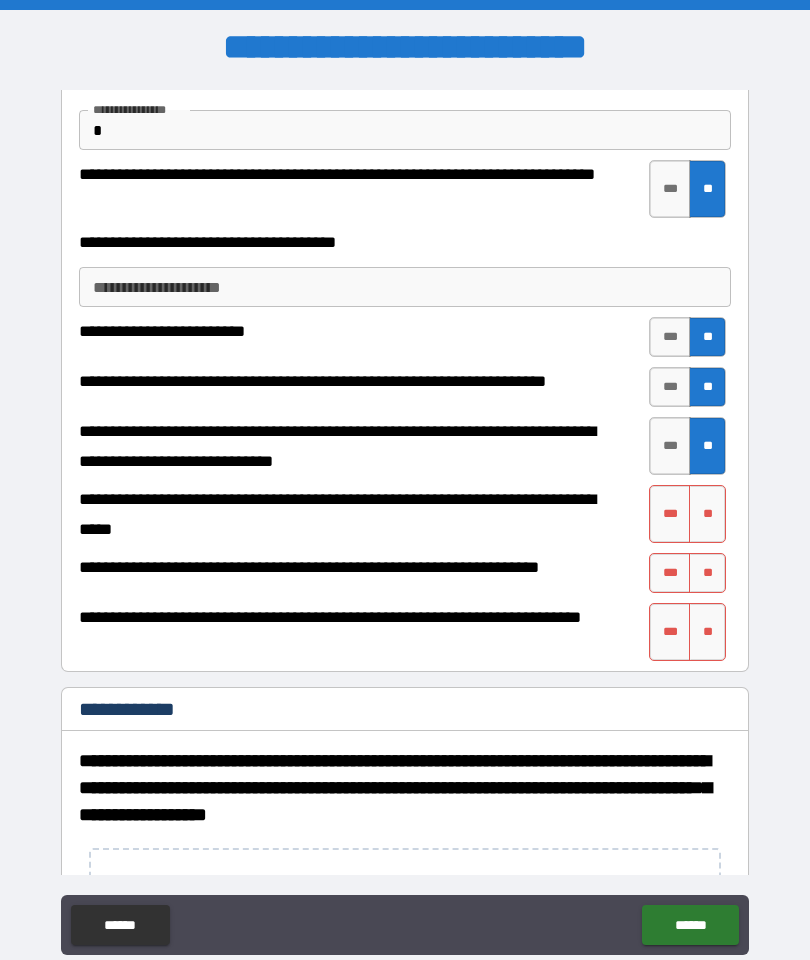 click on "**" at bounding box center (707, 514) 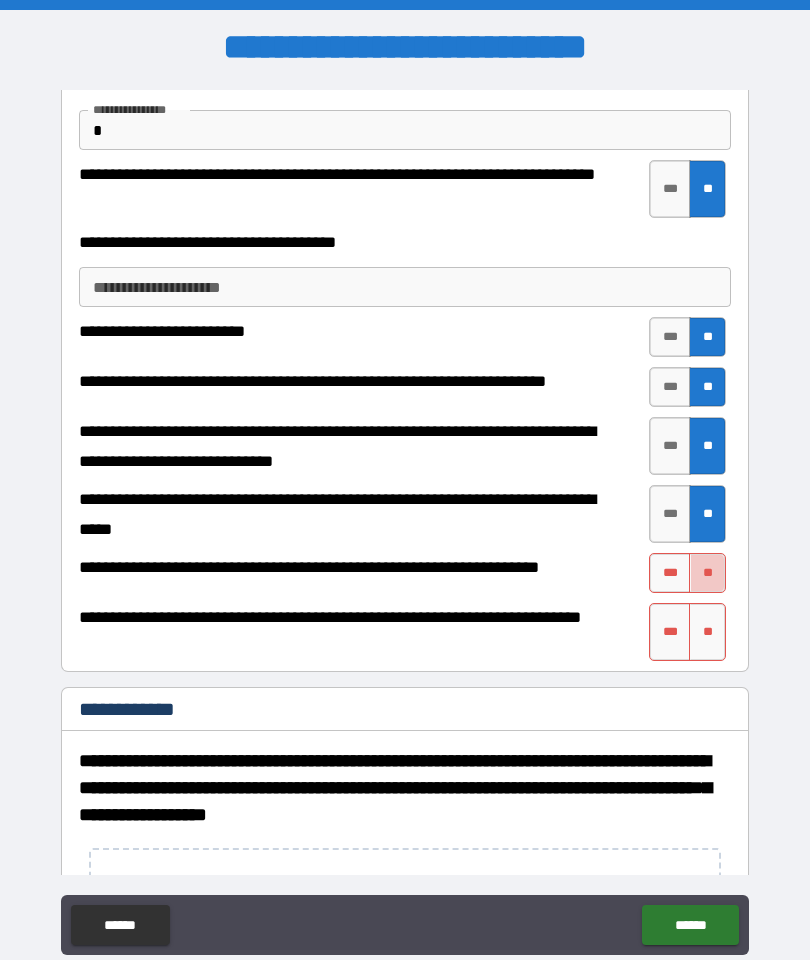 click on "**" at bounding box center (707, 573) 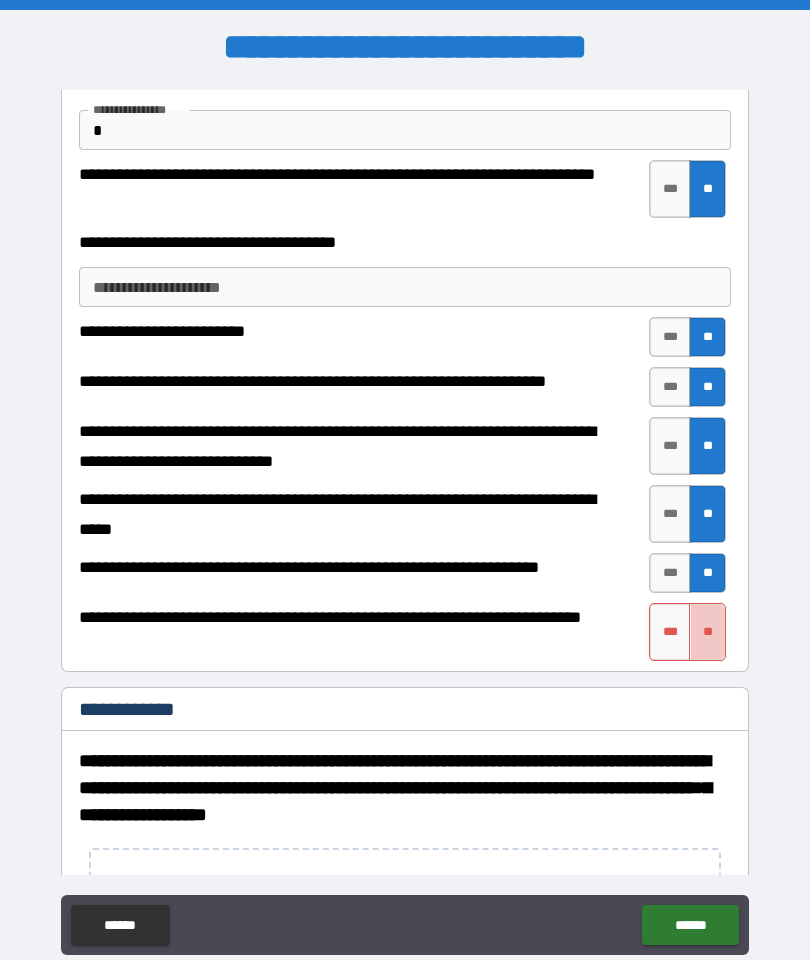 click on "**" at bounding box center [707, 632] 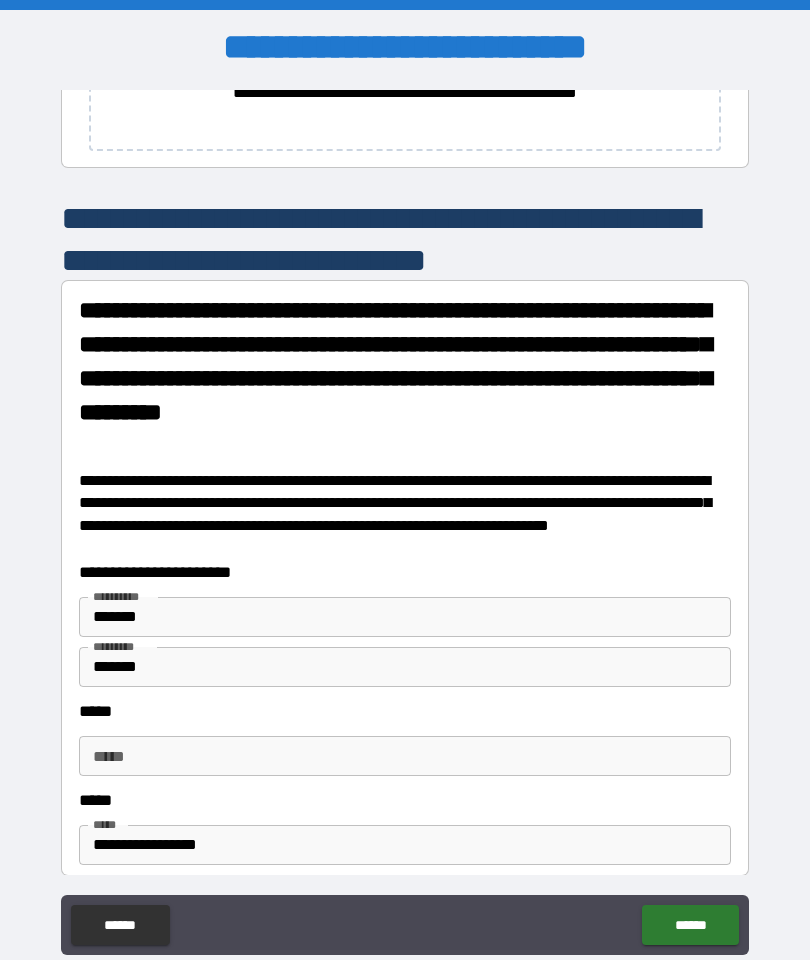 scroll, scrollTop: 6719, scrollLeft: 0, axis: vertical 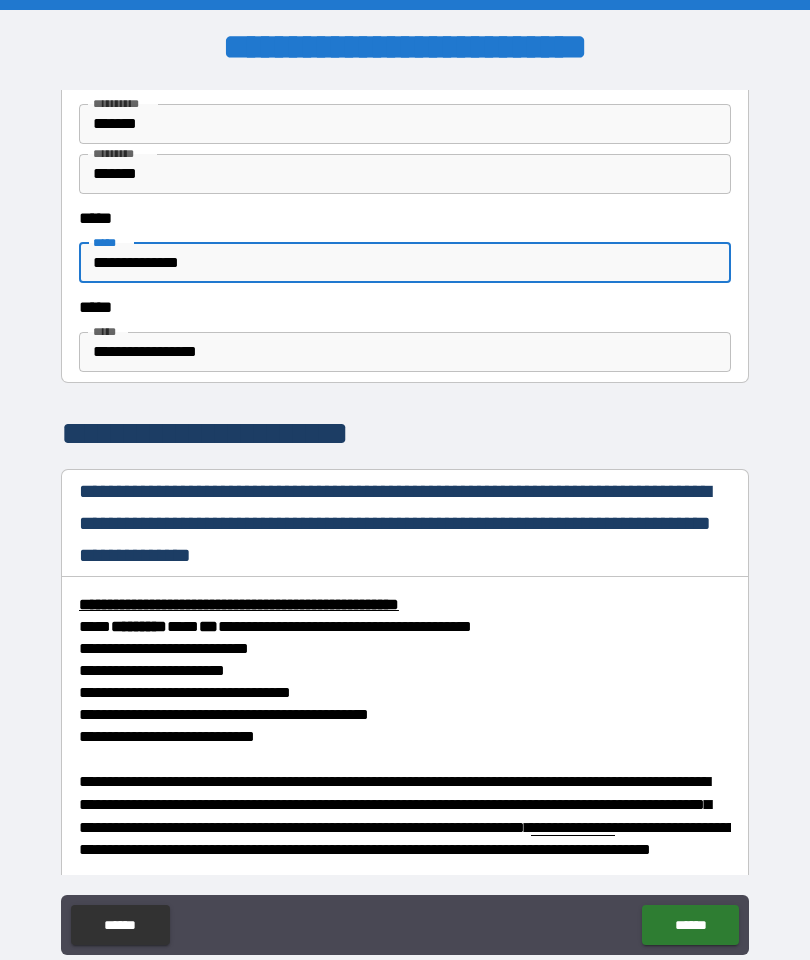 type on "**********" 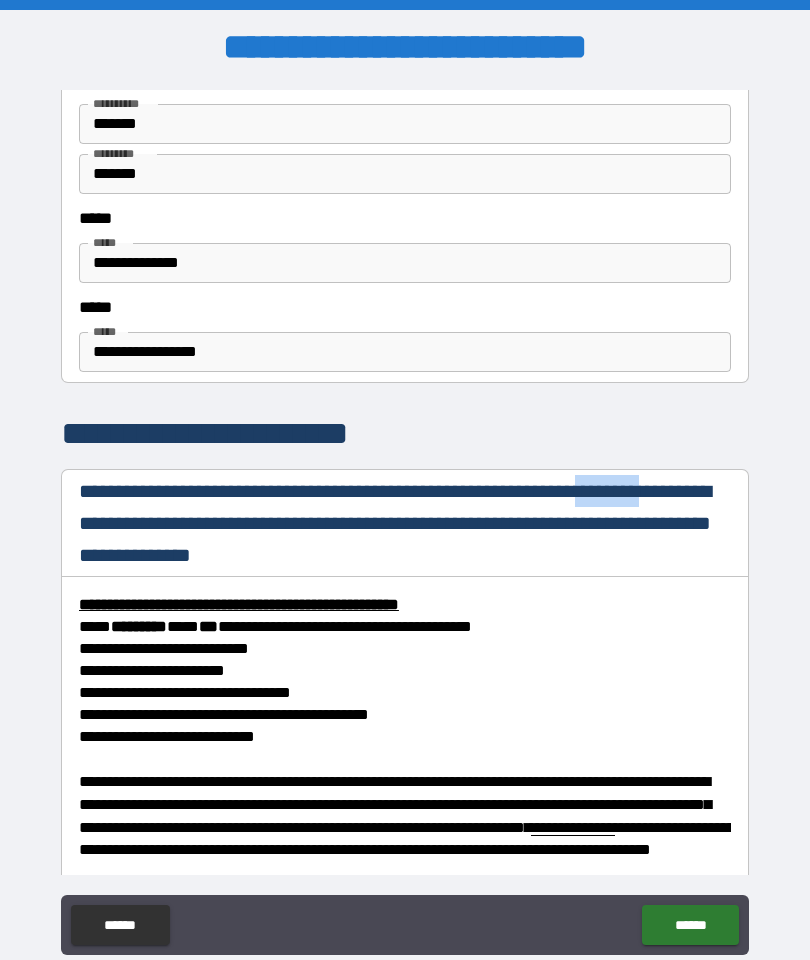 click on "**********" at bounding box center [405, 522] 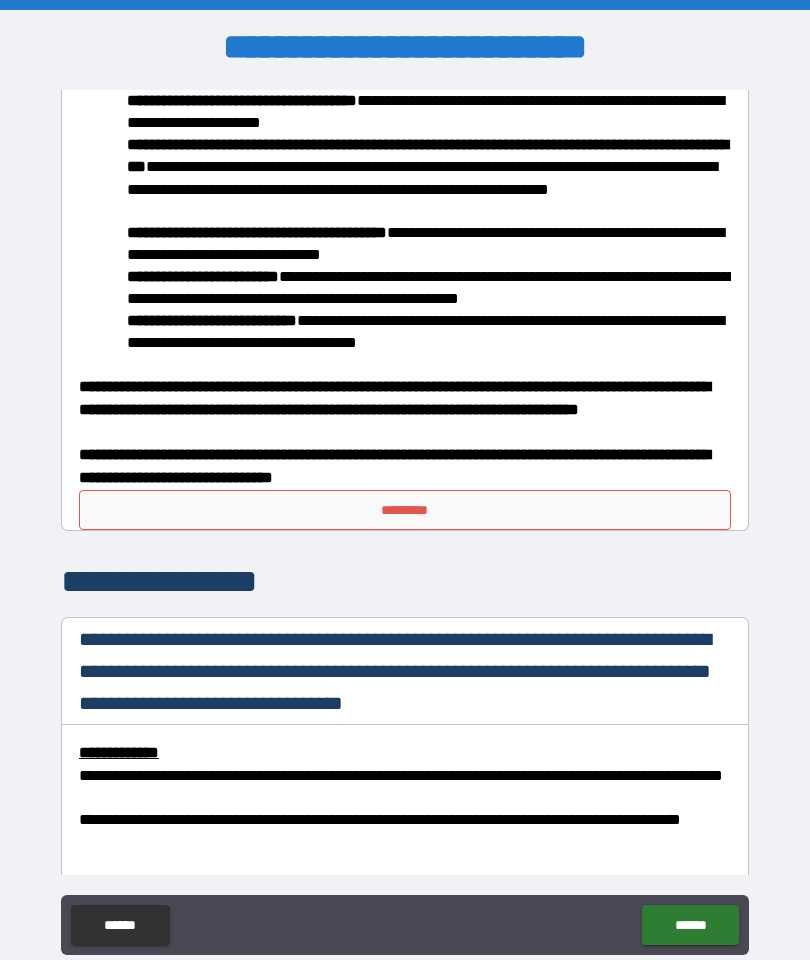 scroll, scrollTop: 8182, scrollLeft: 0, axis: vertical 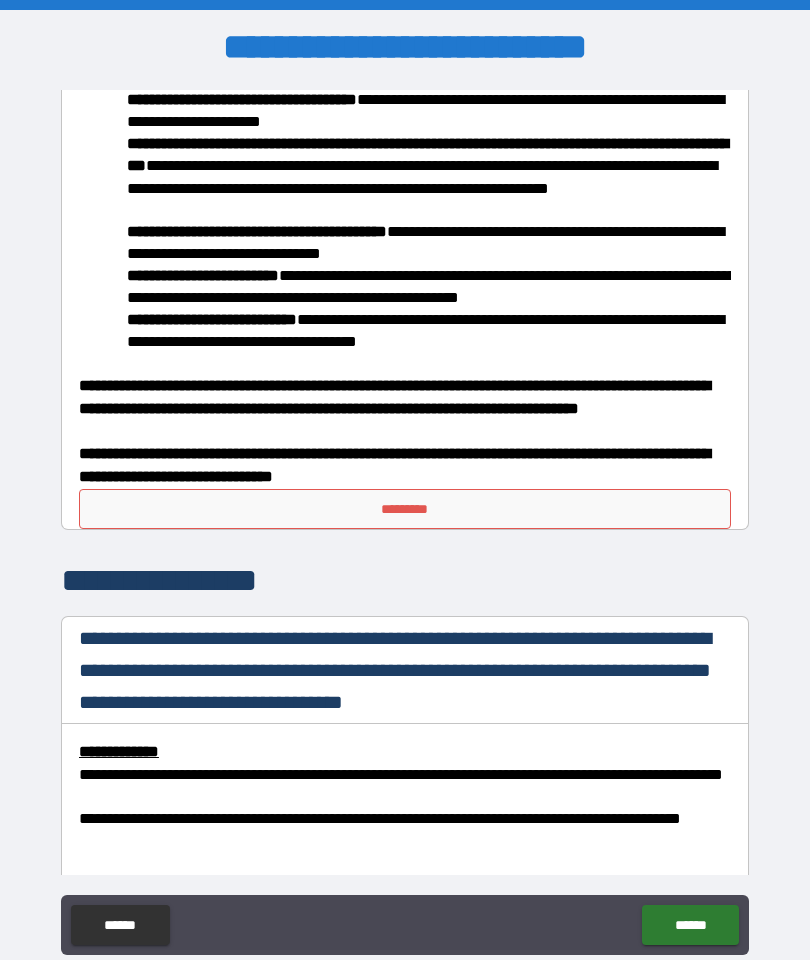 click on "*********" at bounding box center (405, 509) 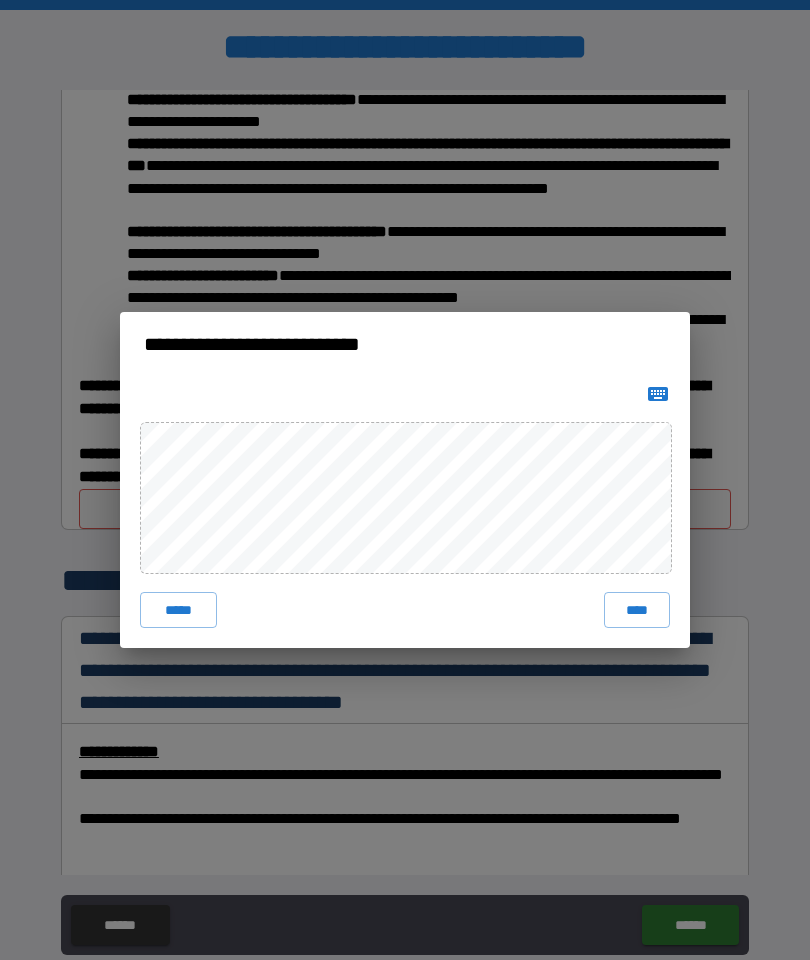 click on "****" at bounding box center [637, 610] 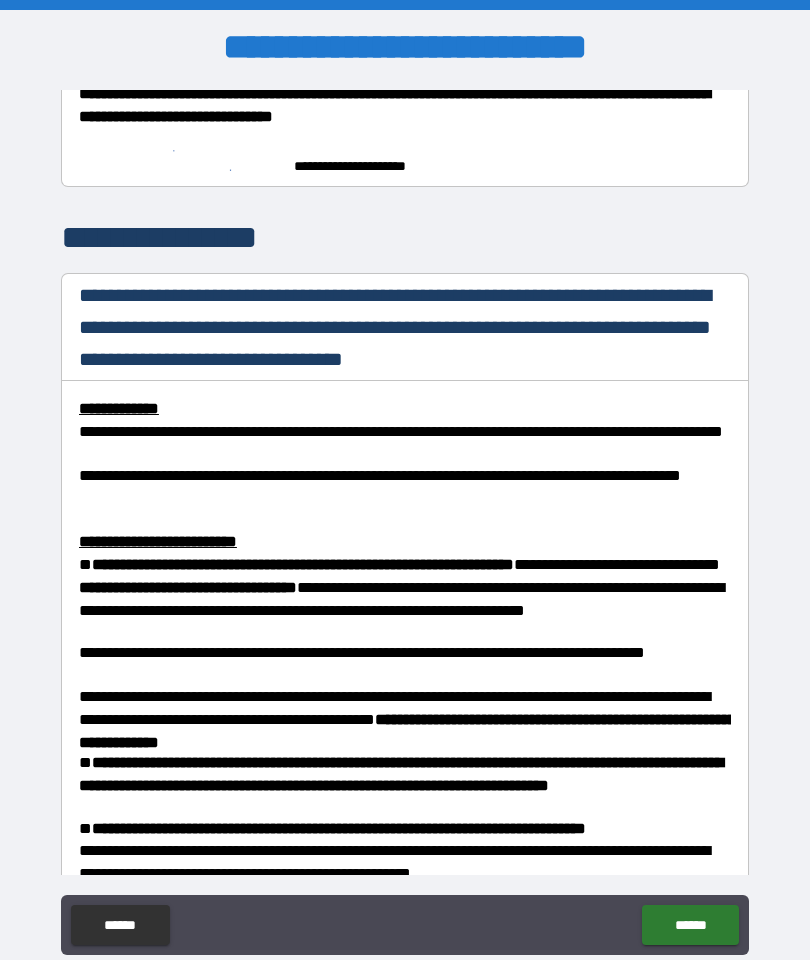 scroll, scrollTop: 8543, scrollLeft: 0, axis: vertical 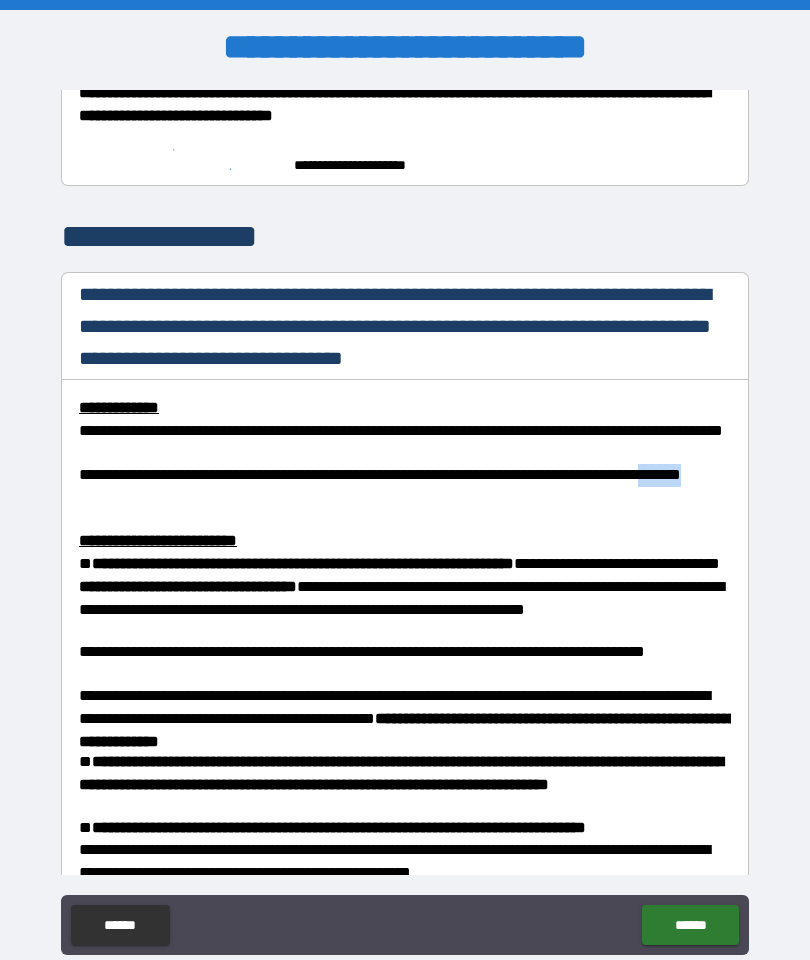 click on "**********" at bounding box center [405, 522] 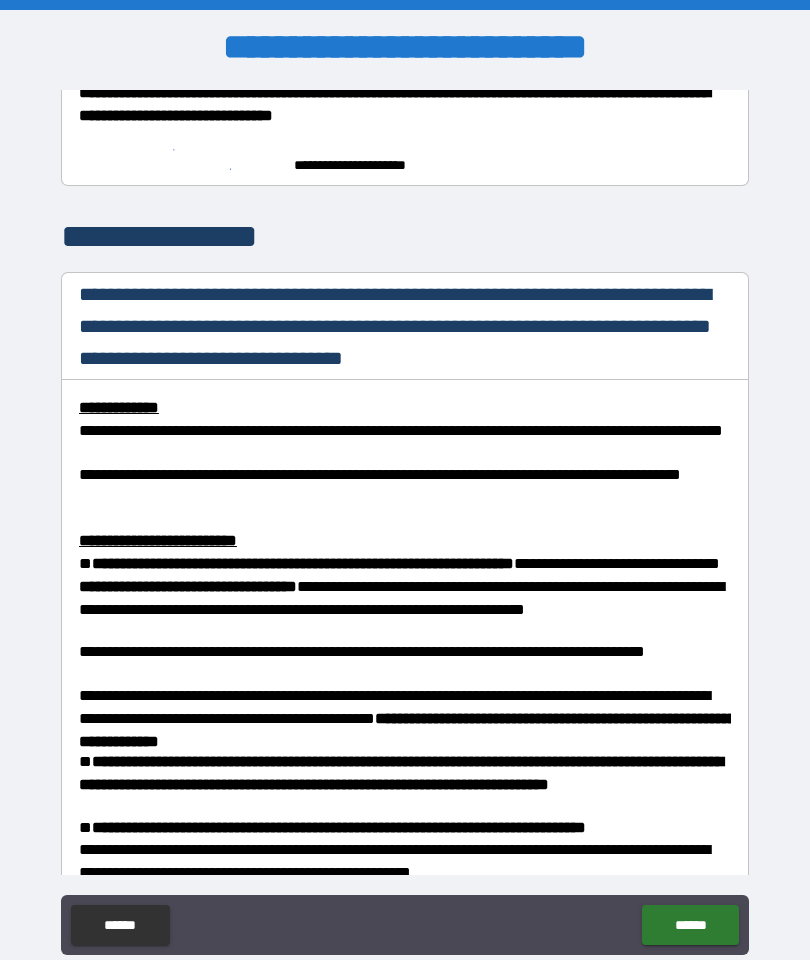 click on "**********" at bounding box center [405, 522] 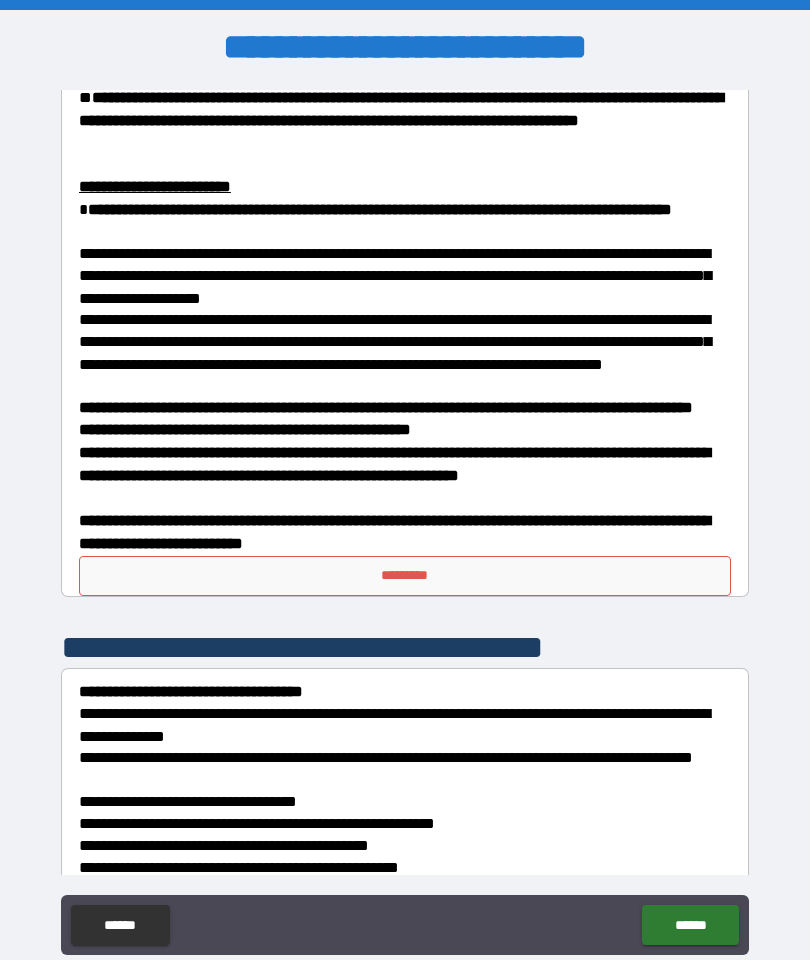 scroll, scrollTop: 9340, scrollLeft: 0, axis: vertical 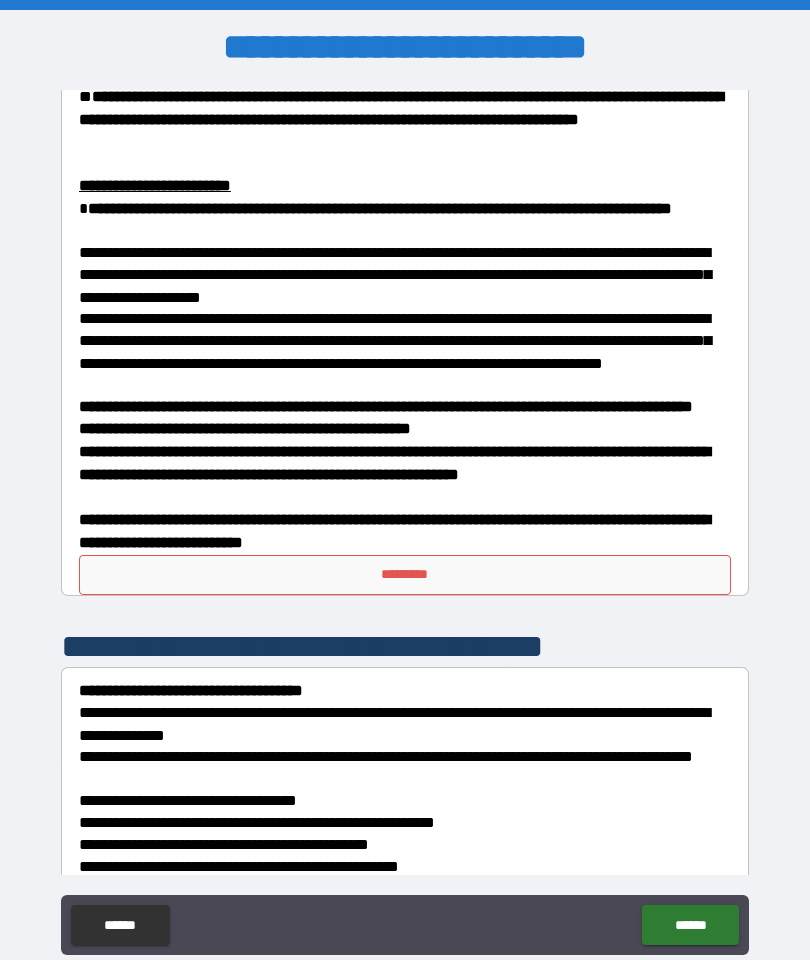 click on "*********" at bounding box center [405, 575] 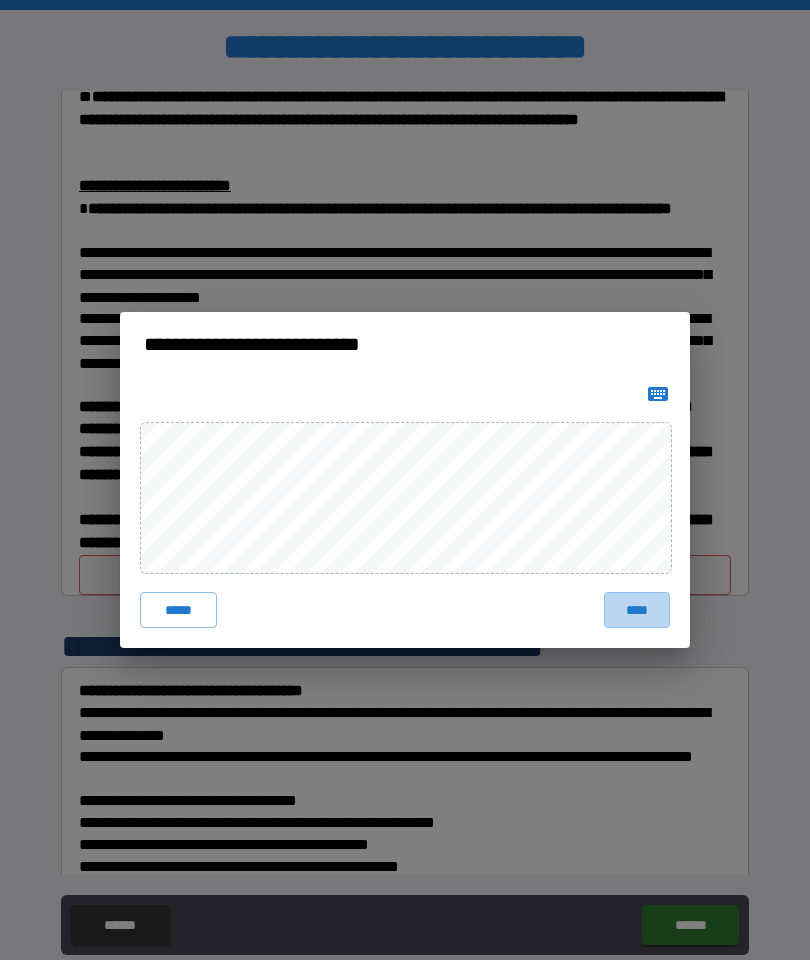 click on "****" at bounding box center [637, 610] 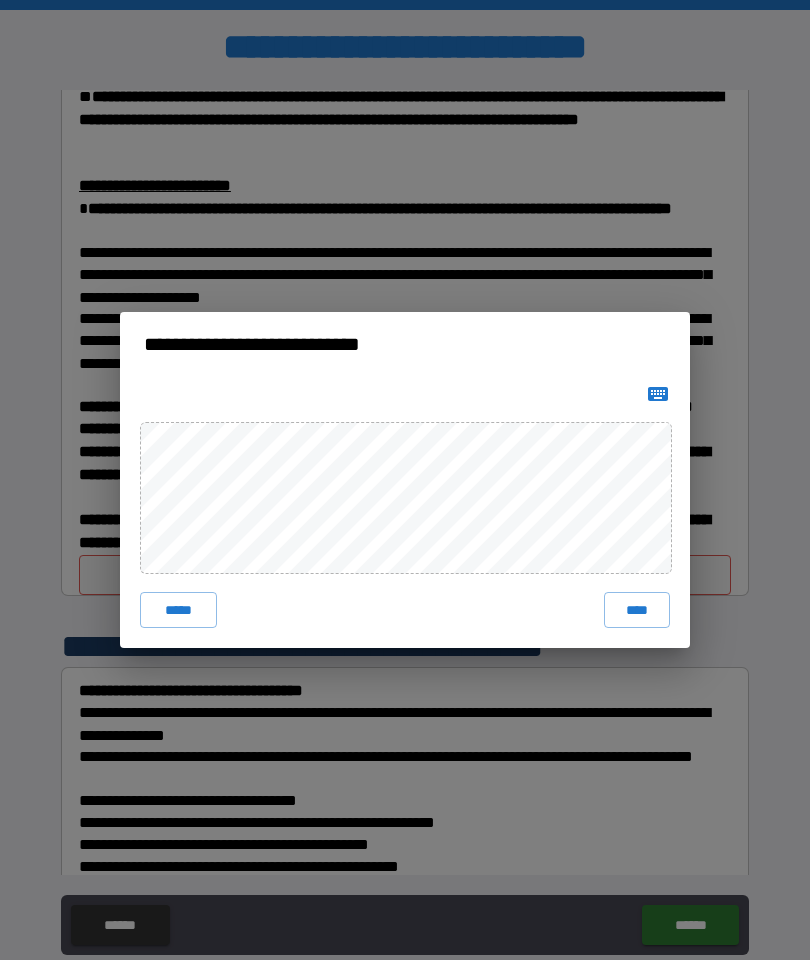 click on "****" at bounding box center (637, 610) 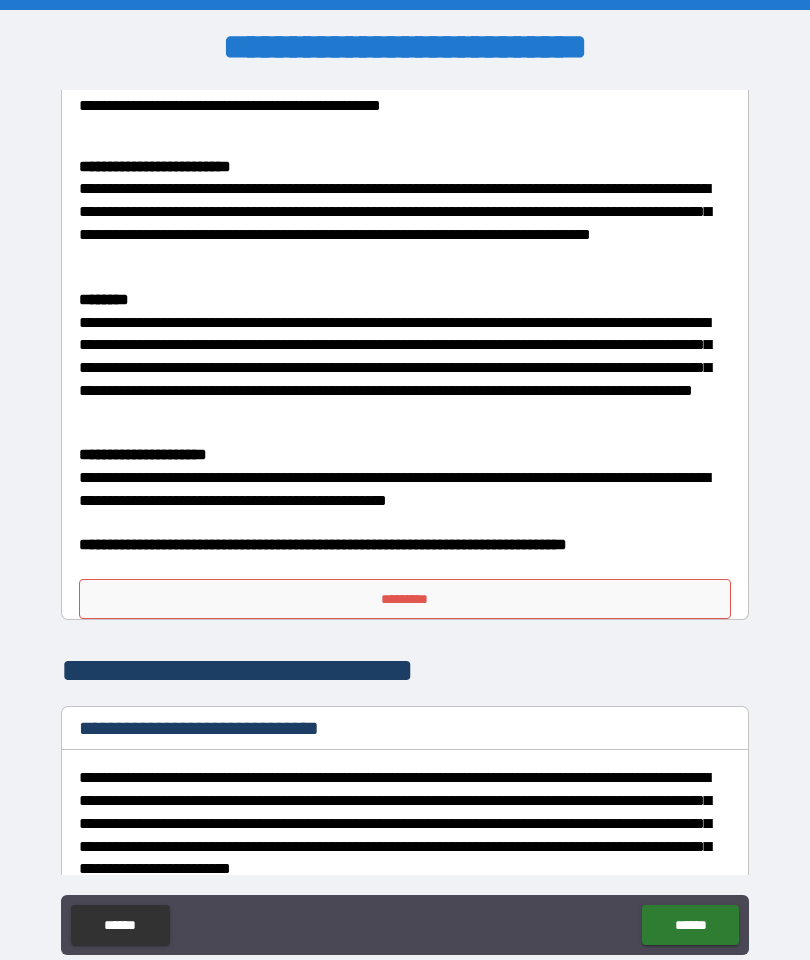 scroll, scrollTop: 10502, scrollLeft: 0, axis: vertical 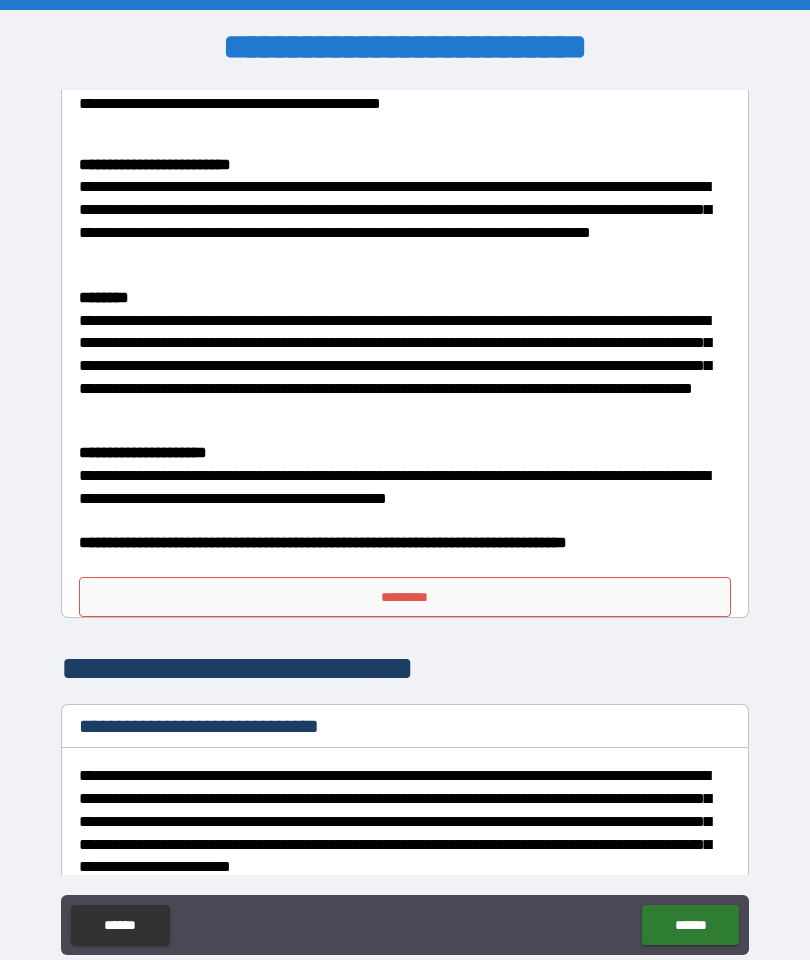 click on "*********" at bounding box center [405, 597] 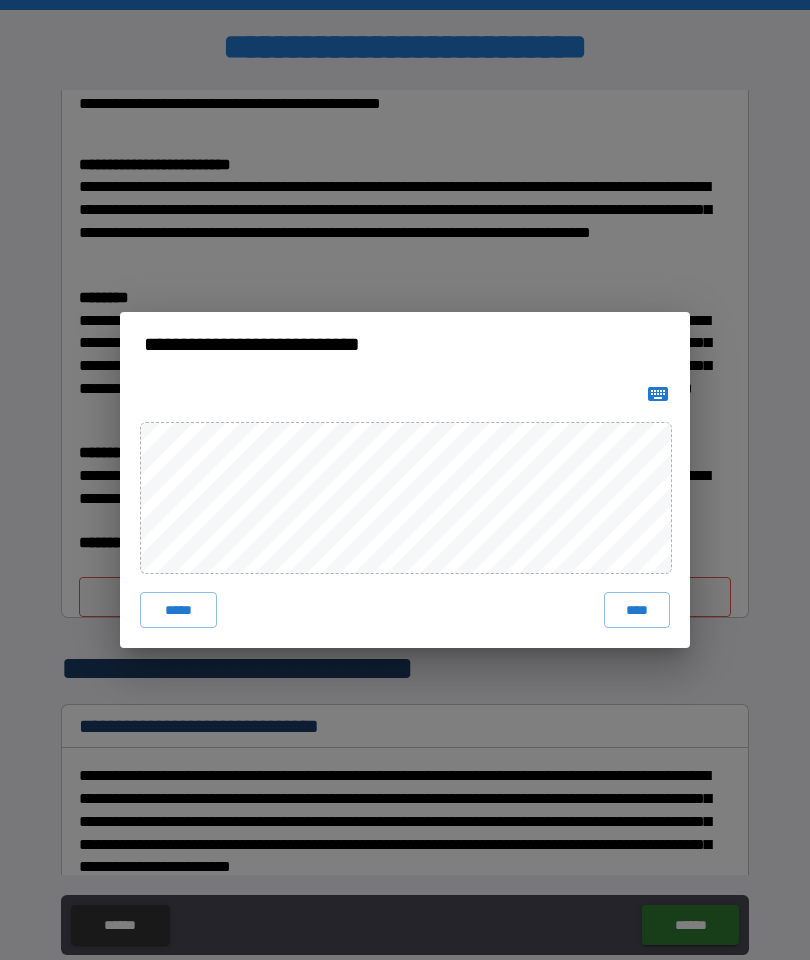 click on "****" at bounding box center [637, 610] 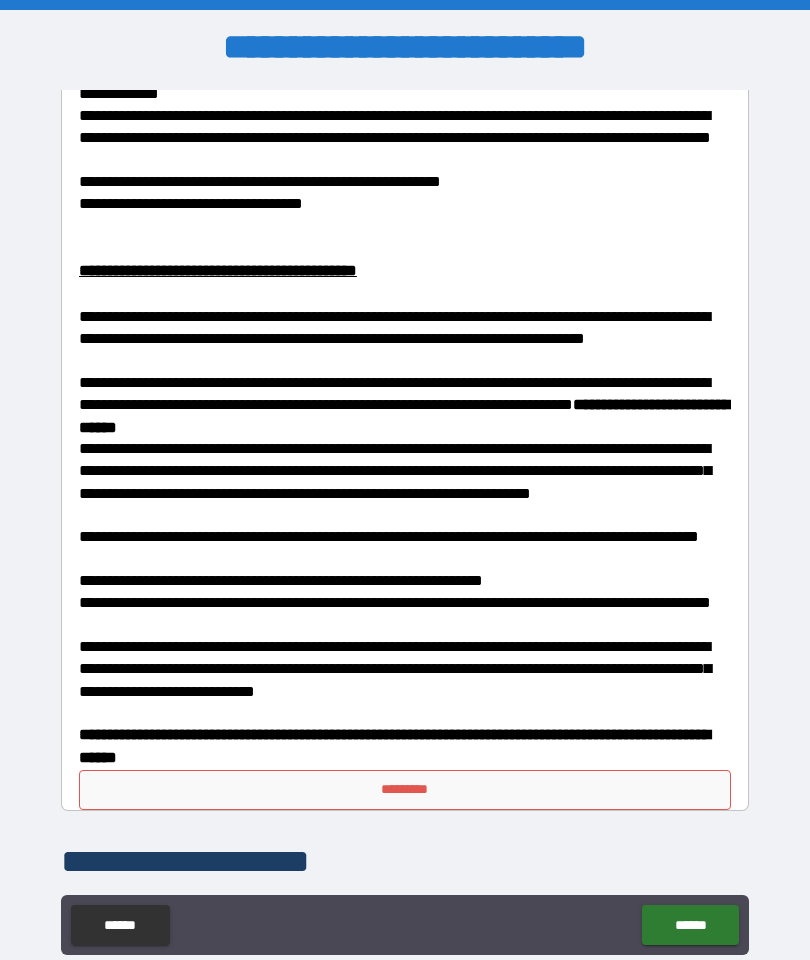 scroll, scrollTop: 11688, scrollLeft: 0, axis: vertical 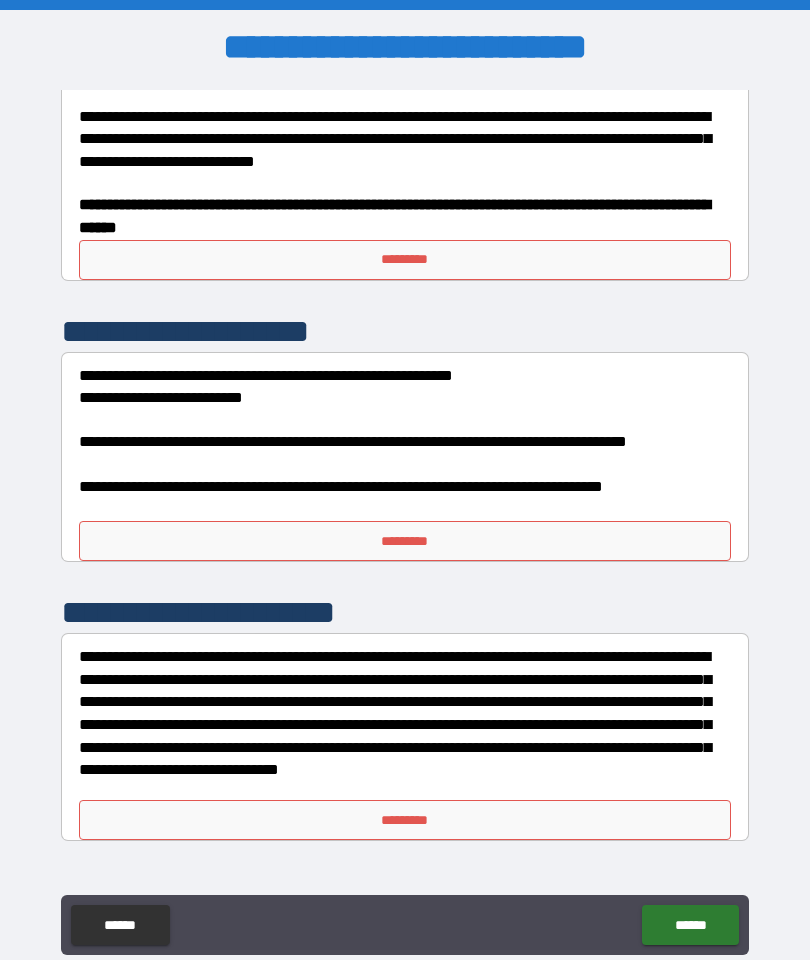 click on "*********" at bounding box center (405, 260) 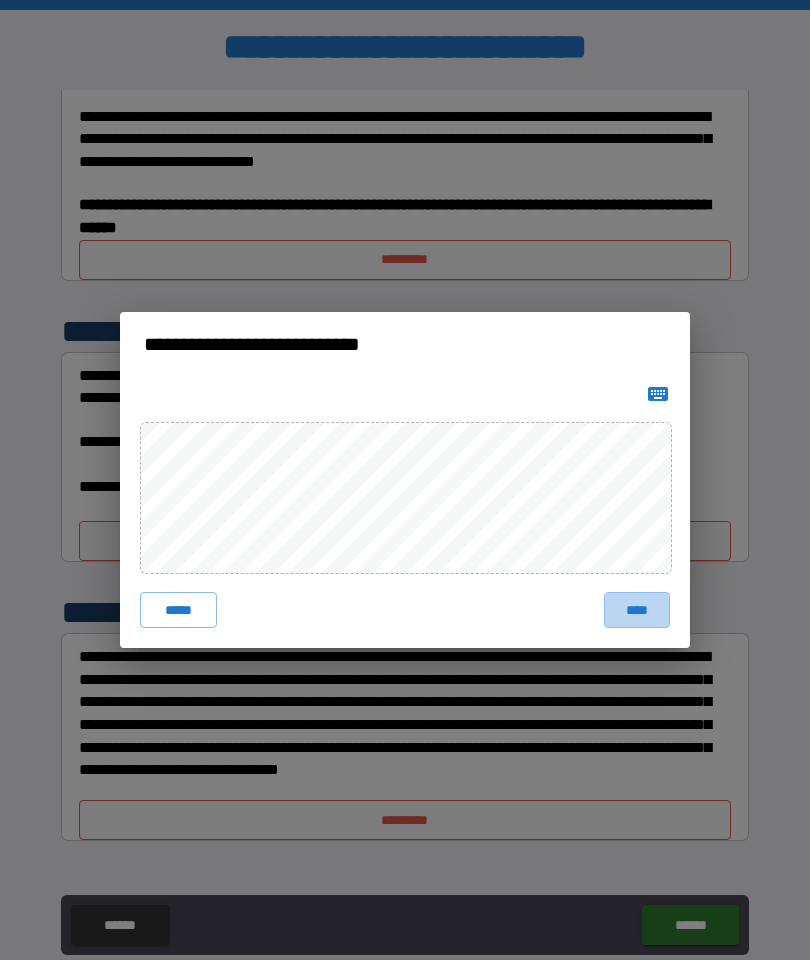 click on "****" at bounding box center [637, 610] 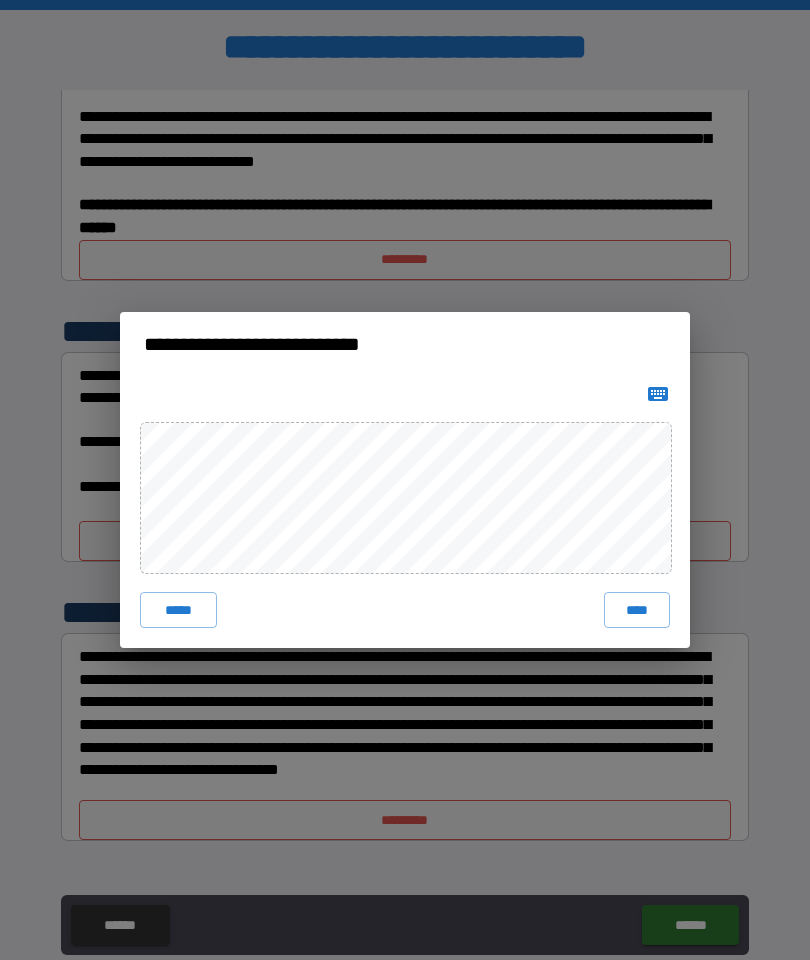 click on "****" at bounding box center [637, 610] 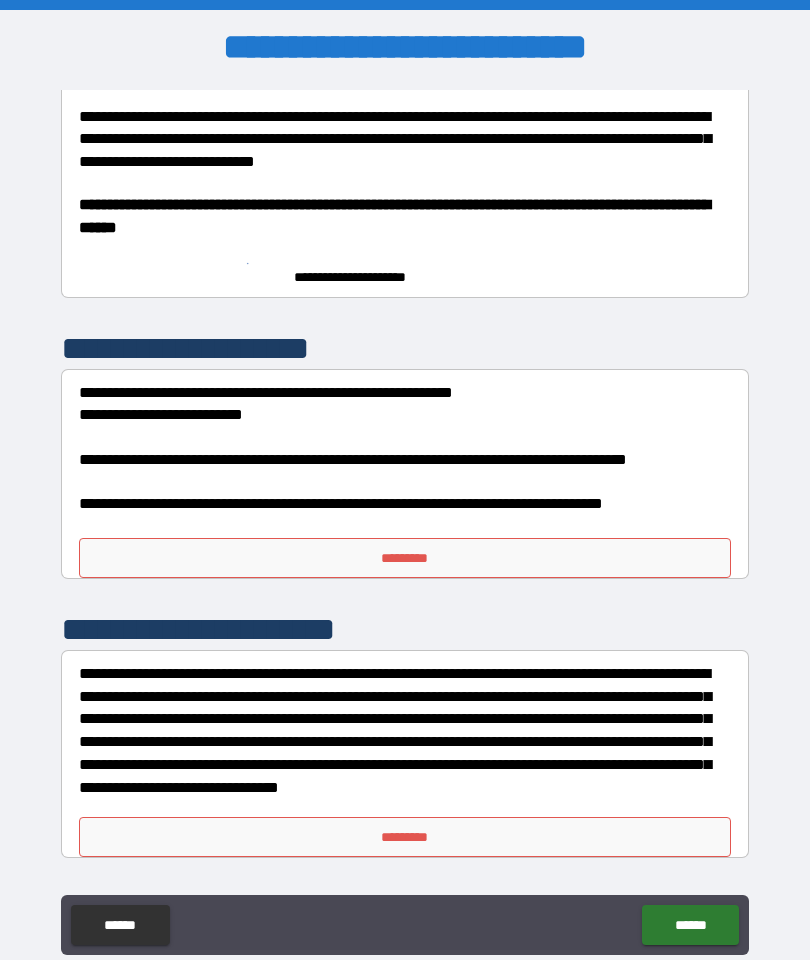 click on "*********" at bounding box center (405, 558) 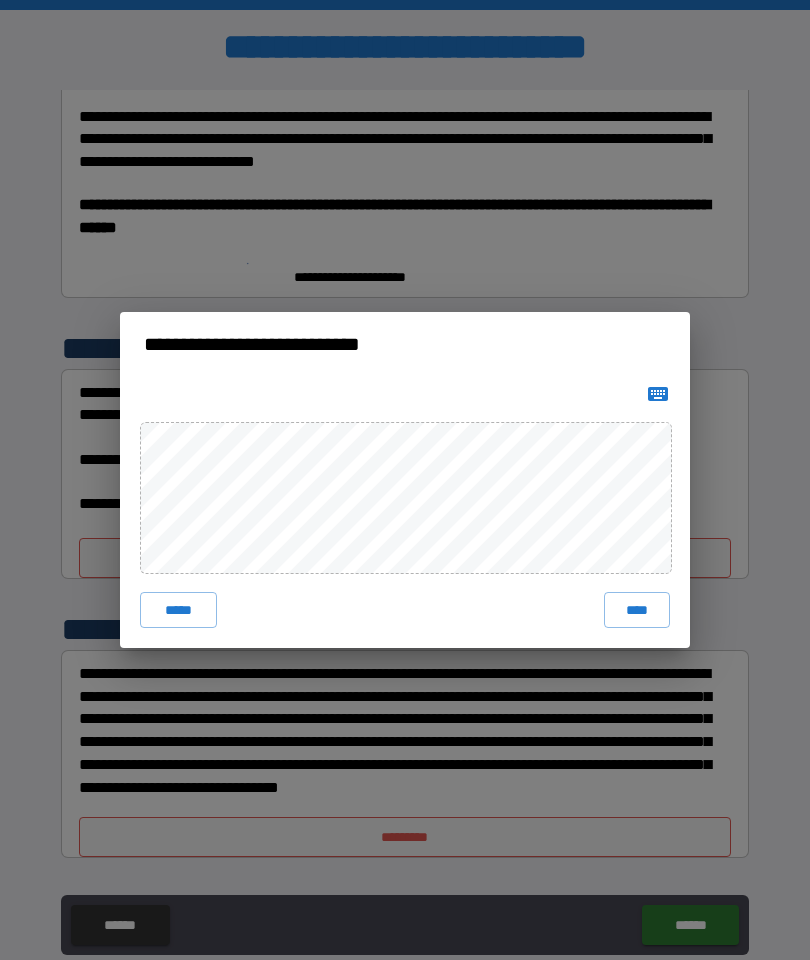 click on "****" at bounding box center (637, 610) 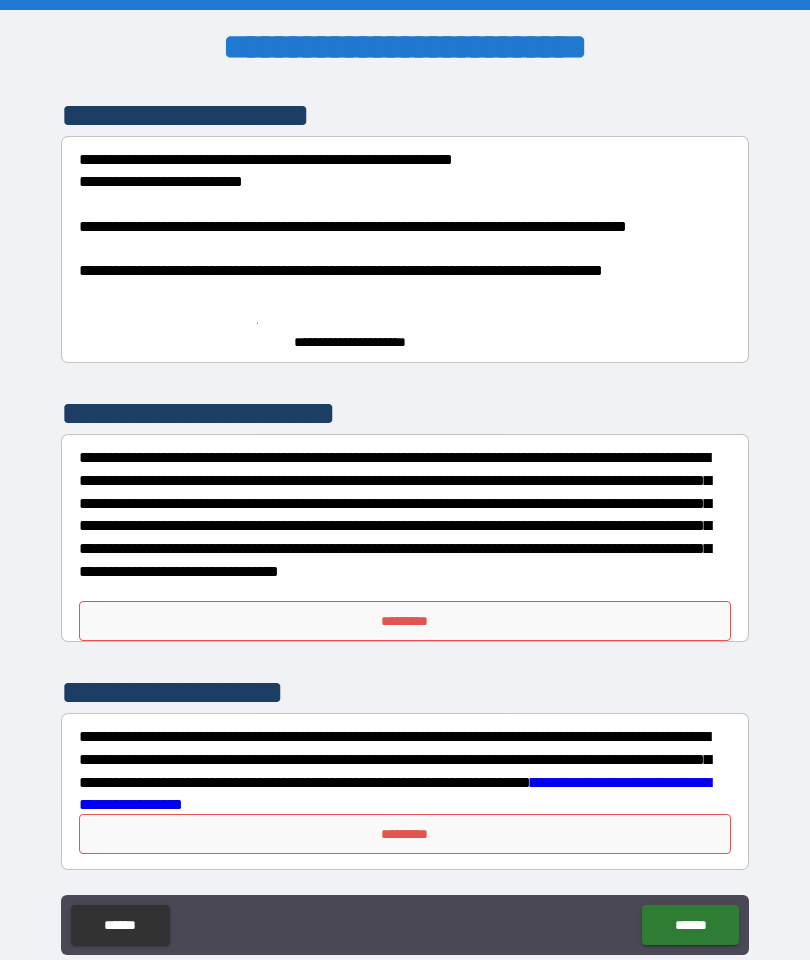 scroll, scrollTop: 12456, scrollLeft: 0, axis: vertical 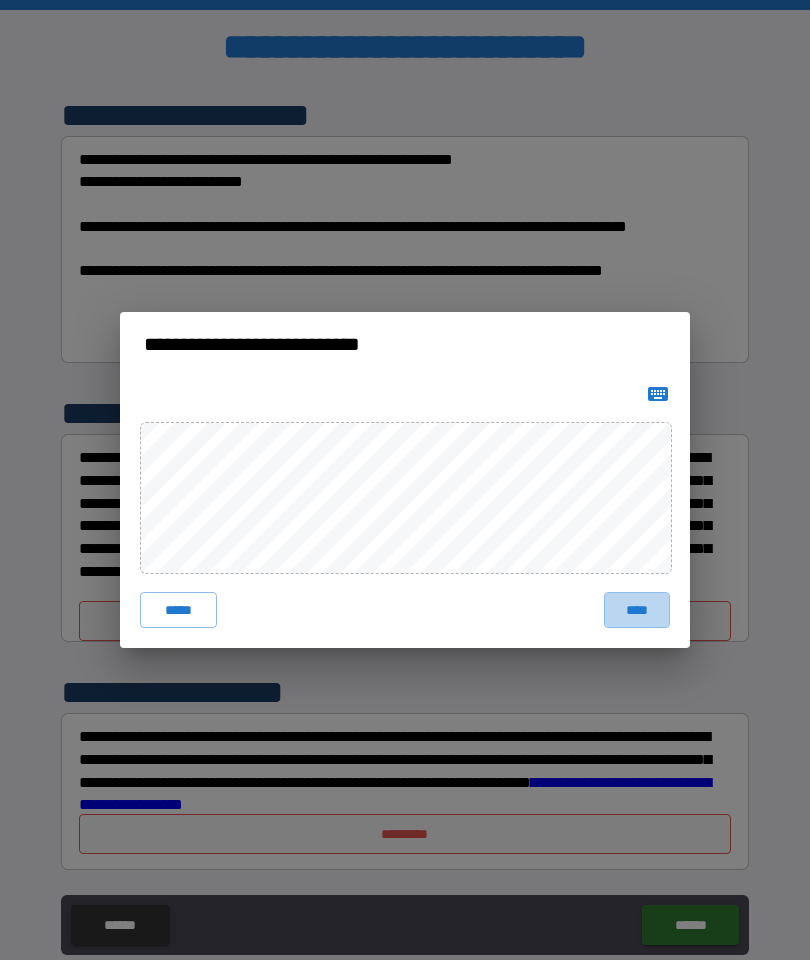 click on "****" at bounding box center [637, 610] 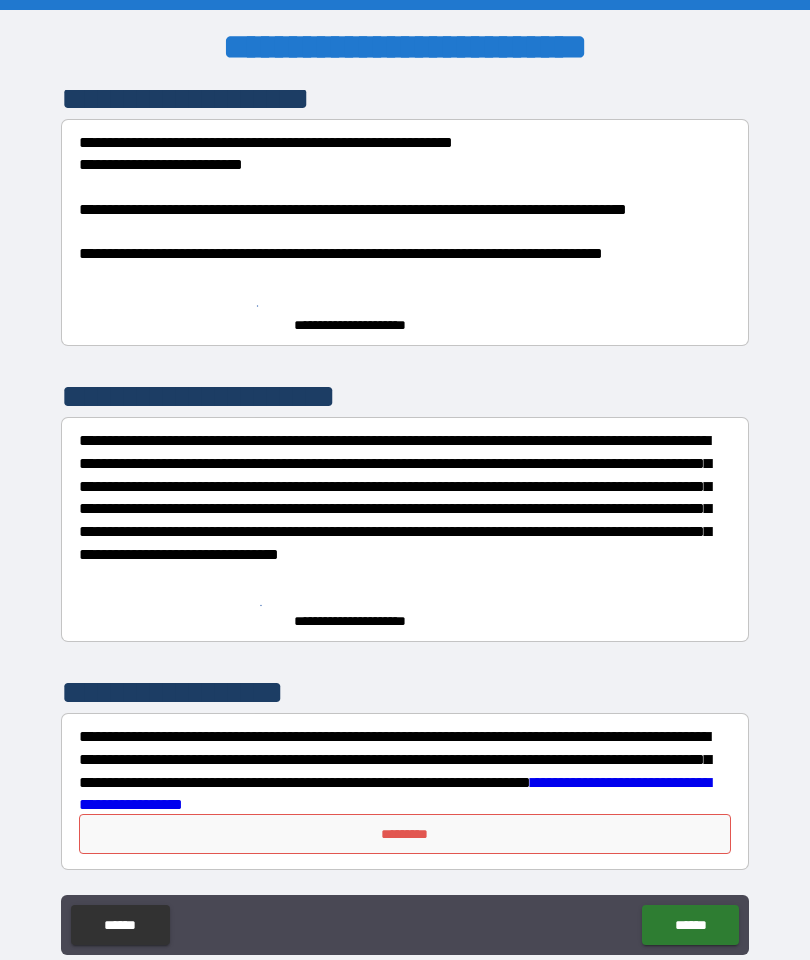scroll, scrollTop: 12473, scrollLeft: 0, axis: vertical 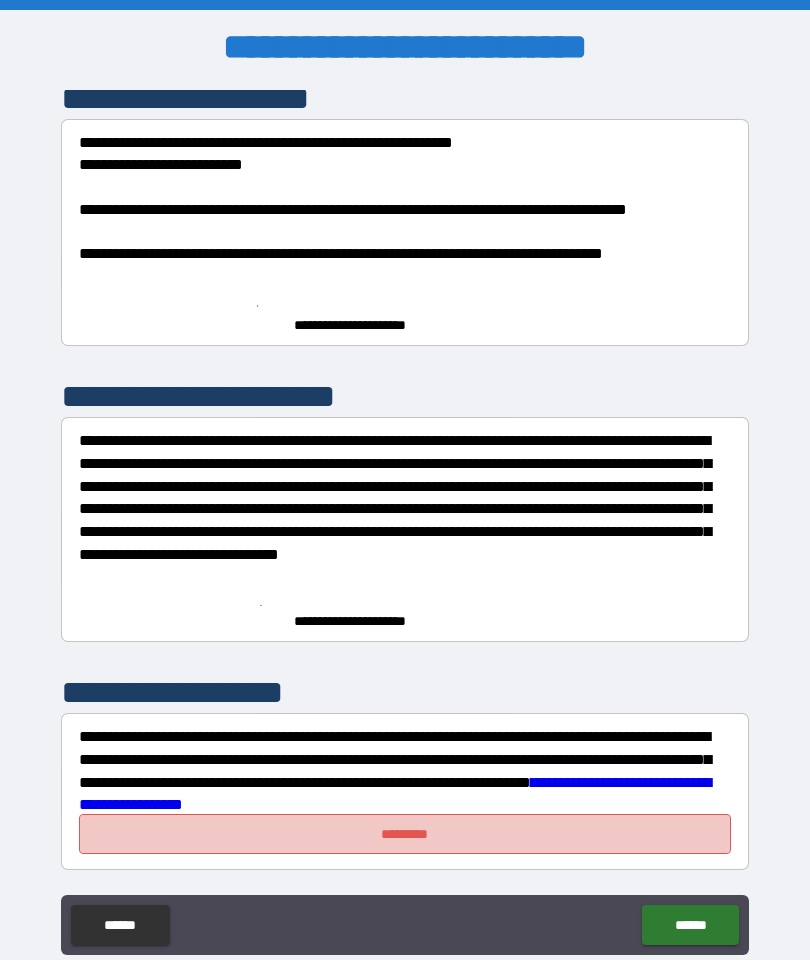 click on "*********" at bounding box center [405, 834] 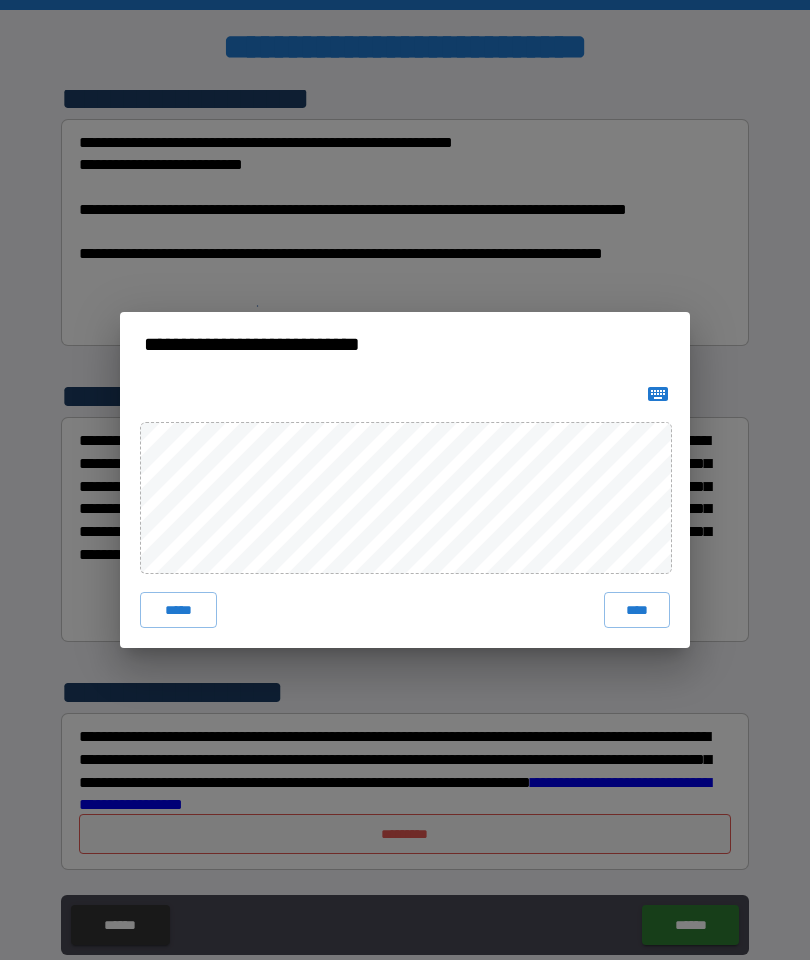 click on "****" at bounding box center (637, 610) 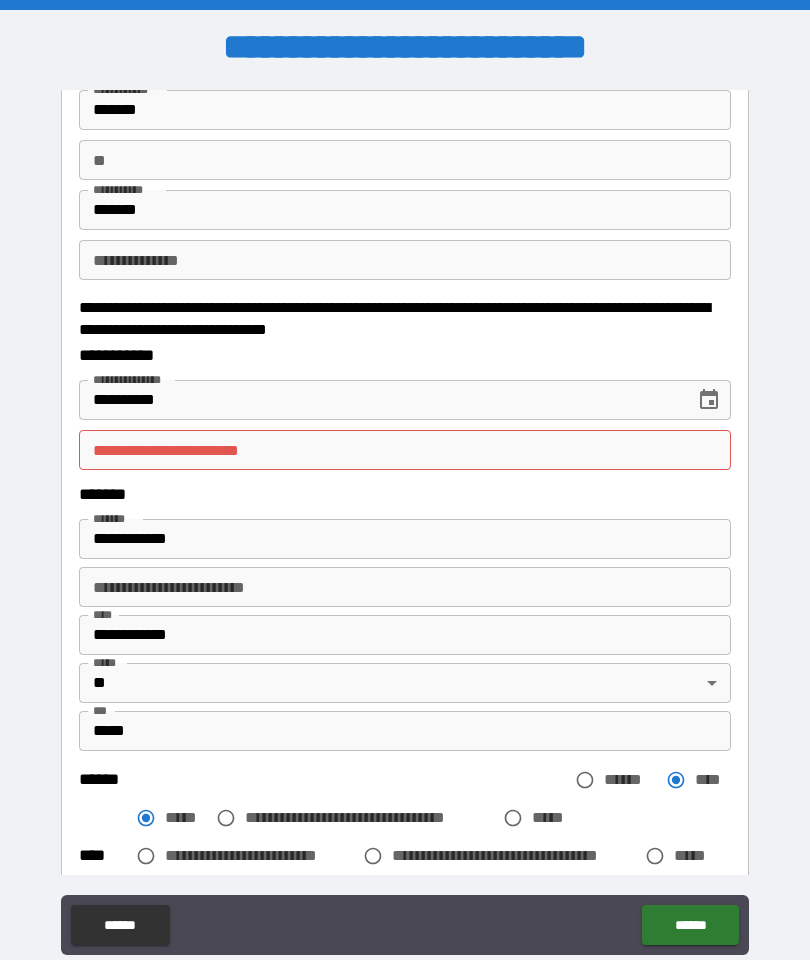 scroll, scrollTop: 495, scrollLeft: 0, axis: vertical 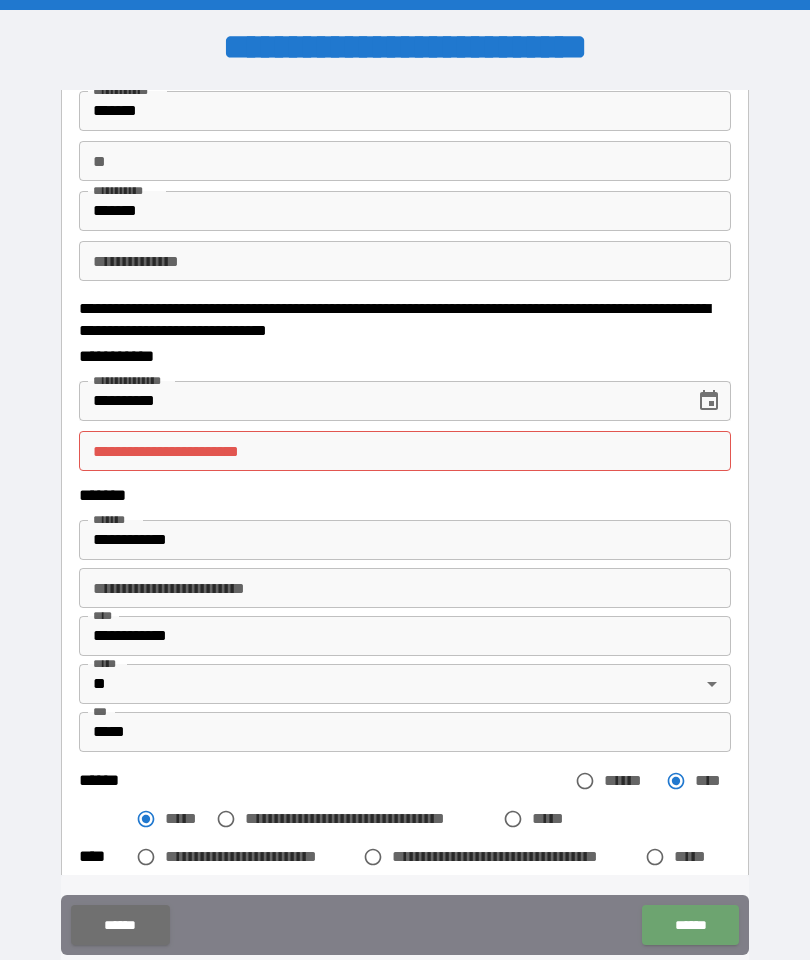 click on "******" at bounding box center (690, 925) 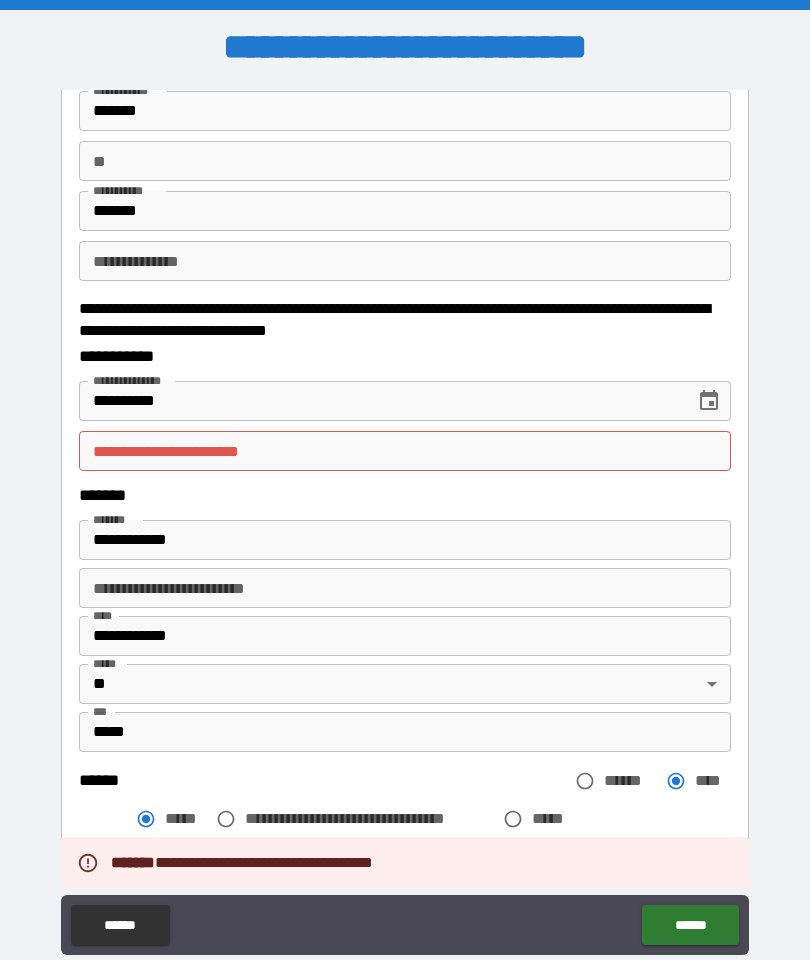 click on "**********" at bounding box center (405, 522) 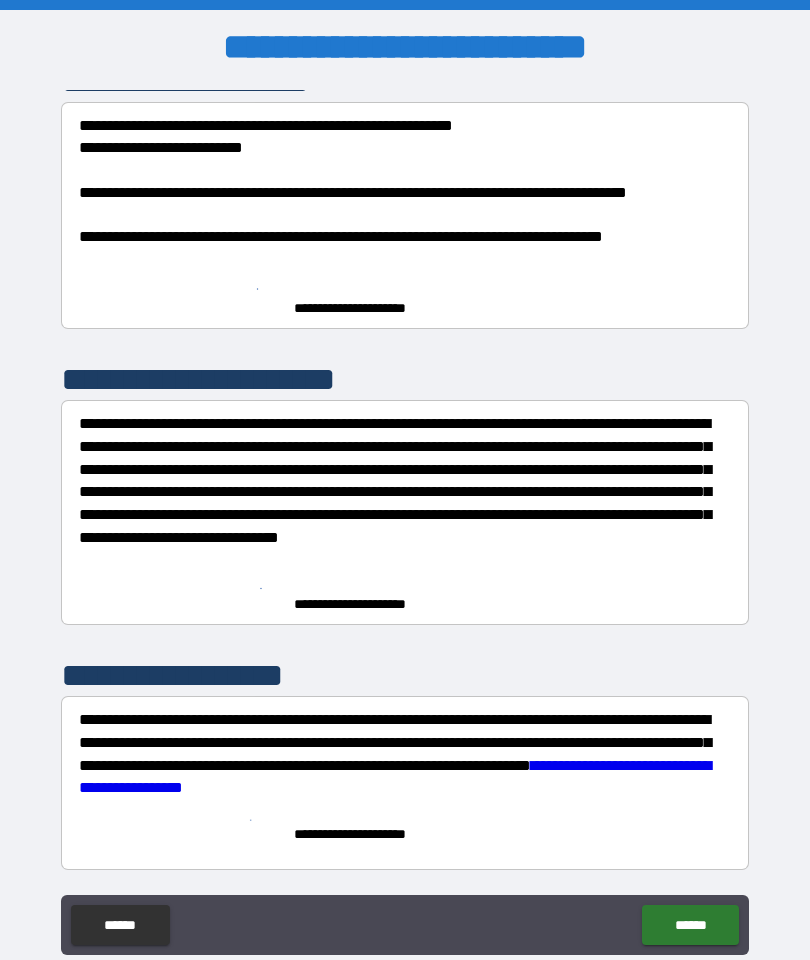 scroll, scrollTop: 12490, scrollLeft: 0, axis: vertical 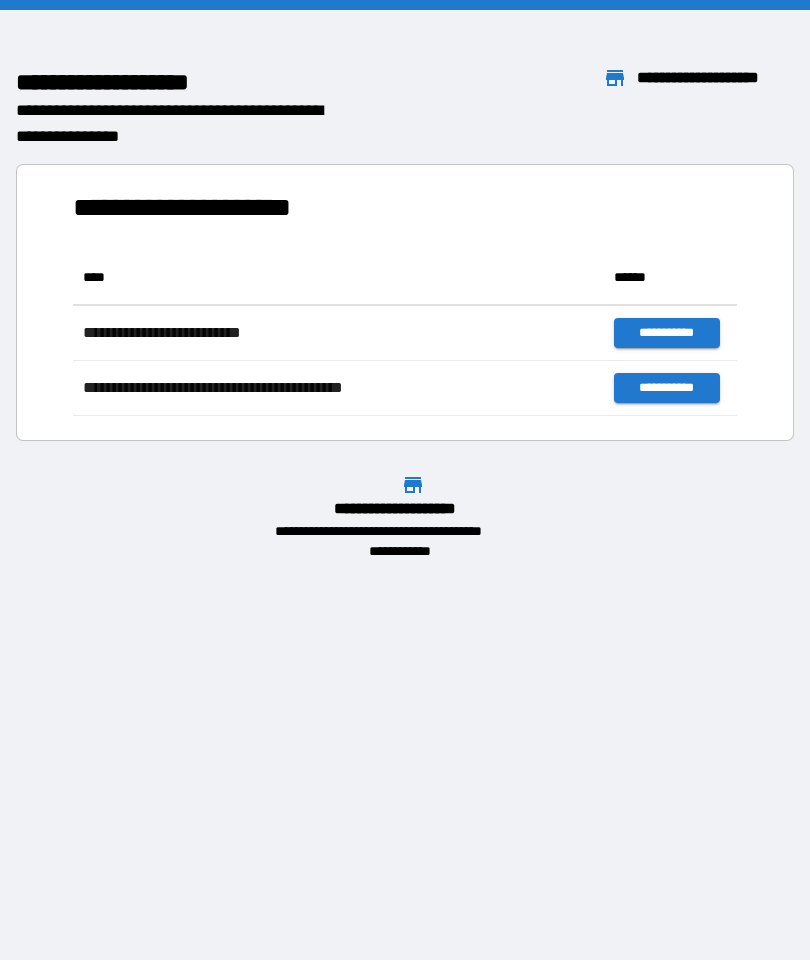 click on "**********" at bounding box center (405, 99) 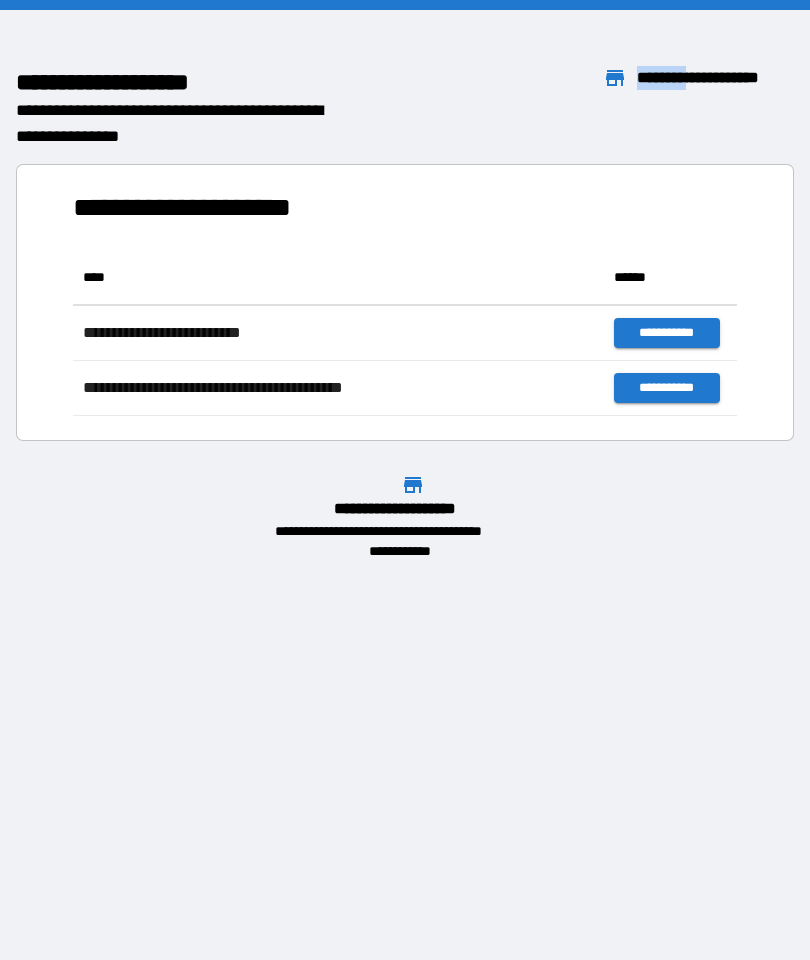 click on "**********" at bounding box center (697, 107) 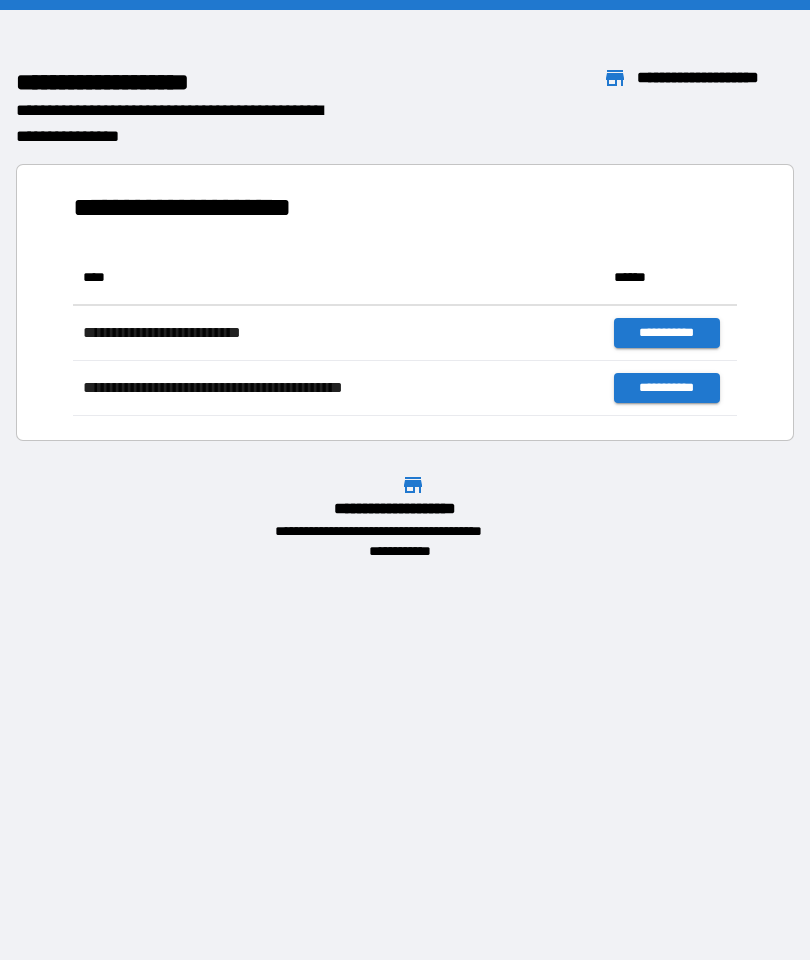 click on "**********" at bounding box center (198, 207) 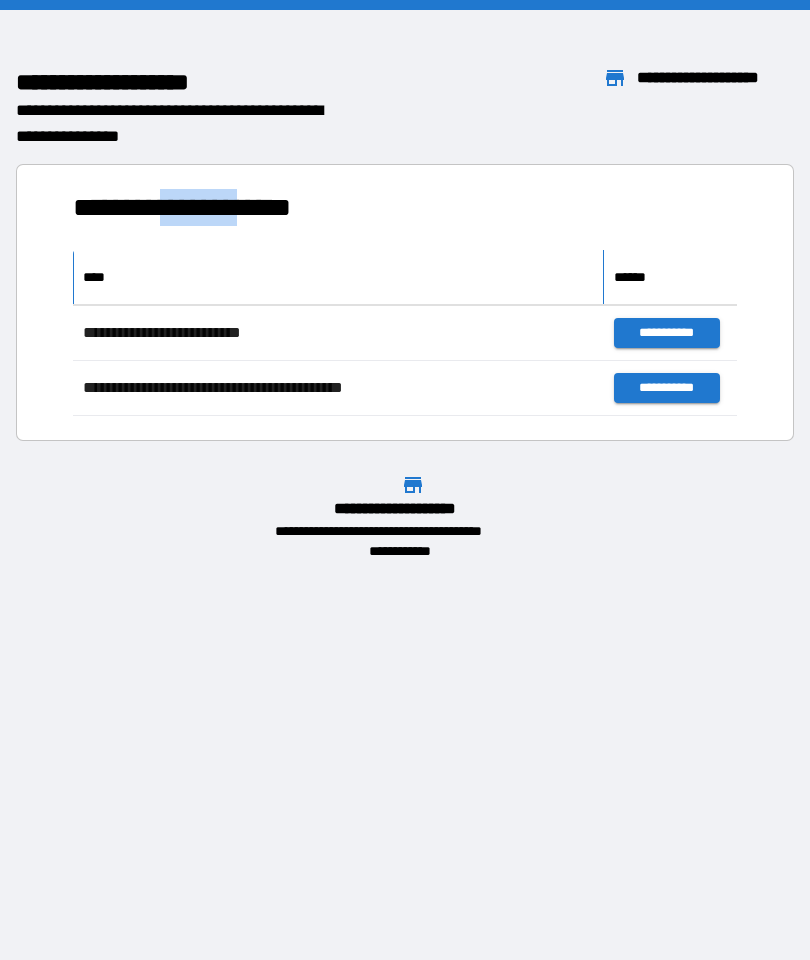 click on "****" at bounding box center (338, 277) 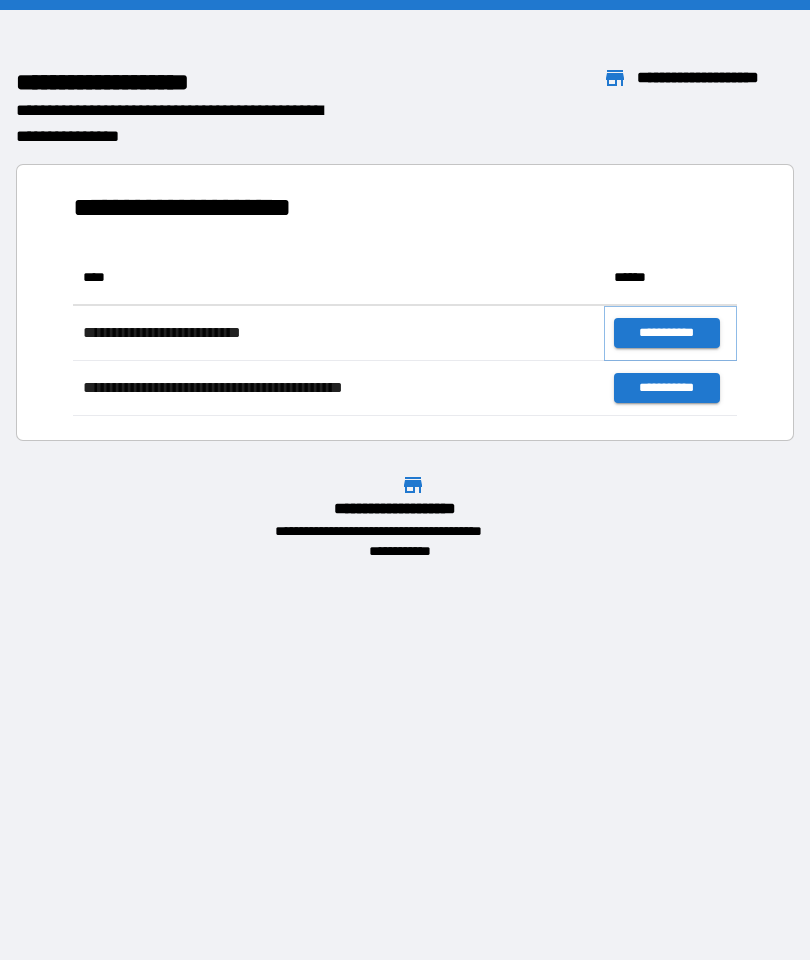 click on "**********" at bounding box center (666, 333) 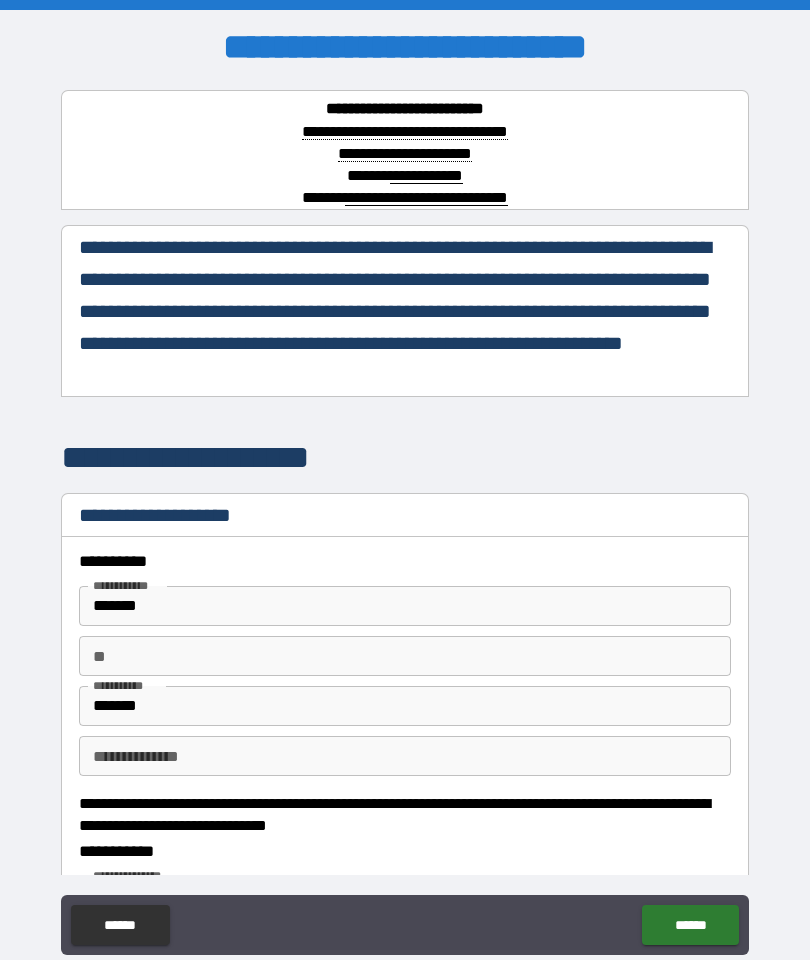 click on "*******" at bounding box center [405, 606] 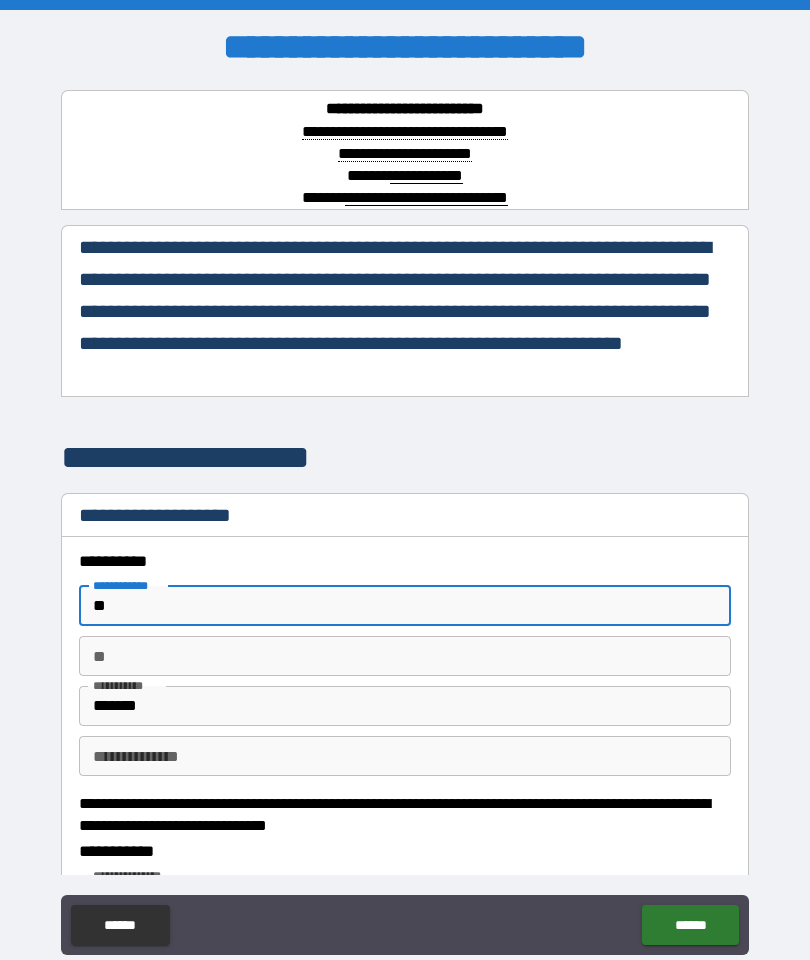 type on "*" 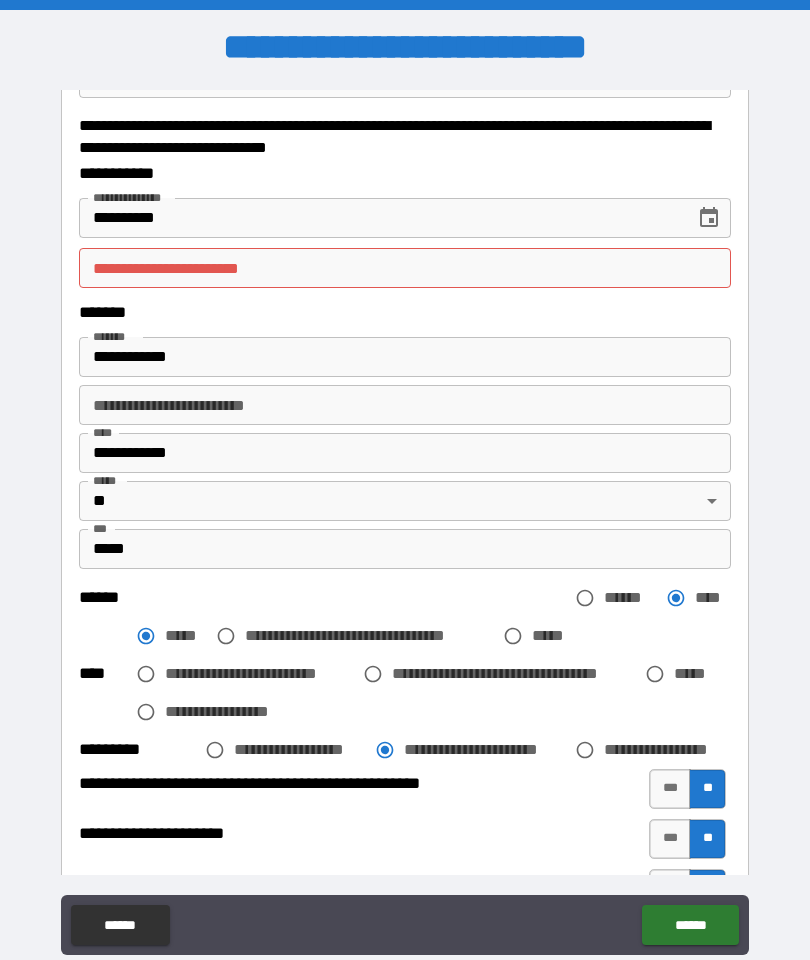 scroll, scrollTop: 680, scrollLeft: 0, axis: vertical 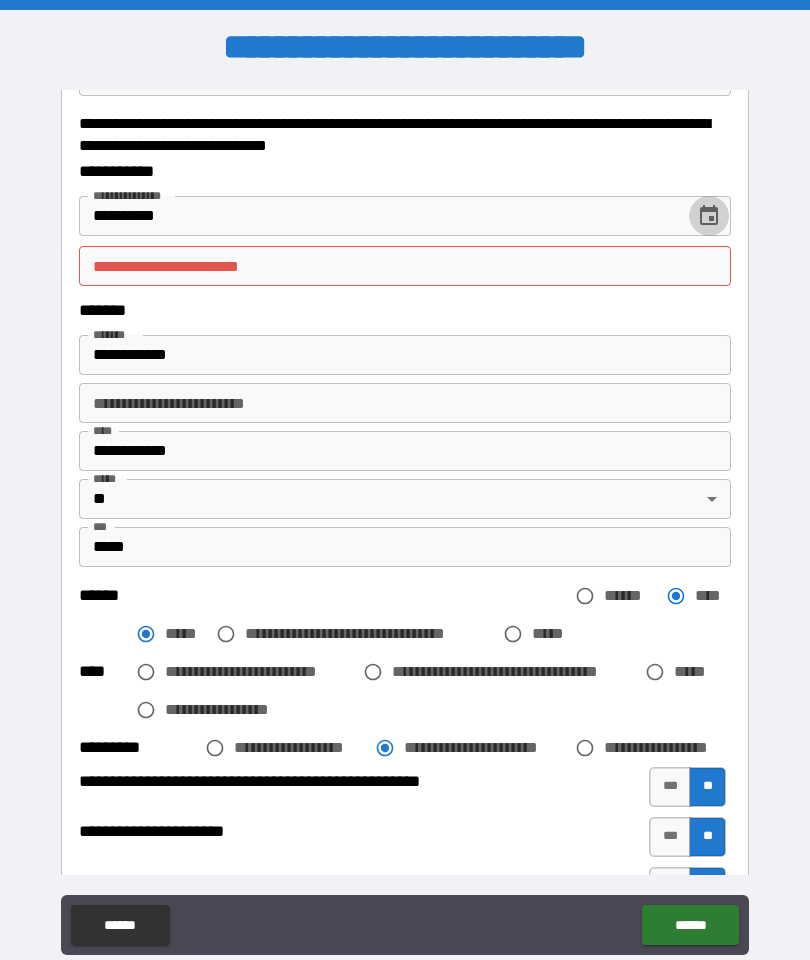type on "****" 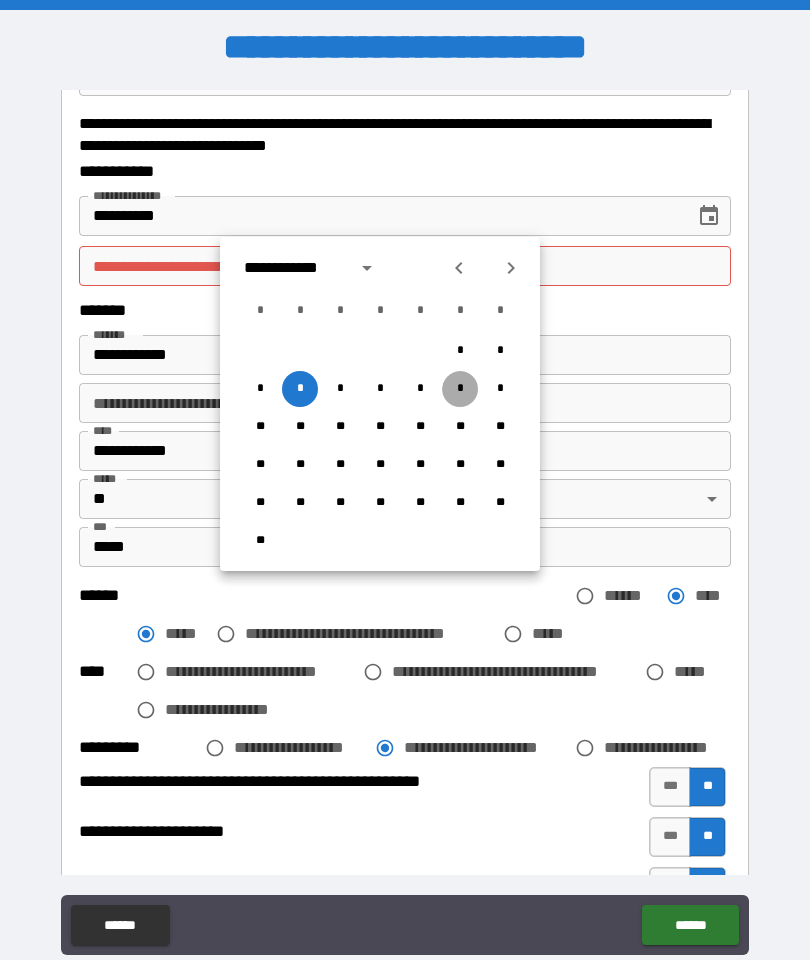 click on "*" at bounding box center [460, 389] 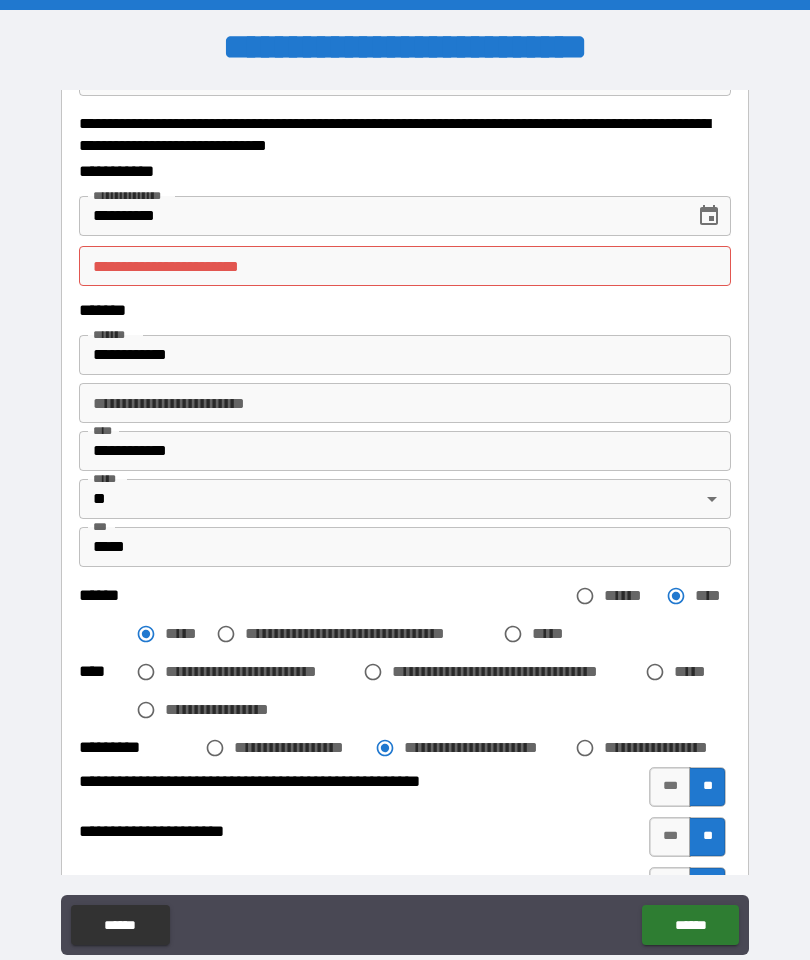 click on "**********" at bounding box center [380, 216] 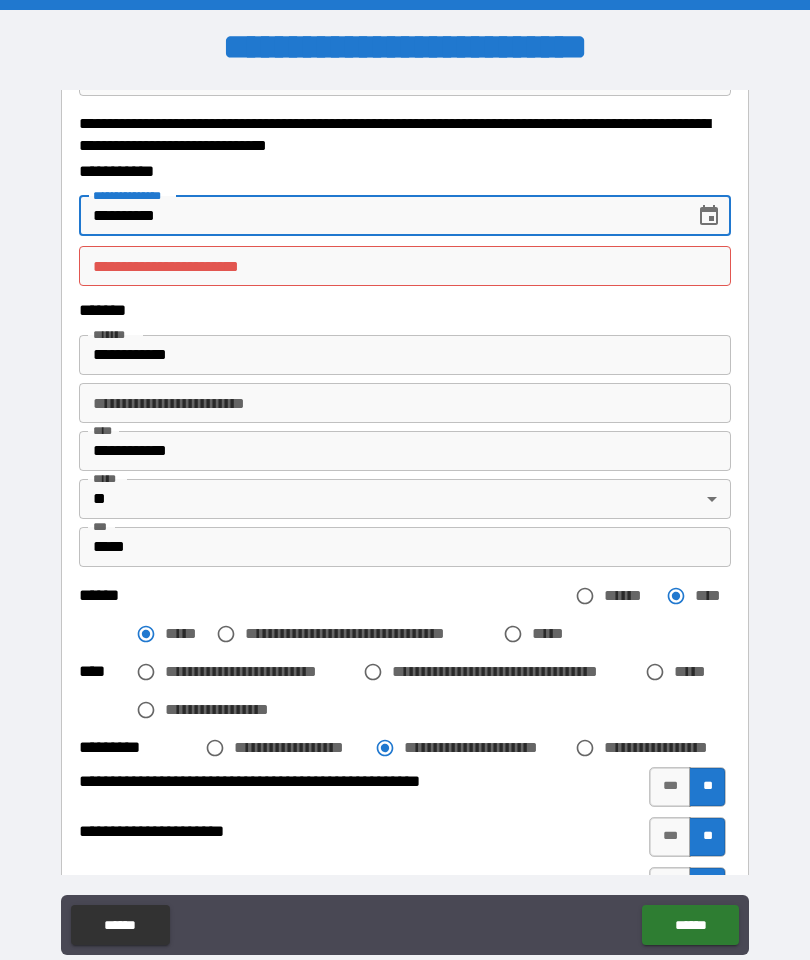 type on "**********" 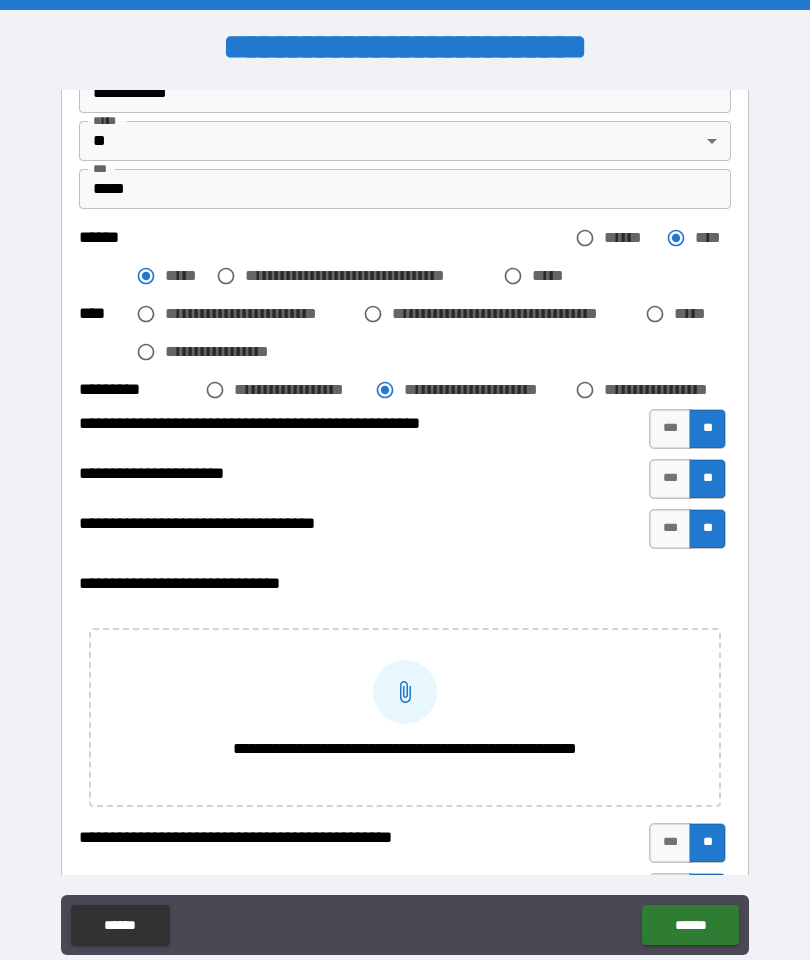 scroll, scrollTop: 1039, scrollLeft: 0, axis: vertical 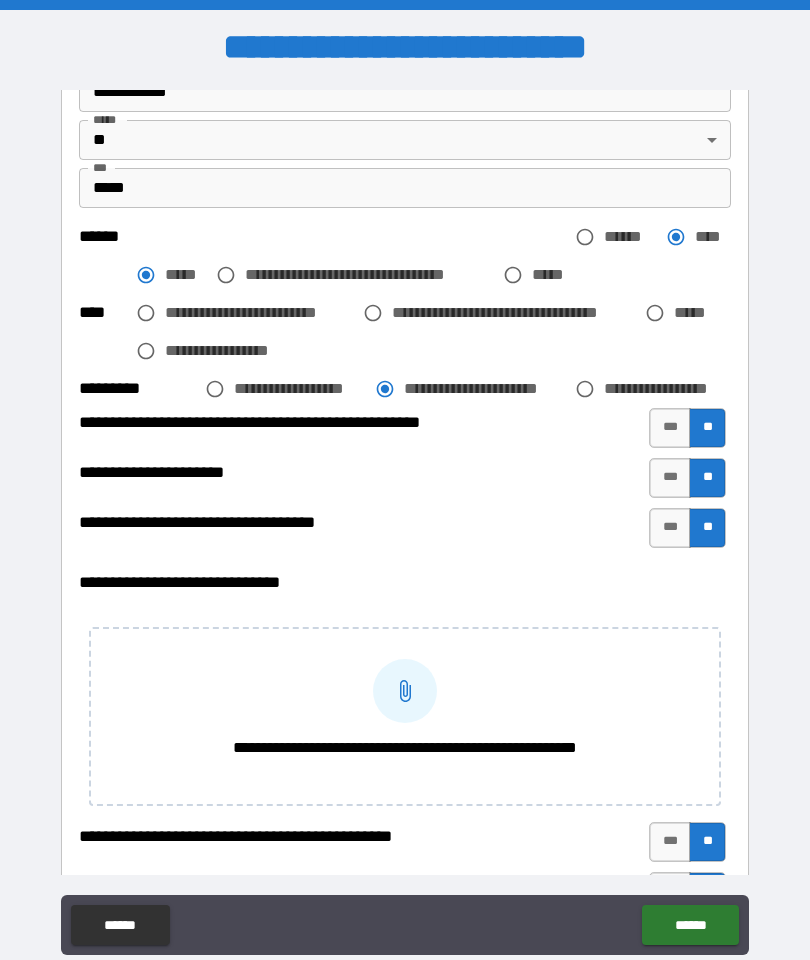 type on "**********" 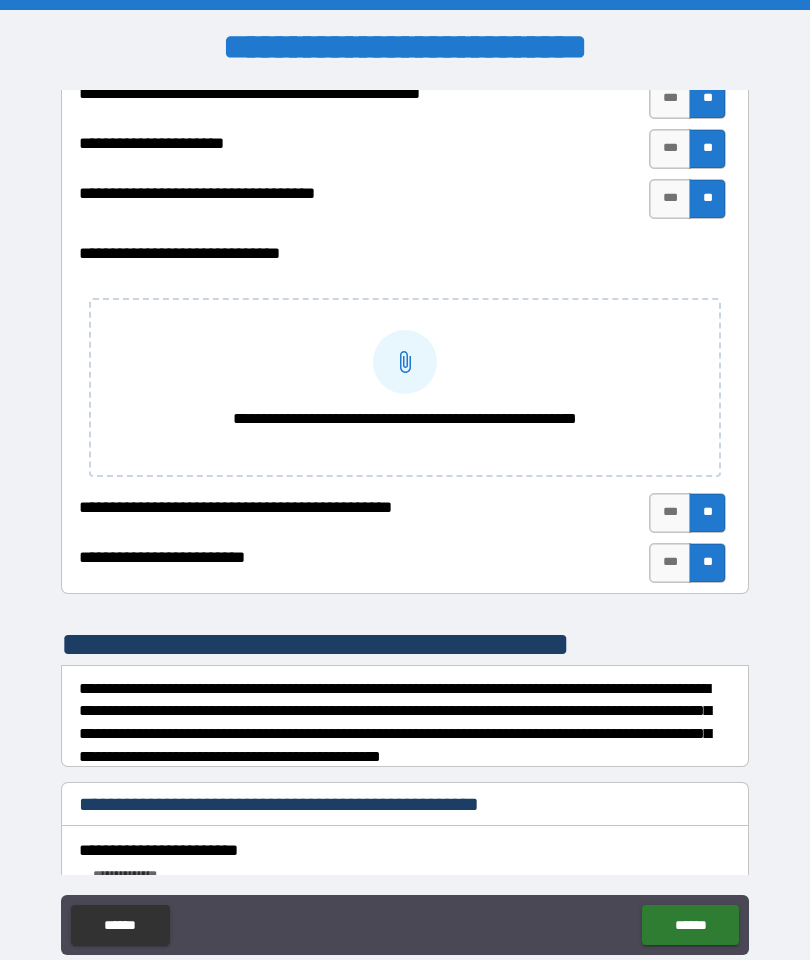 scroll, scrollTop: 1370, scrollLeft: 0, axis: vertical 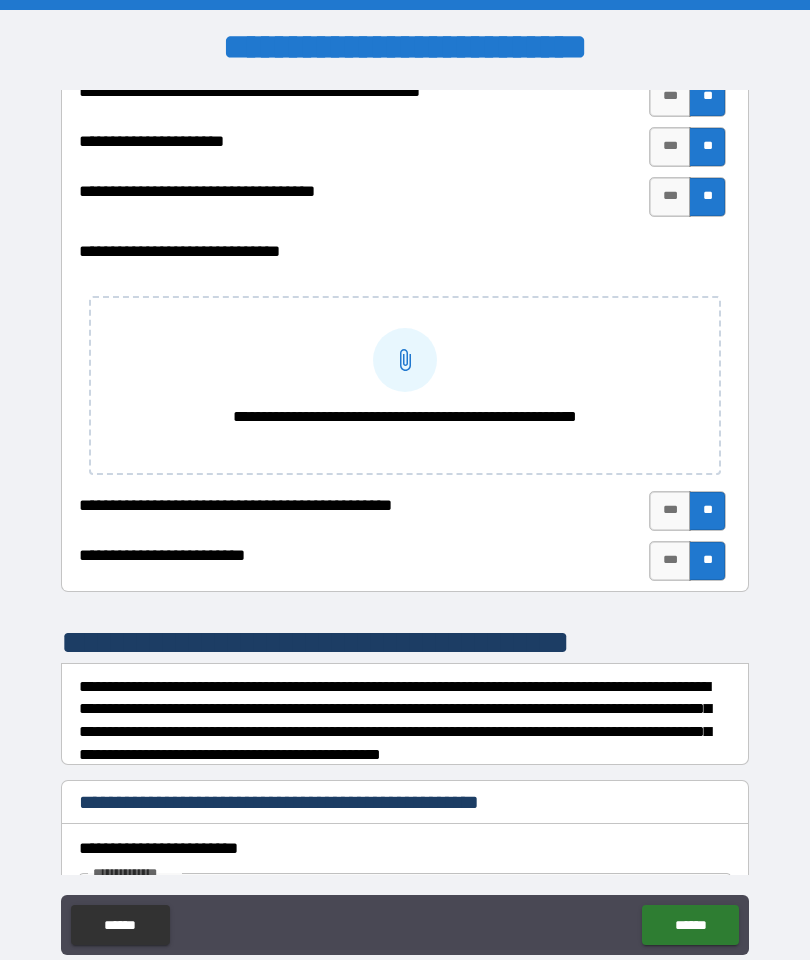 click on "***" at bounding box center [670, 561] 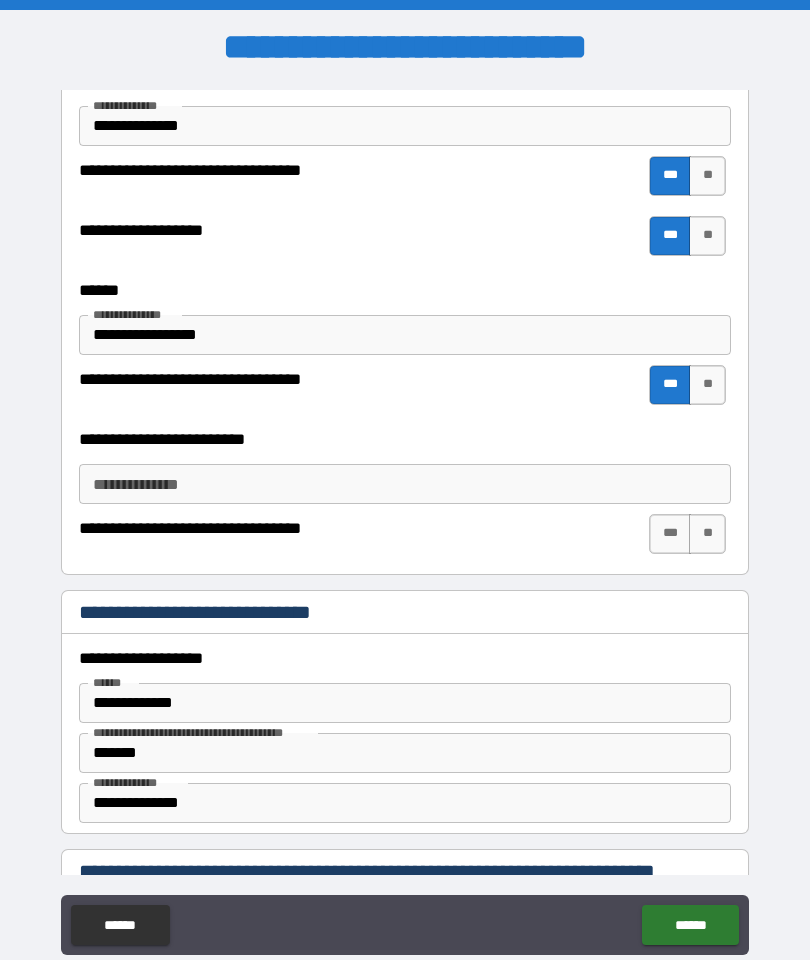 scroll, scrollTop: 2138, scrollLeft: 0, axis: vertical 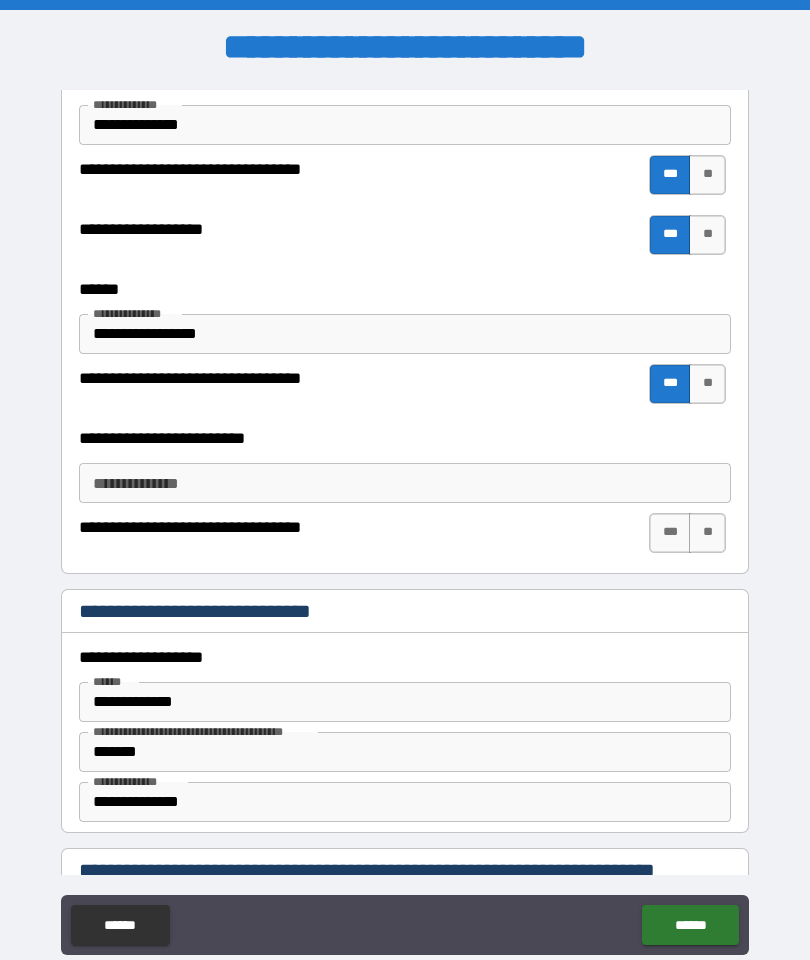 click on "**********" at bounding box center (405, 483) 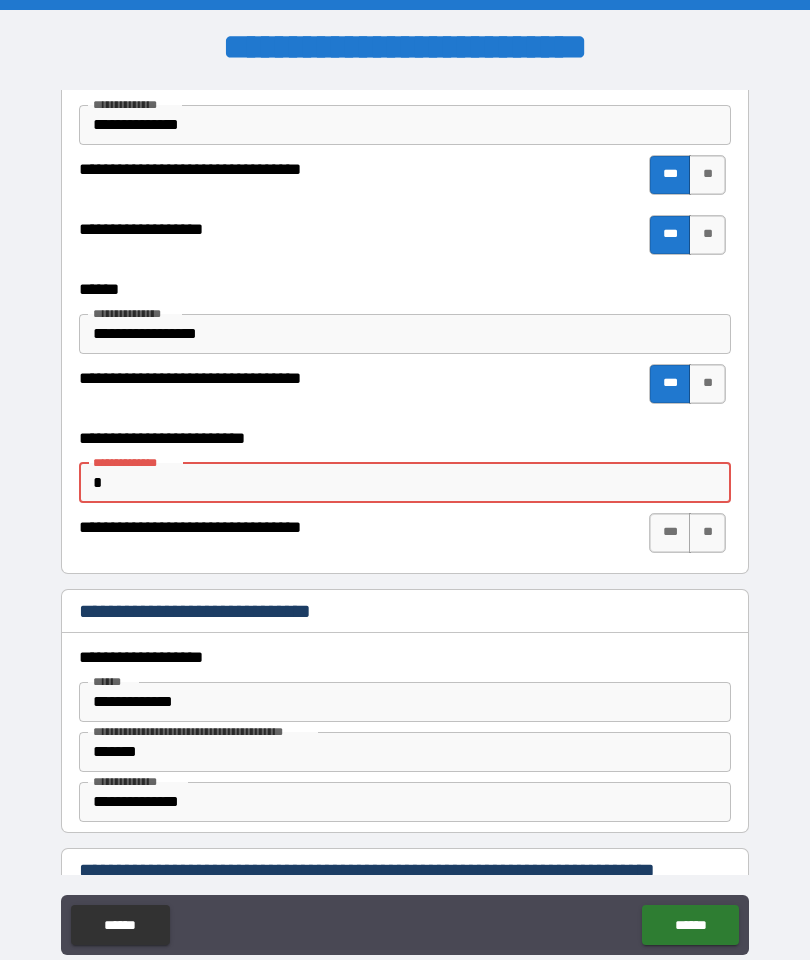 click on "**********" at bounding box center (405, 702) 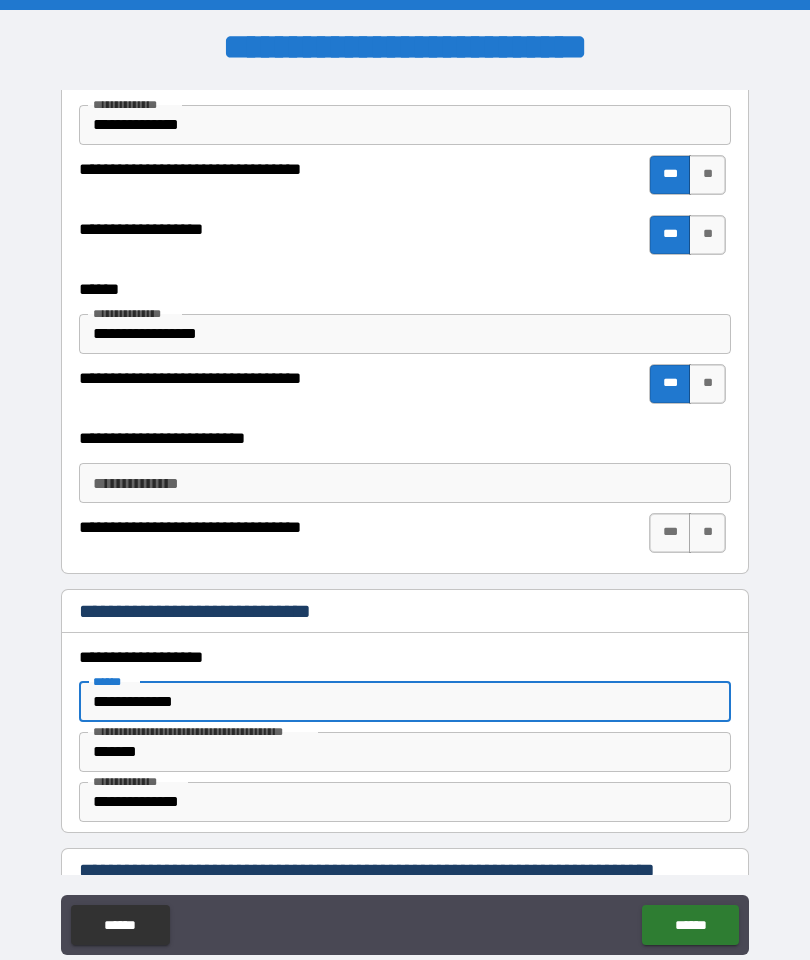 click on "**********" at bounding box center [405, 522] 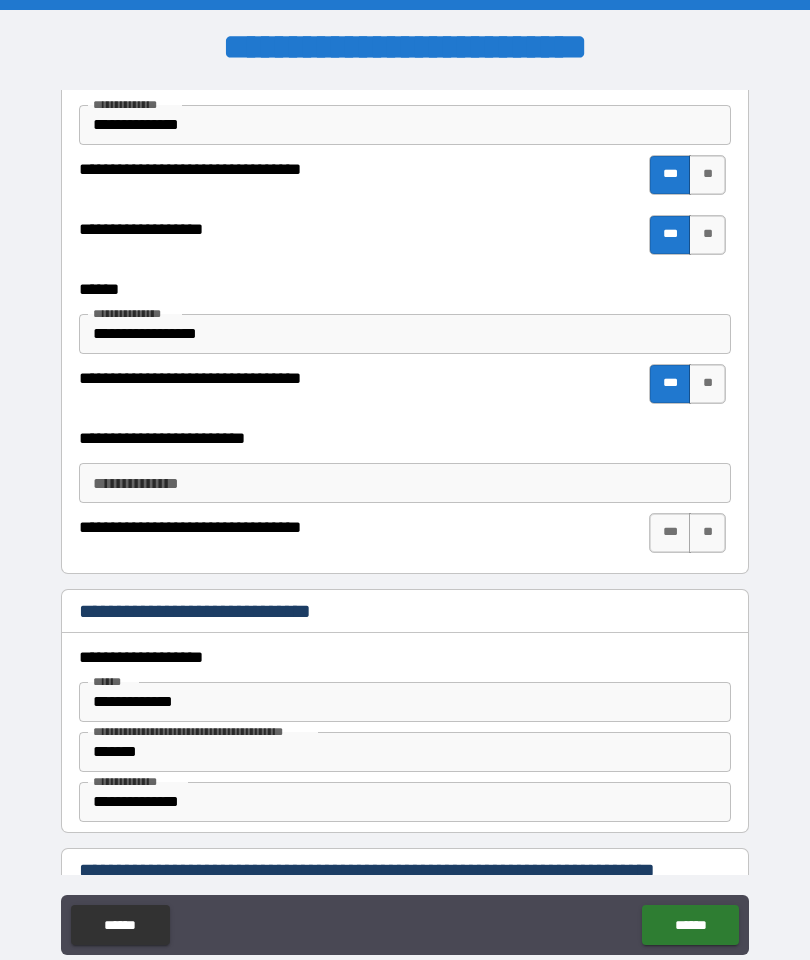 click on "**********" at bounding box center [405, 522] 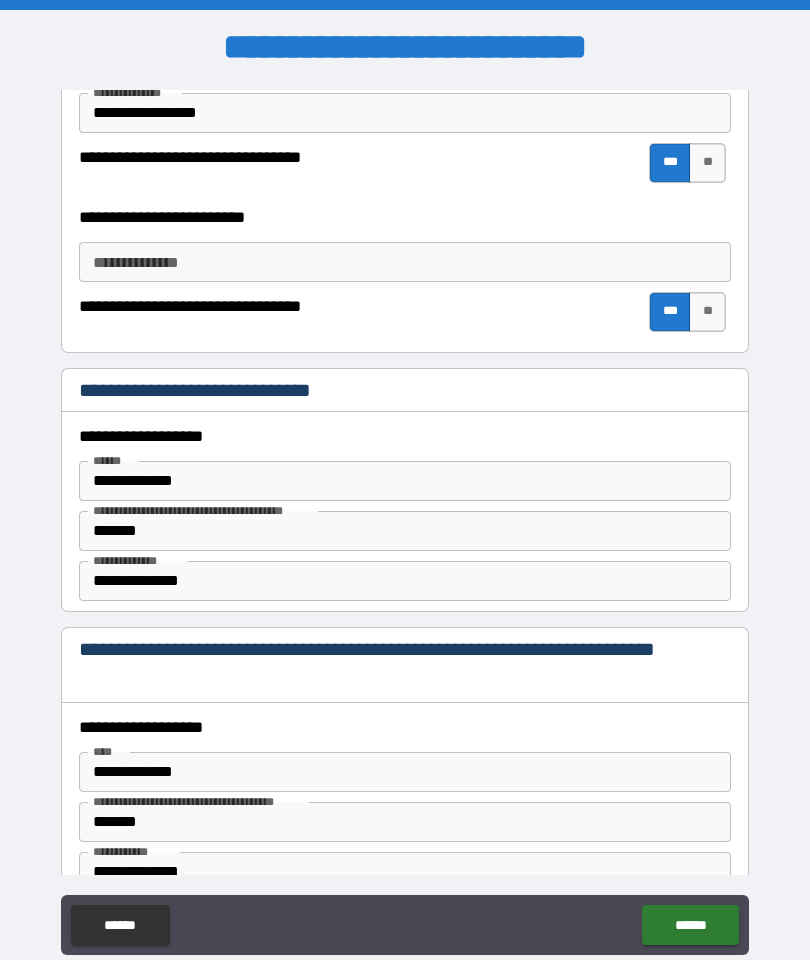 scroll, scrollTop: 2360, scrollLeft: 0, axis: vertical 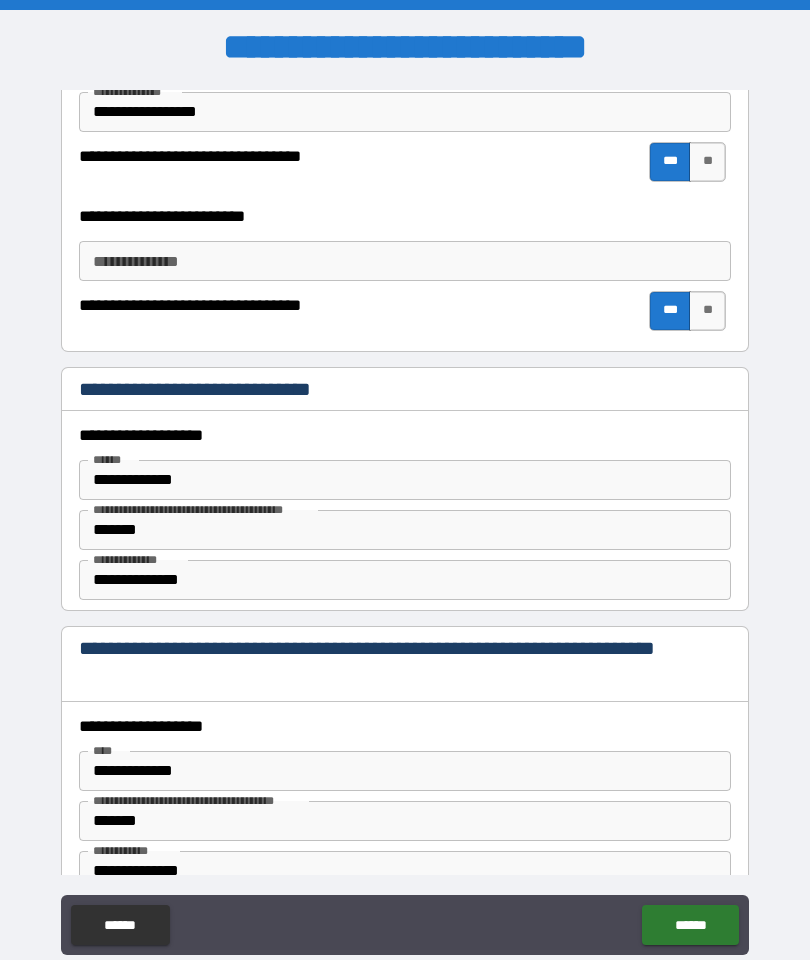 click on "**********" at bounding box center [405, 480] 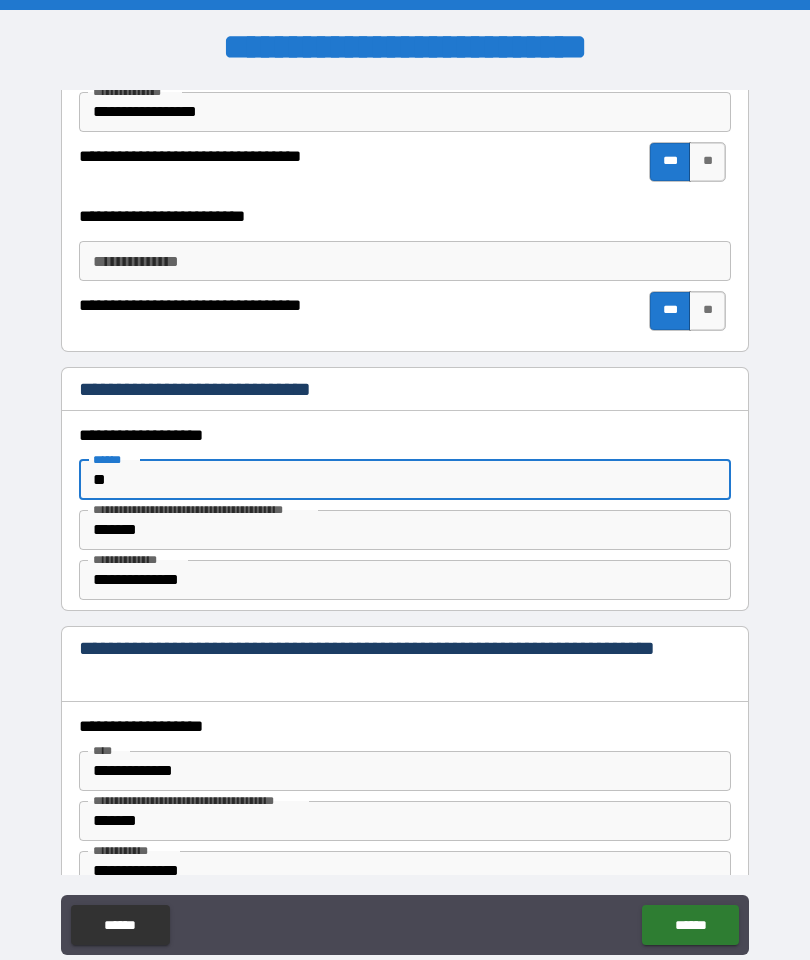 type on "*" 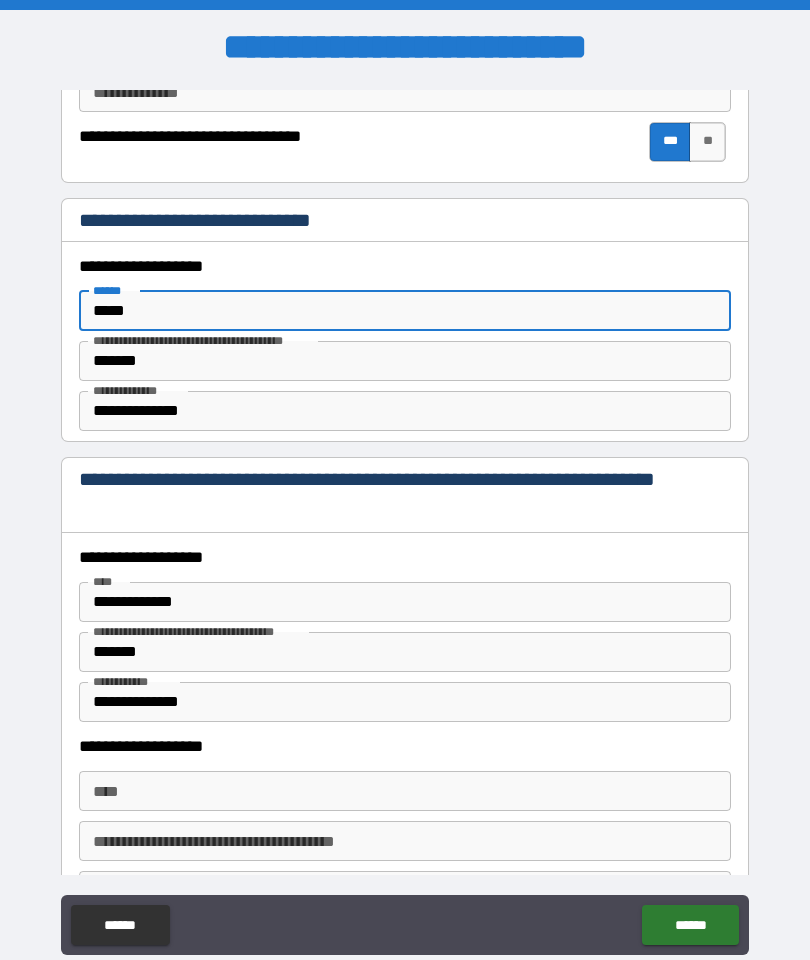 scroll, scrollTop: 2531, scrollLeft: 0, axis: vertical 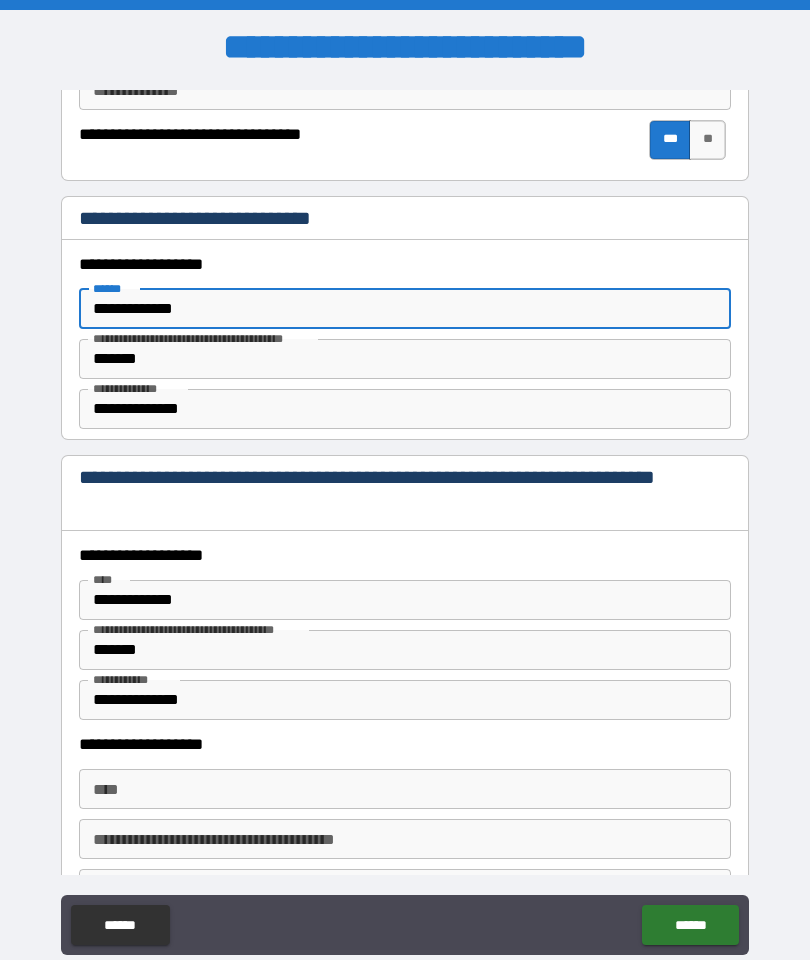 type on "**********" 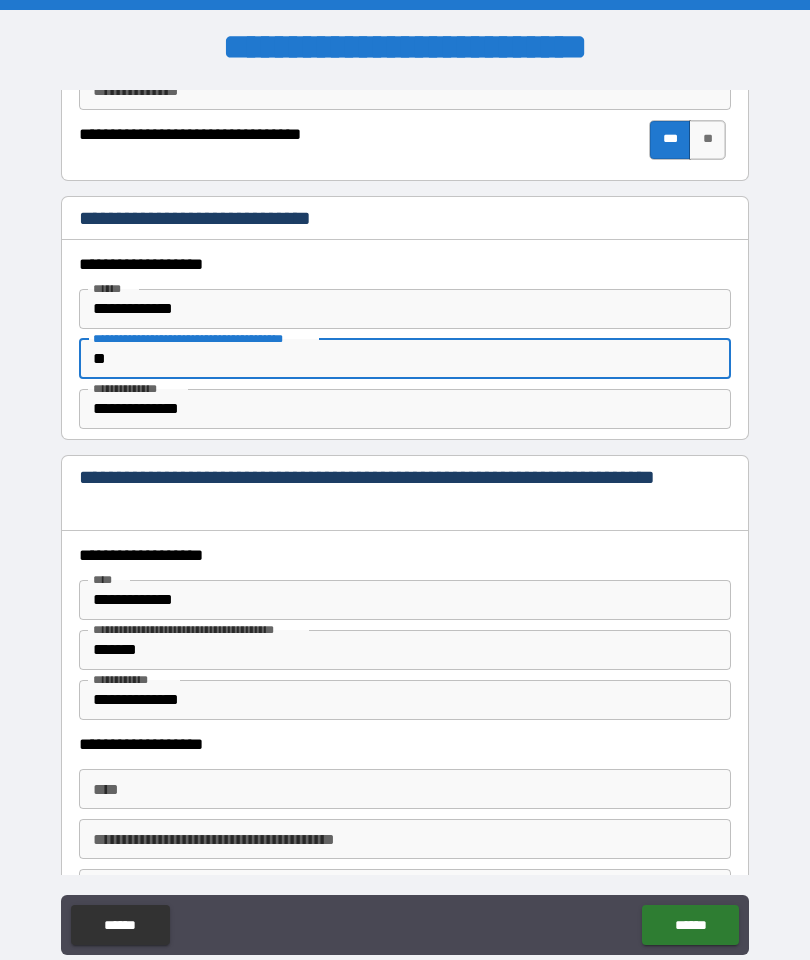 type on "*" 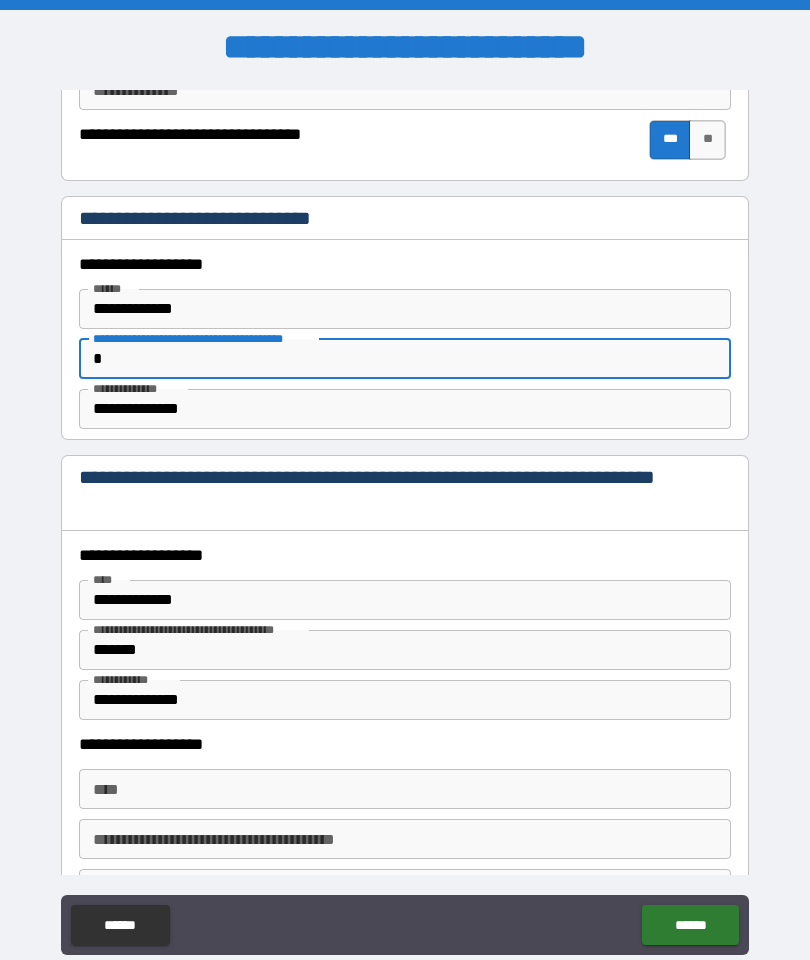 type on "*" 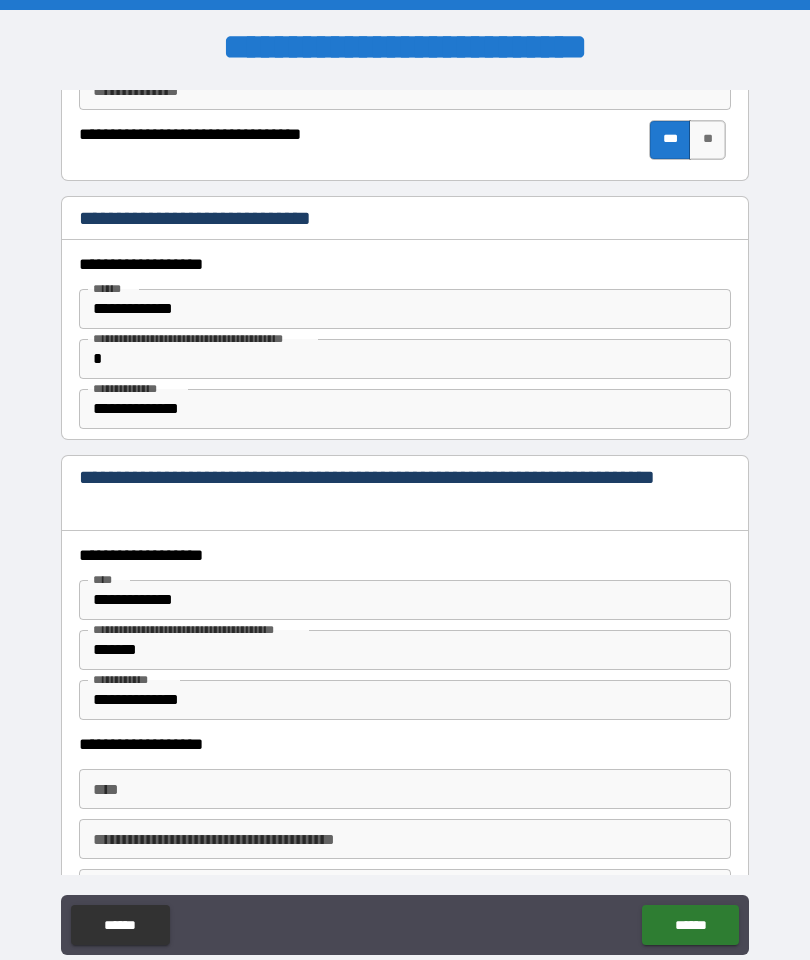 click on "**********" at bounding box center [405, 493] 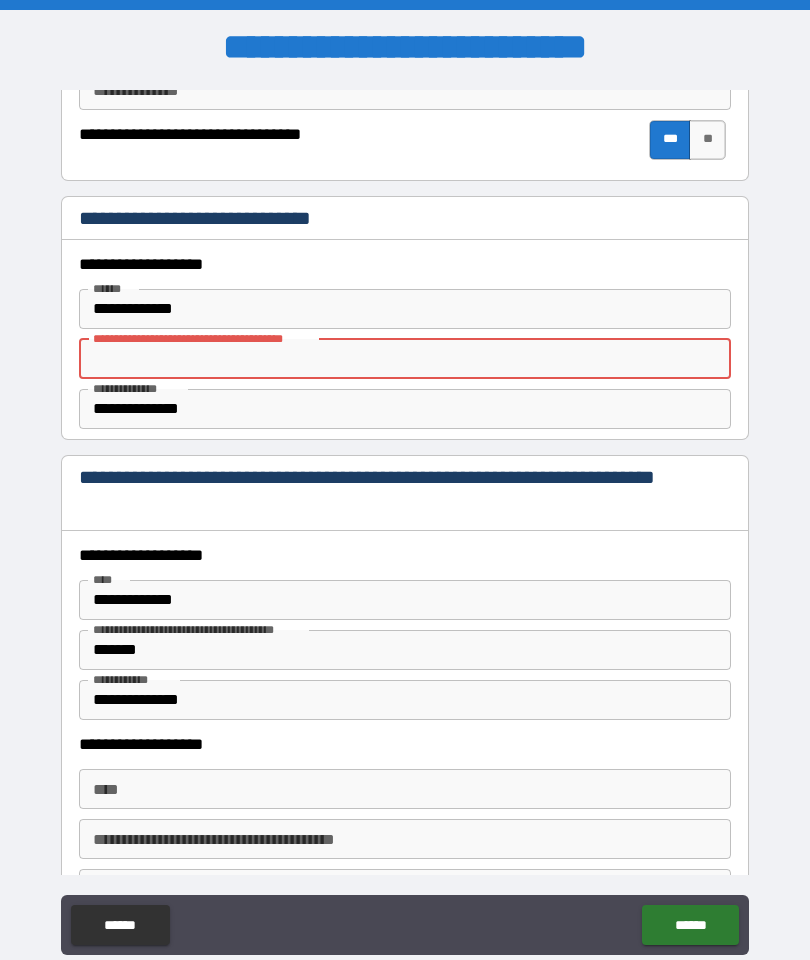 type on "*" 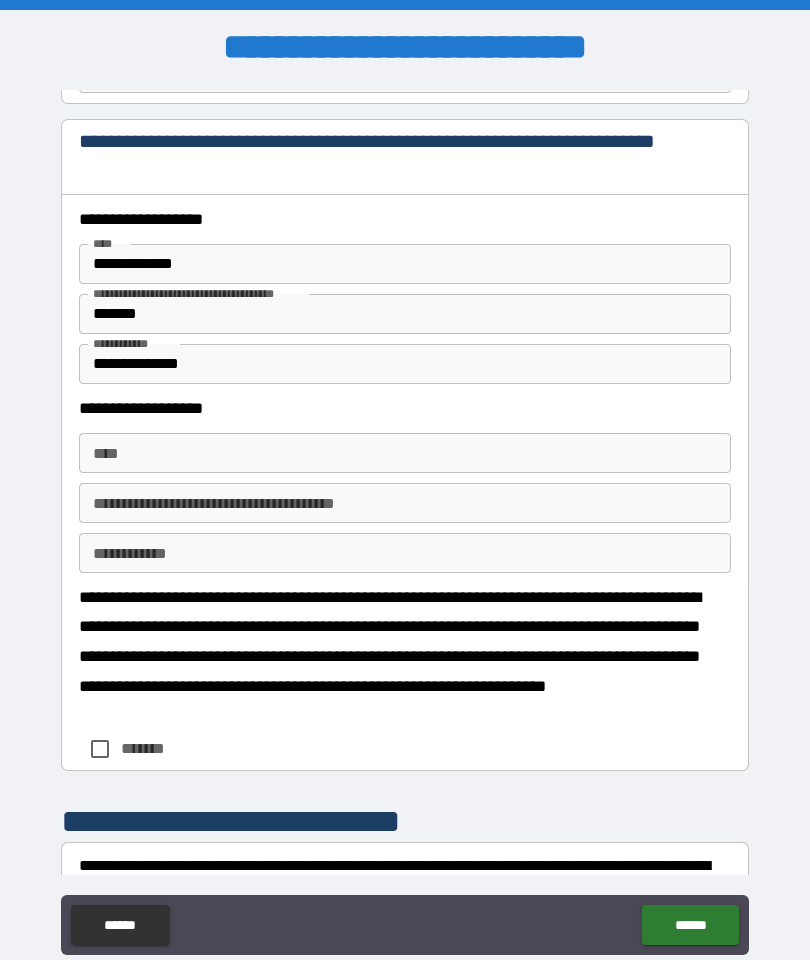 scroll, scrollTop: 2871, scrollLeft: 0, axis: vertical 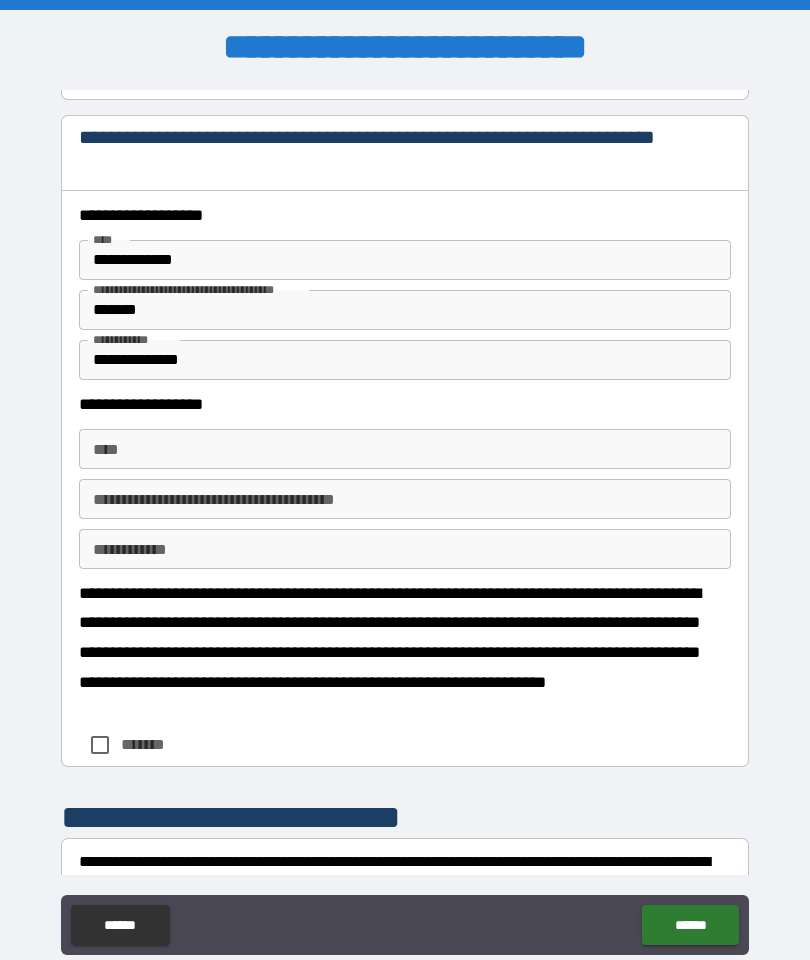 type on "******" 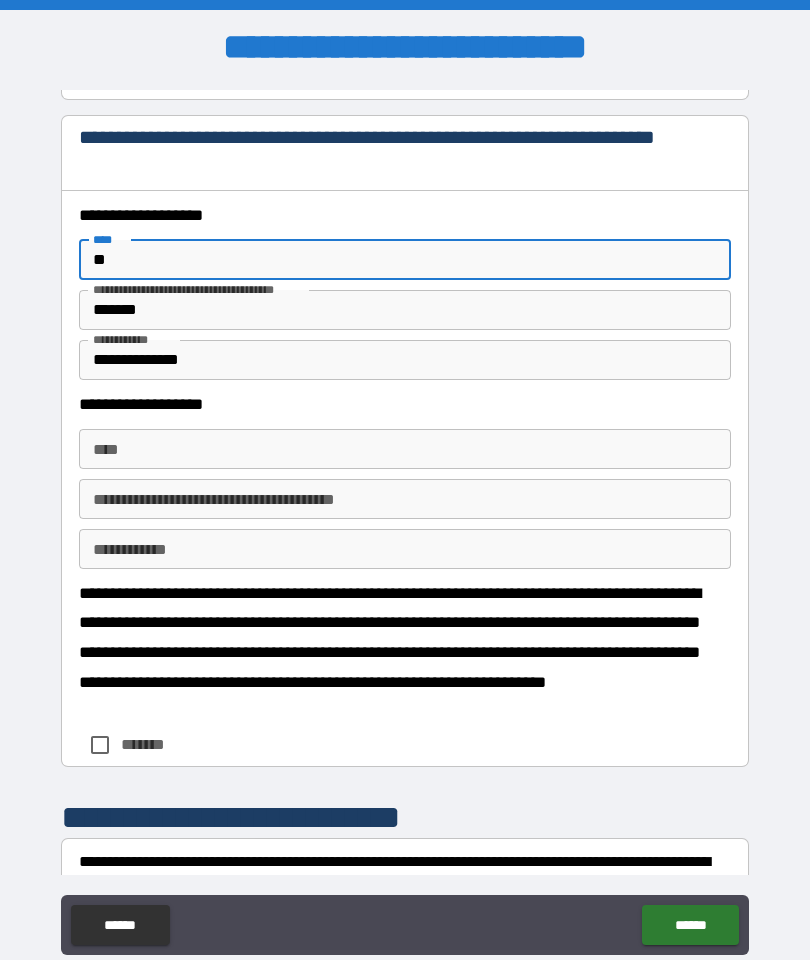type on "*" 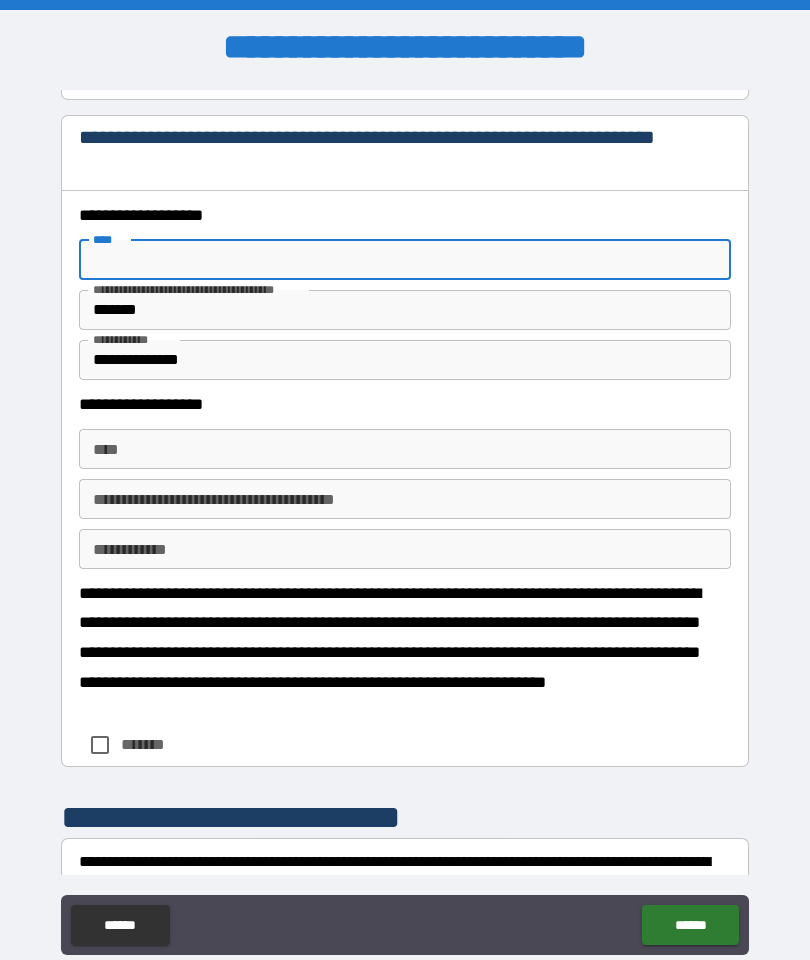 type 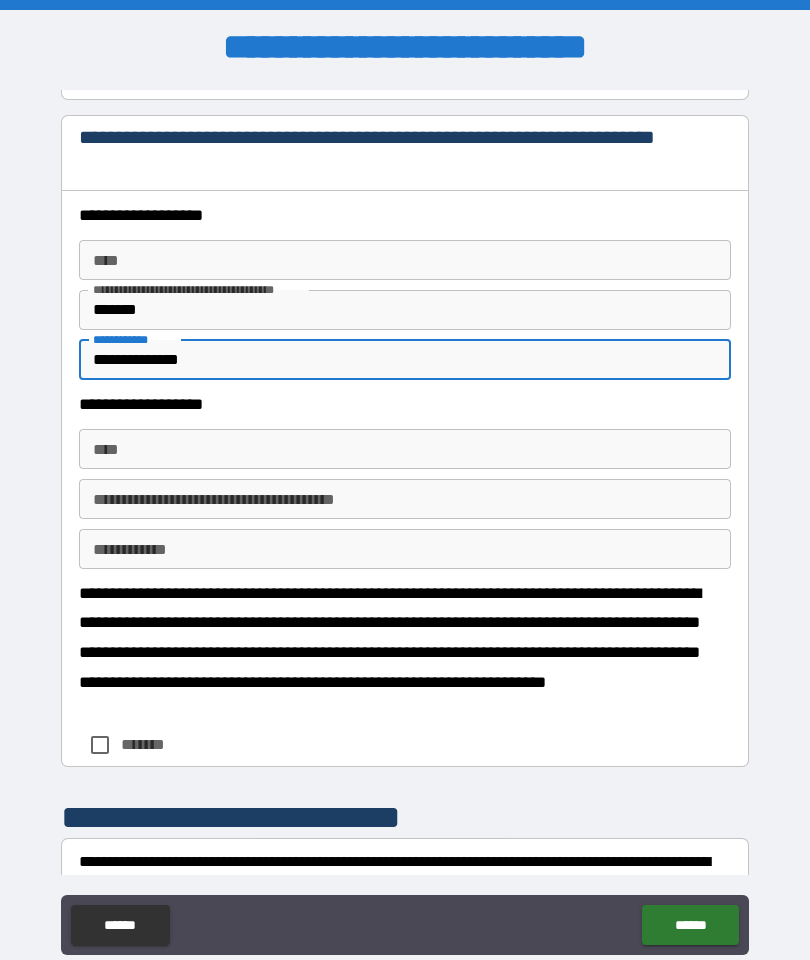 click on "**********" at bounding box center [405, 360] 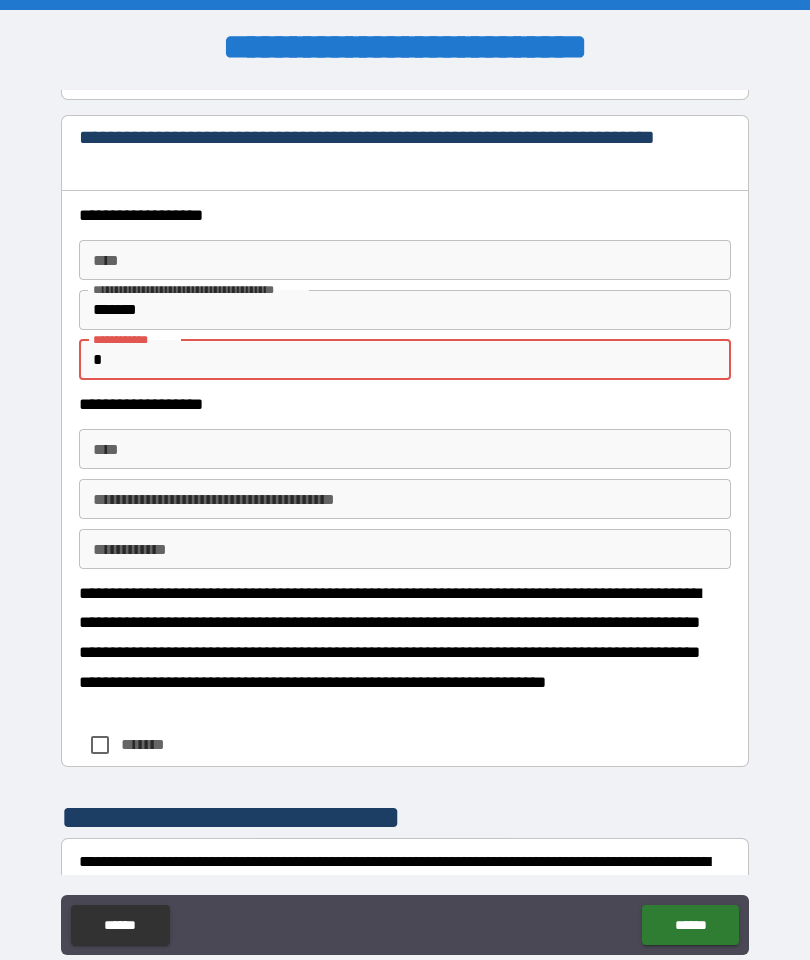 type on "*" 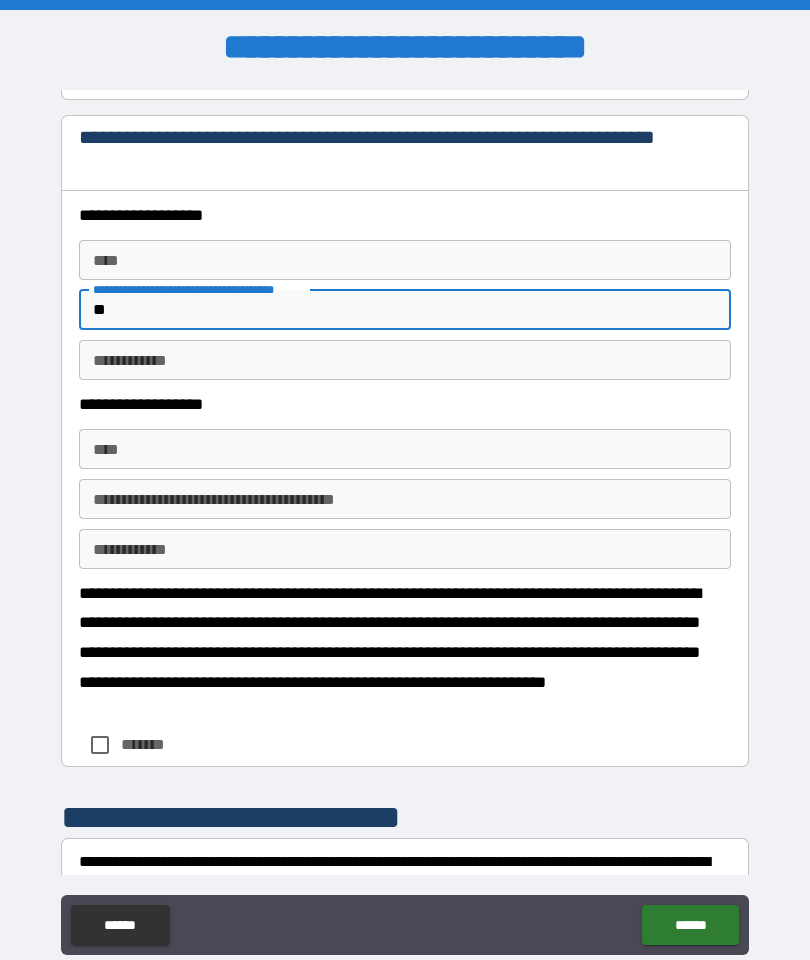type on "*" 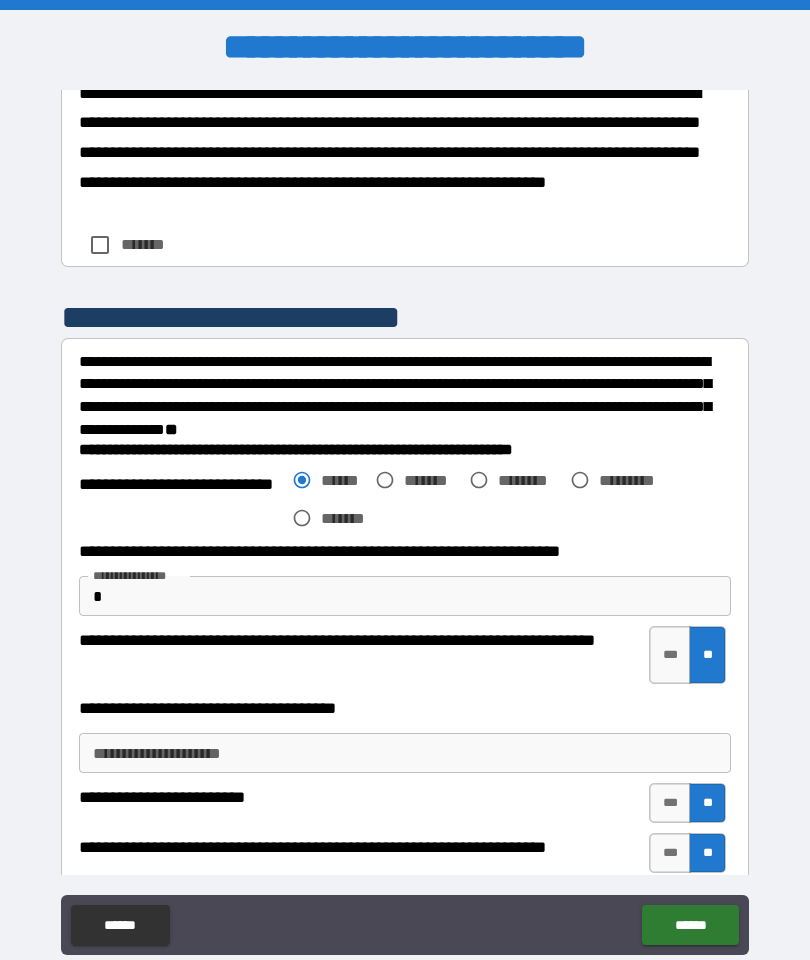 scroll, scrollTop: 3373, scrollLeft: 0, axis: vertical 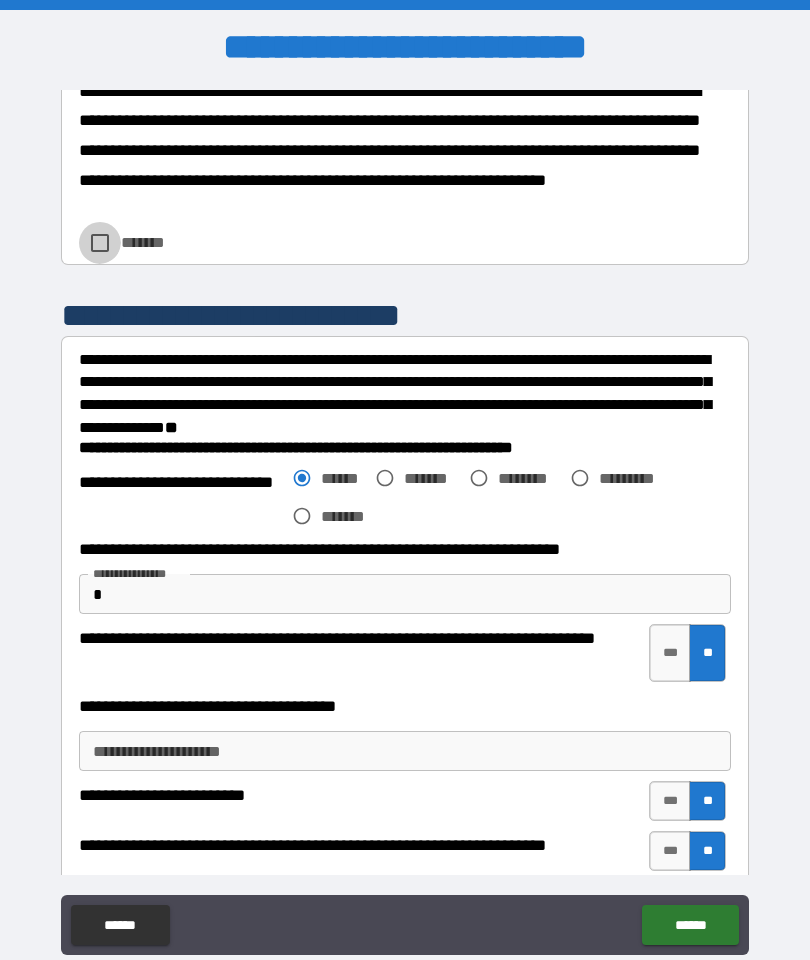 type 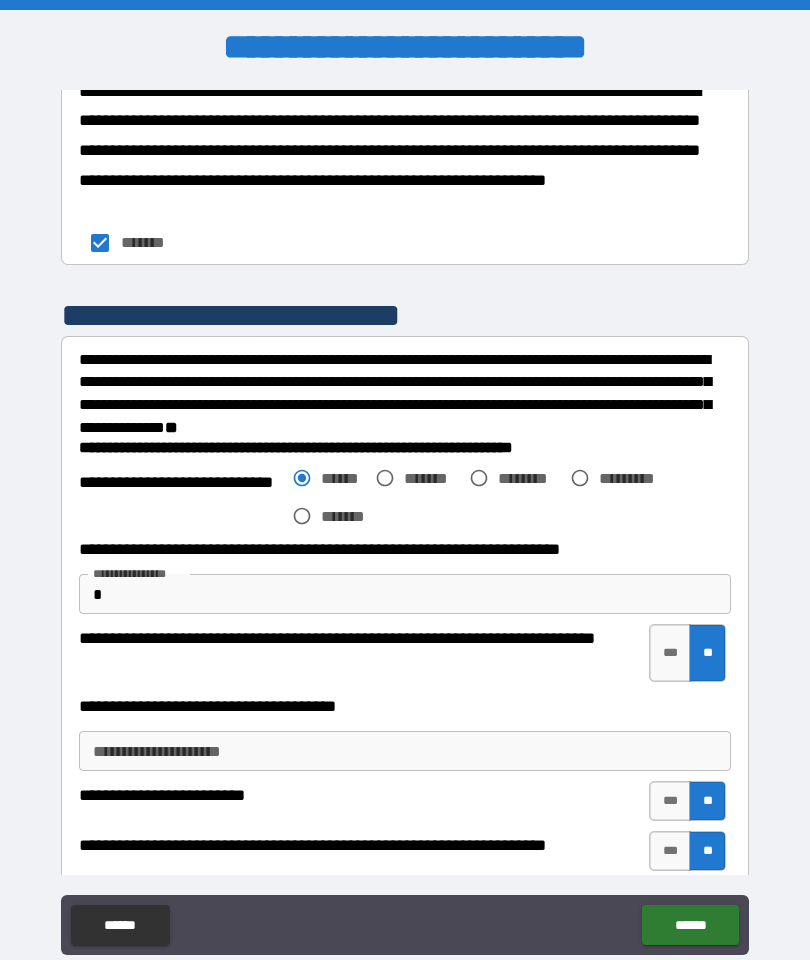 click on "**********" at bounding box center (296, 447) 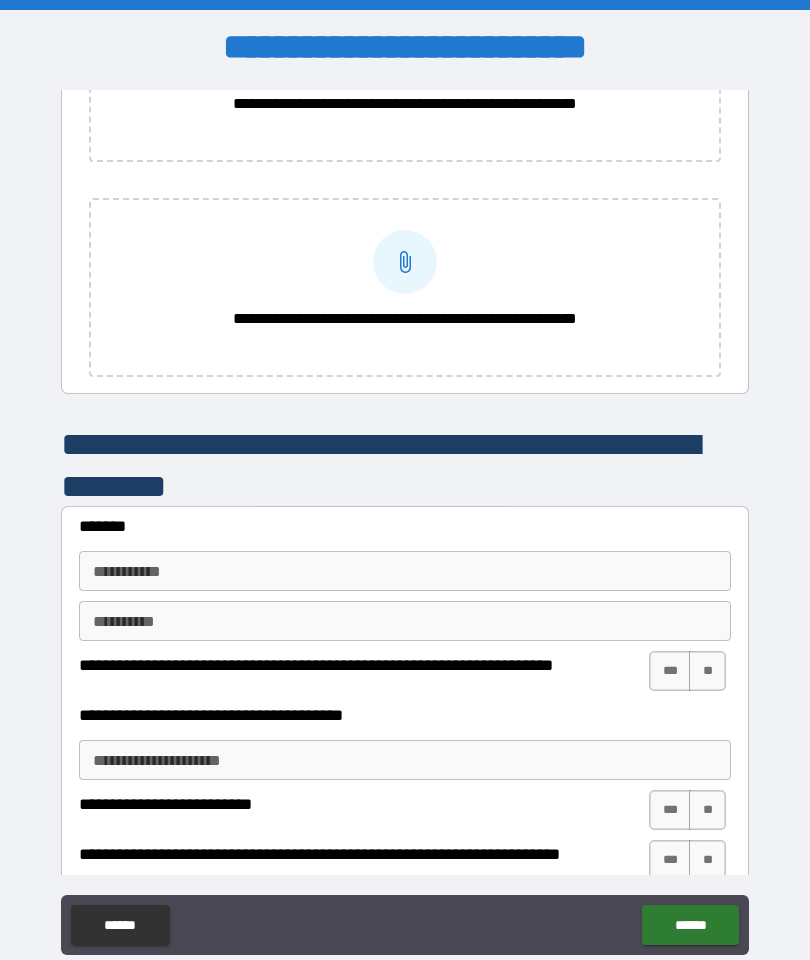scroll, scrollTop: 4918, scrollLeft: 0, axis: vertical 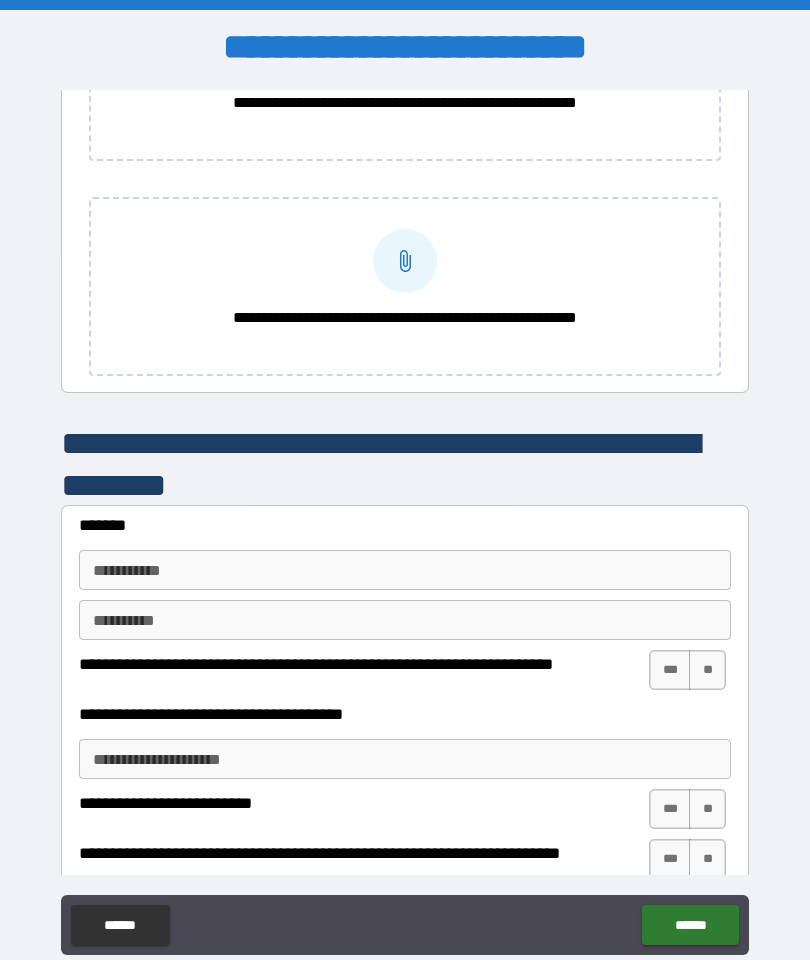 click on "**********" at bounding box center (405, 580) 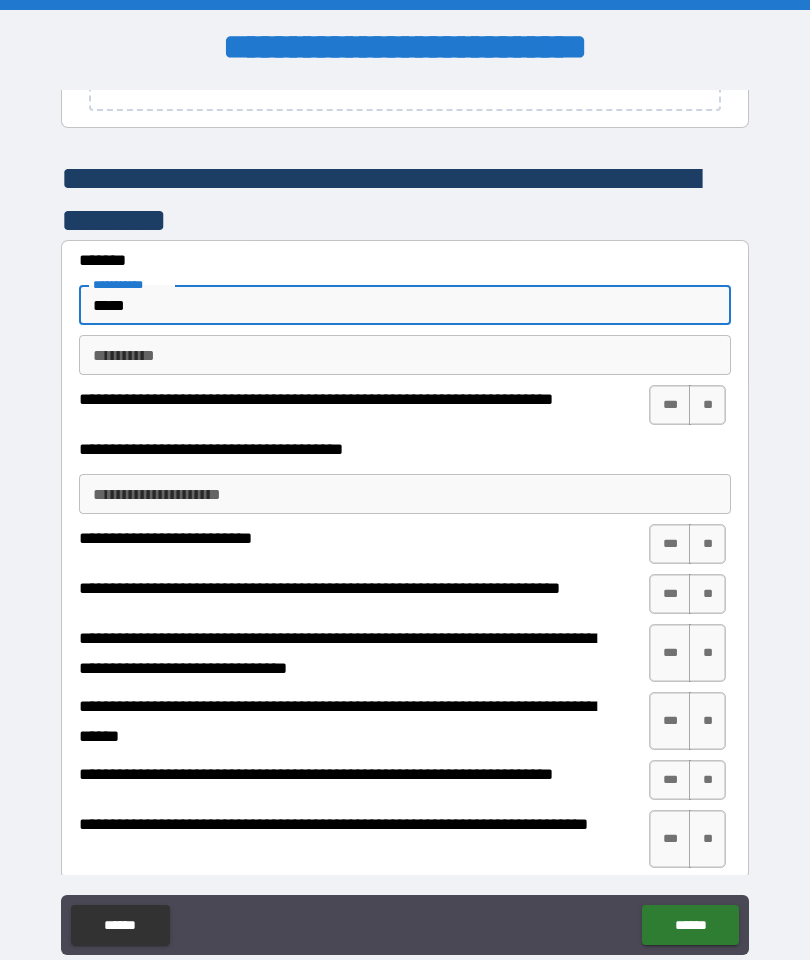 scroll, scrollTop: 5185, scrollLeft: 0, axis: vertical 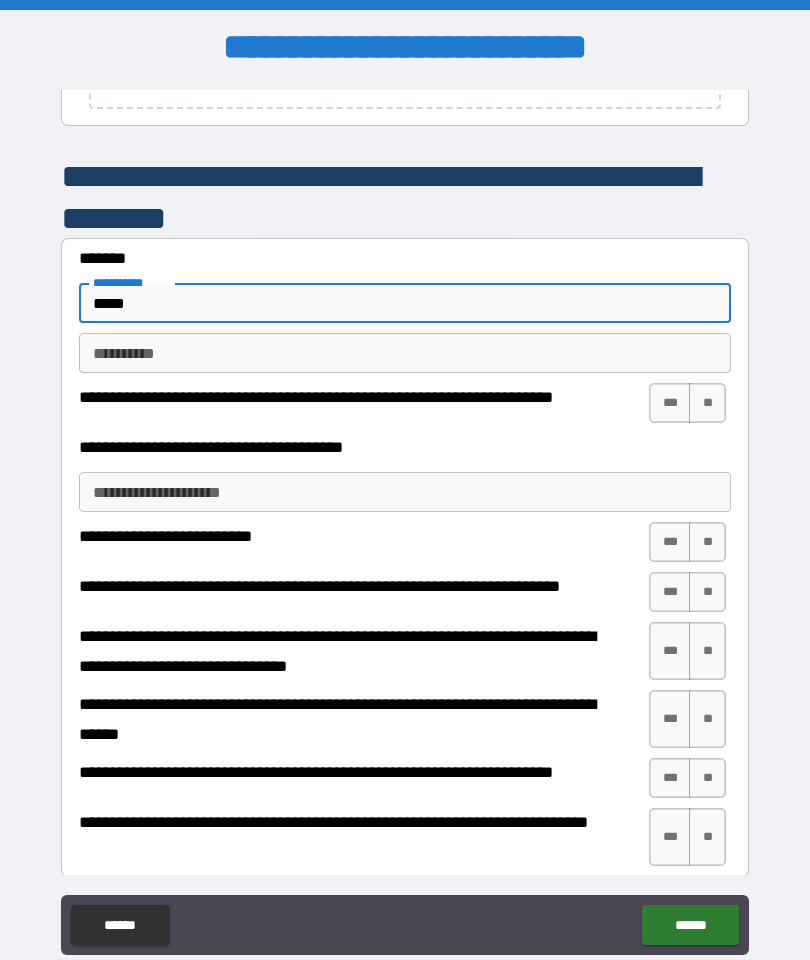 click on "*****" at bounding box center (405, 303) 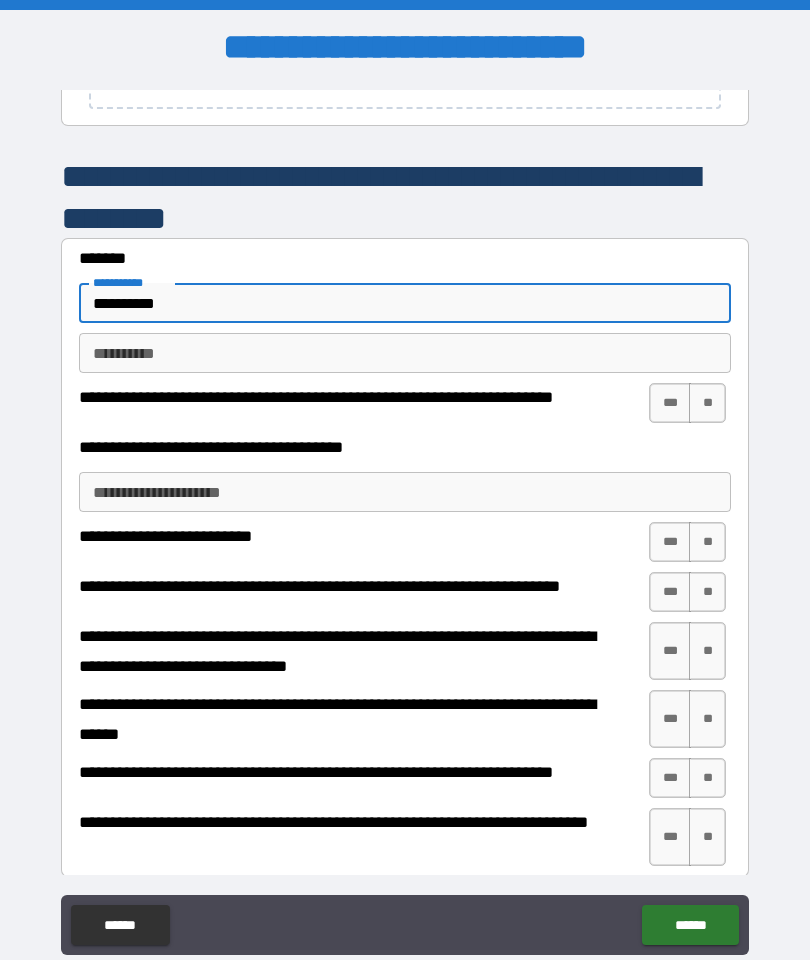 click on "**********" at bounding box center (405, 522) 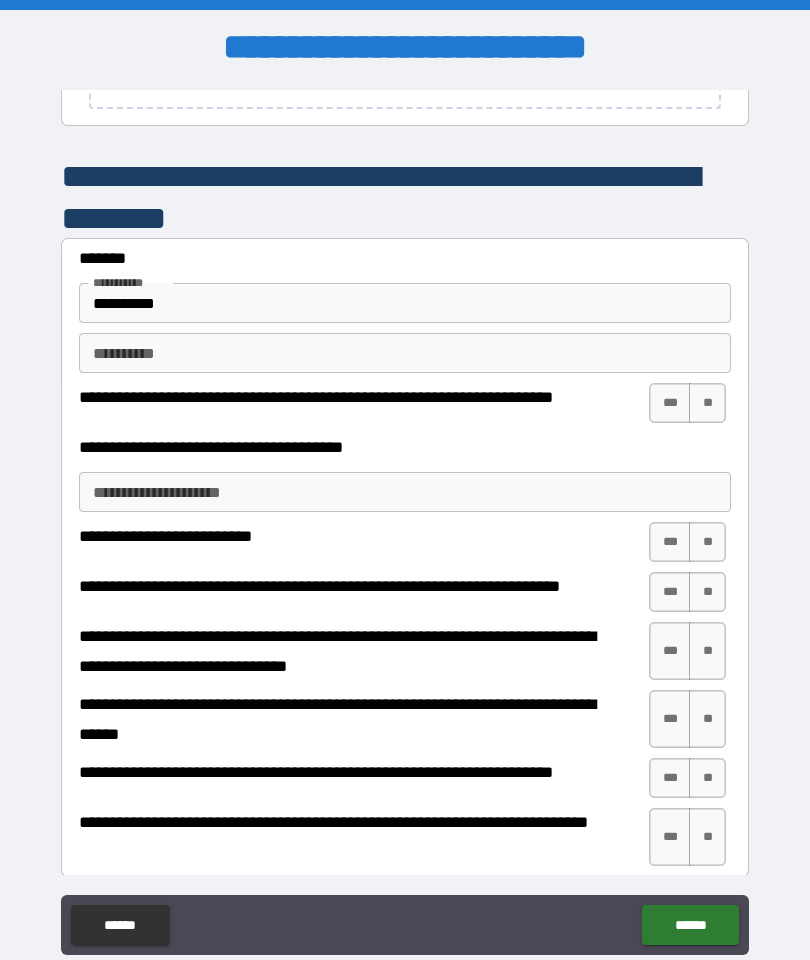 click on "**********" at bounding box center (405, 303) 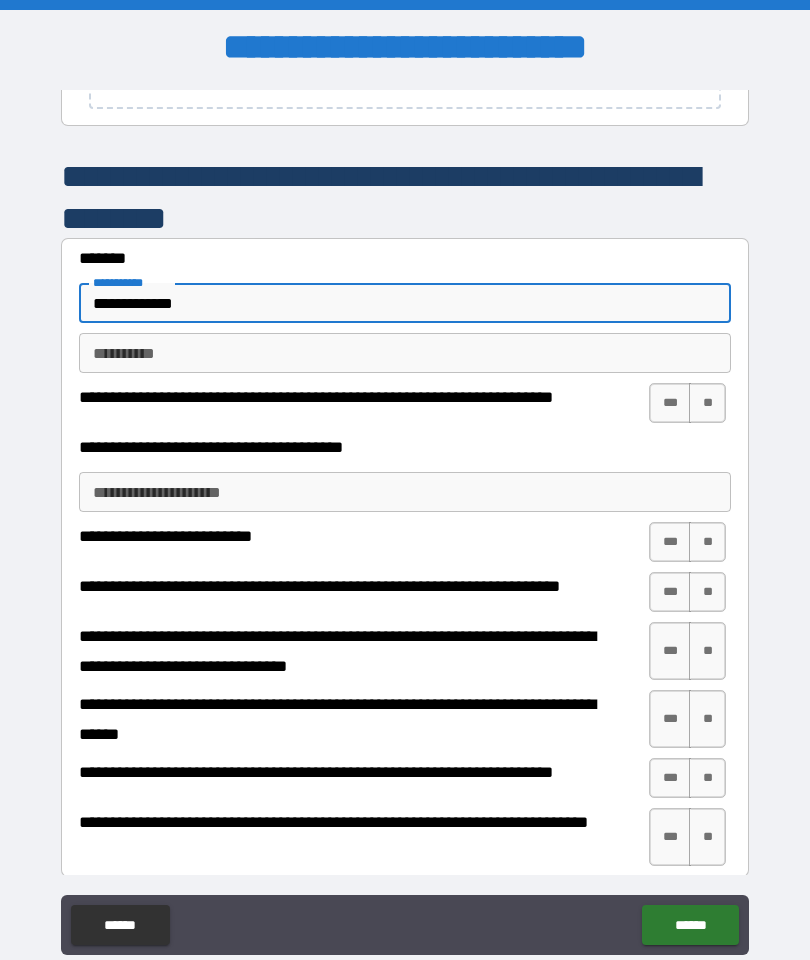 type on "**********" 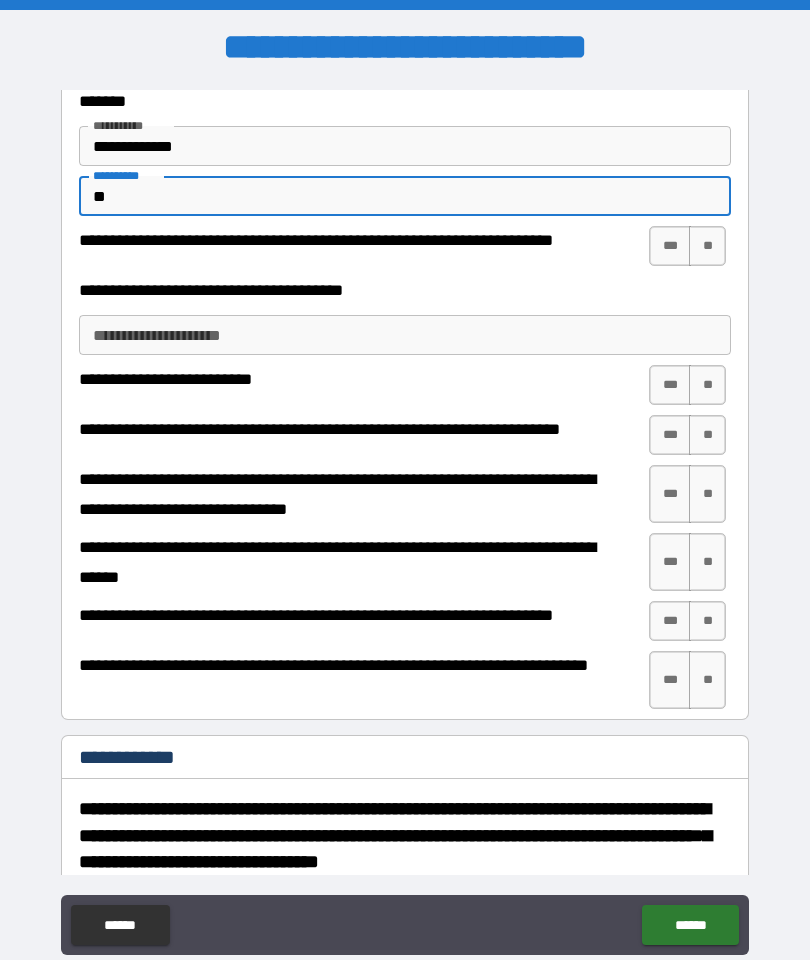 scroll, scrollTop: 5343, scrollLeft: 0, axis: vertical 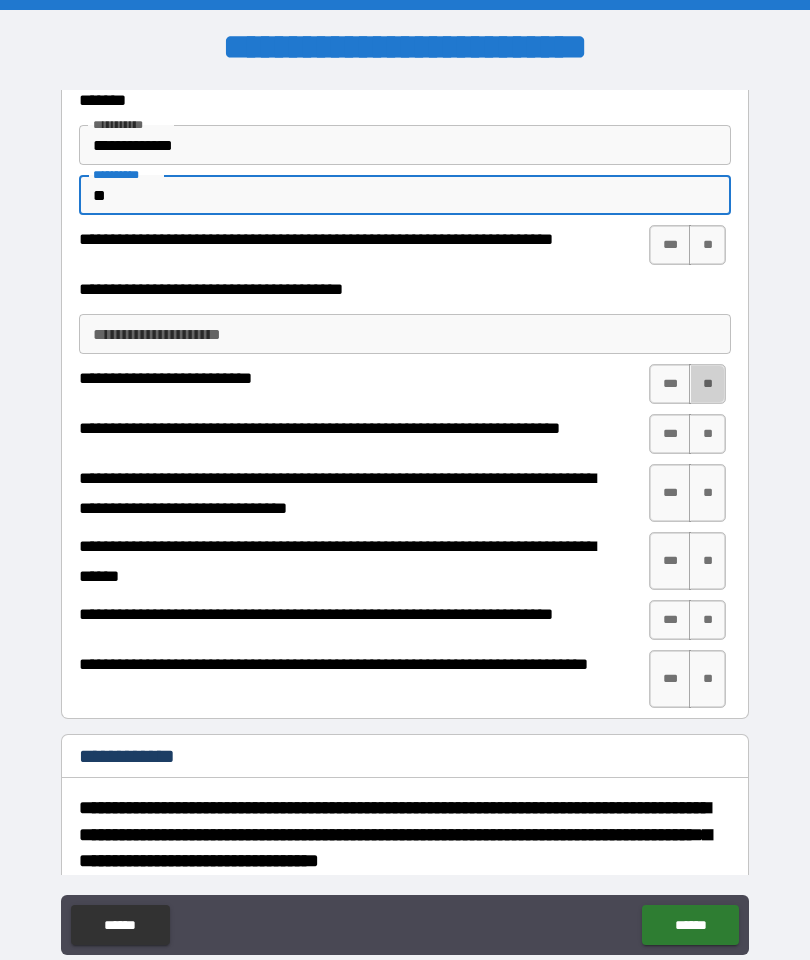 type on "**" 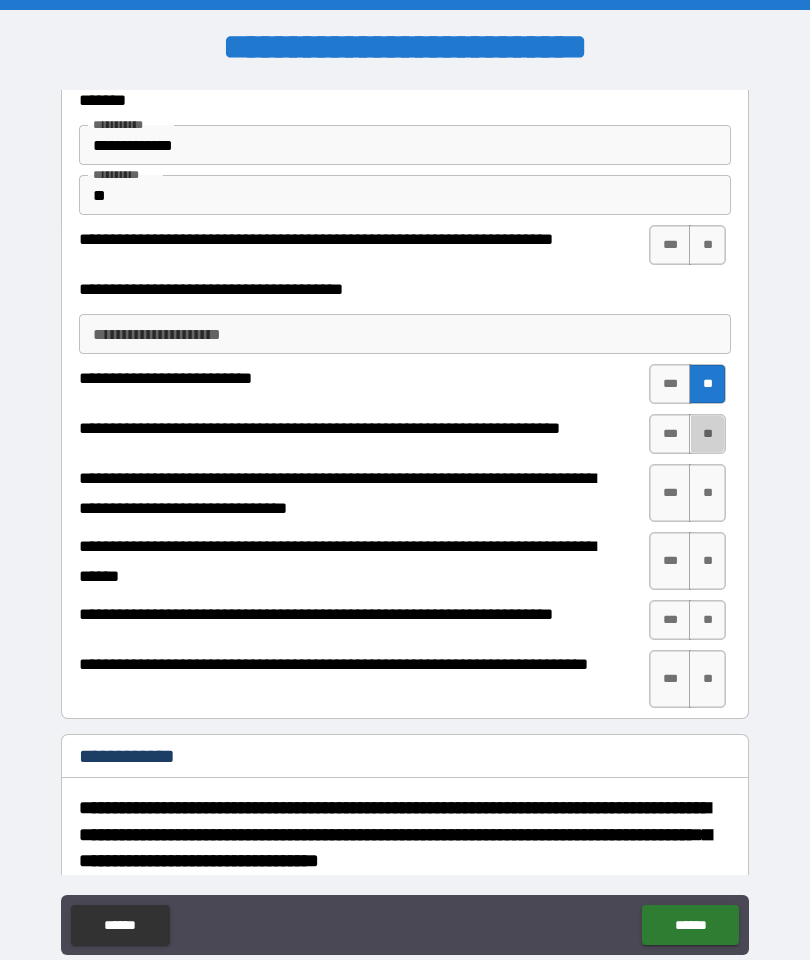 click on "**" at bounding box center [707, 434] 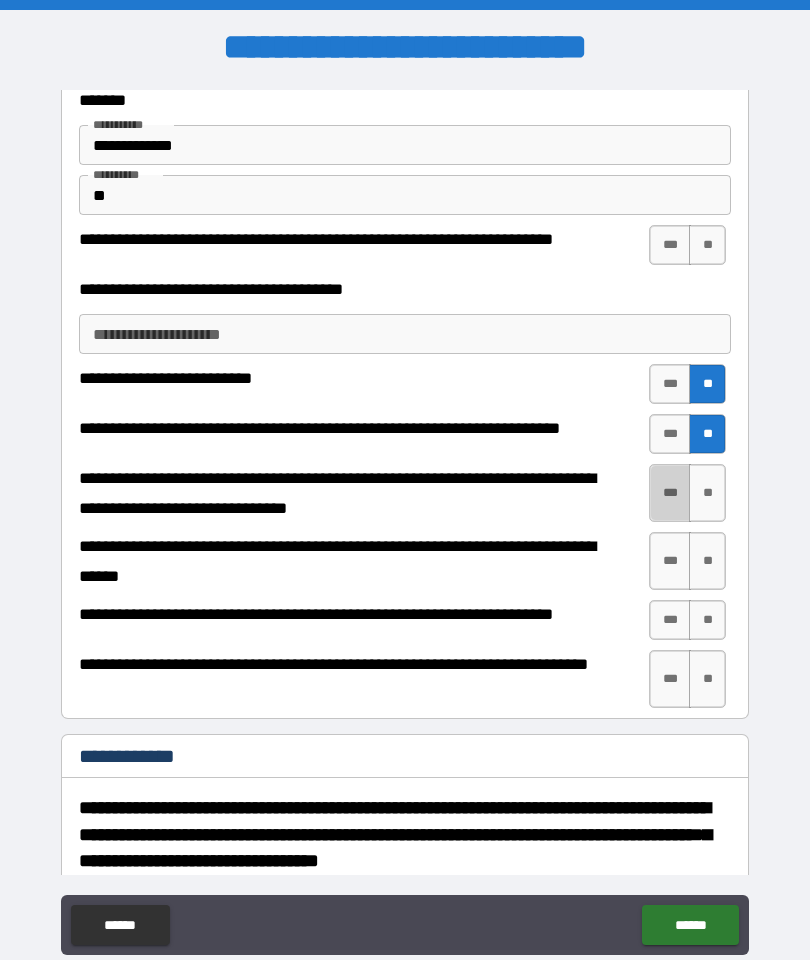 click on "***" at bounding box center [670, 493] 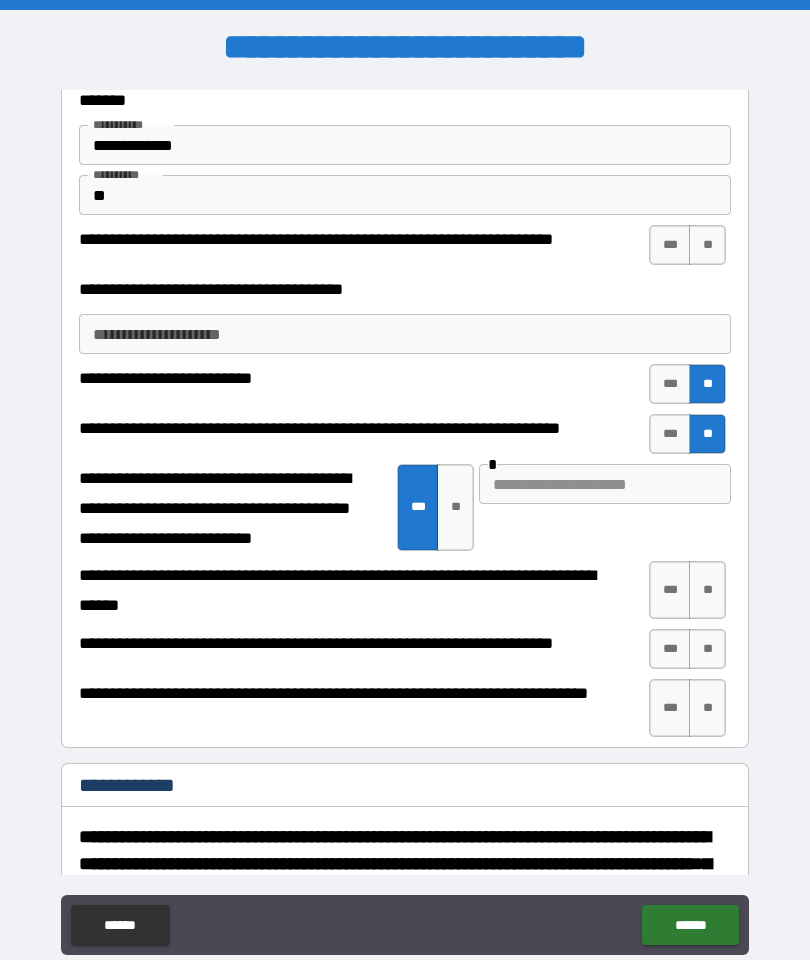 click at bounding box center (605, 484) 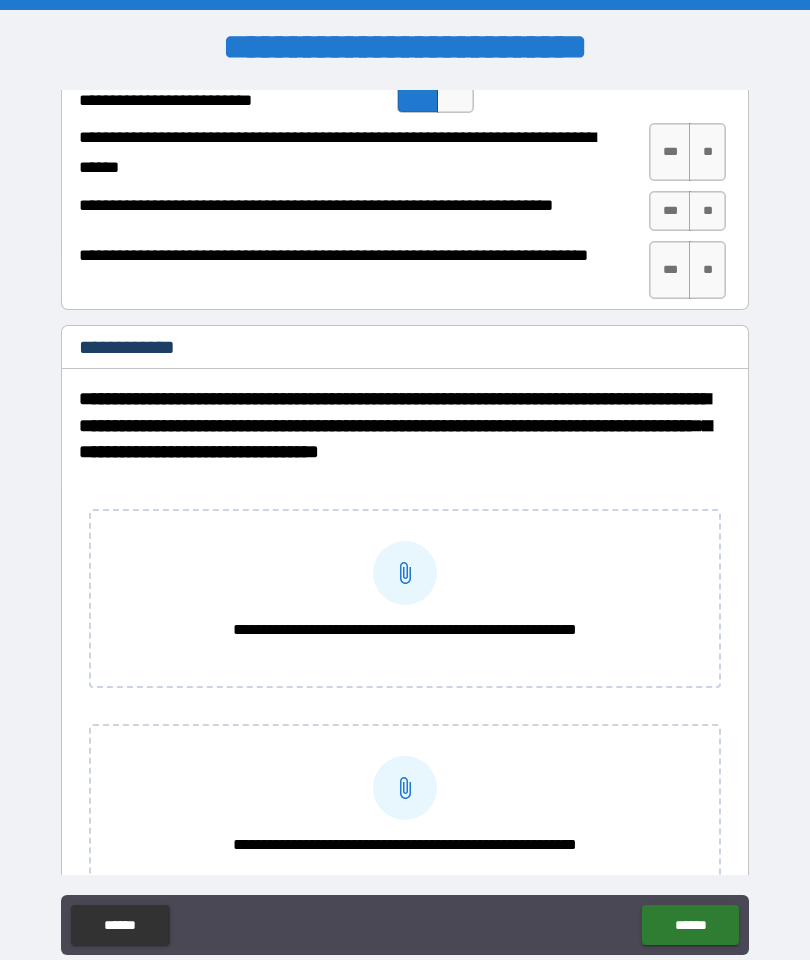 scroll, scrollTop: 5780, scrollLeft: 0, axis: vertical 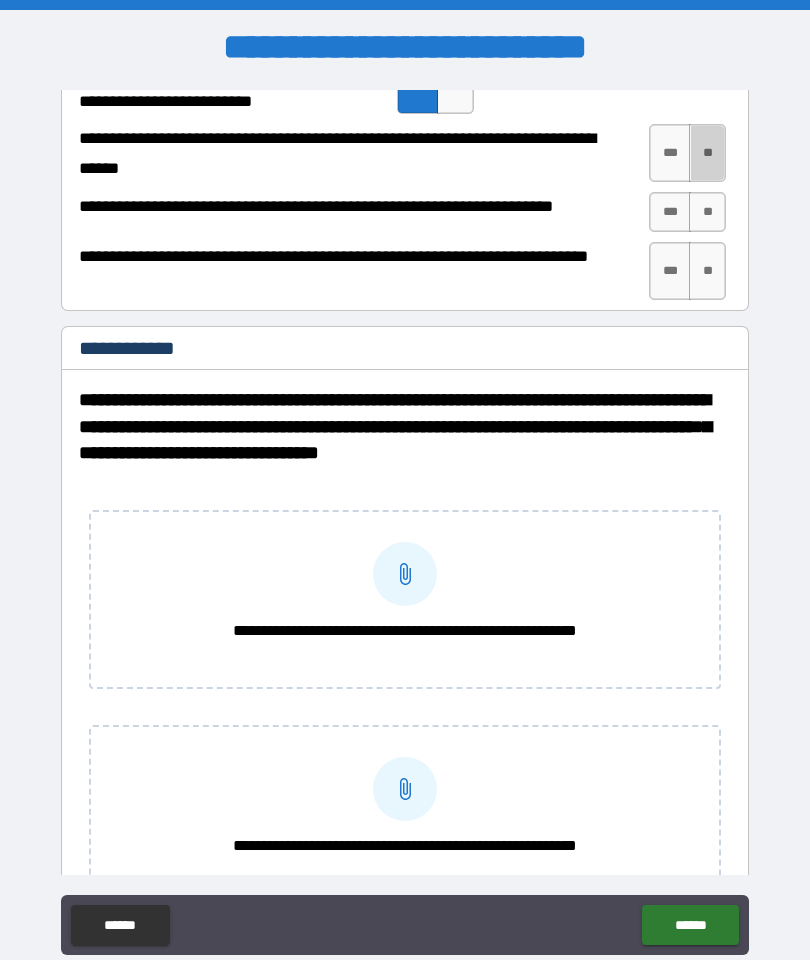 type on "*******" 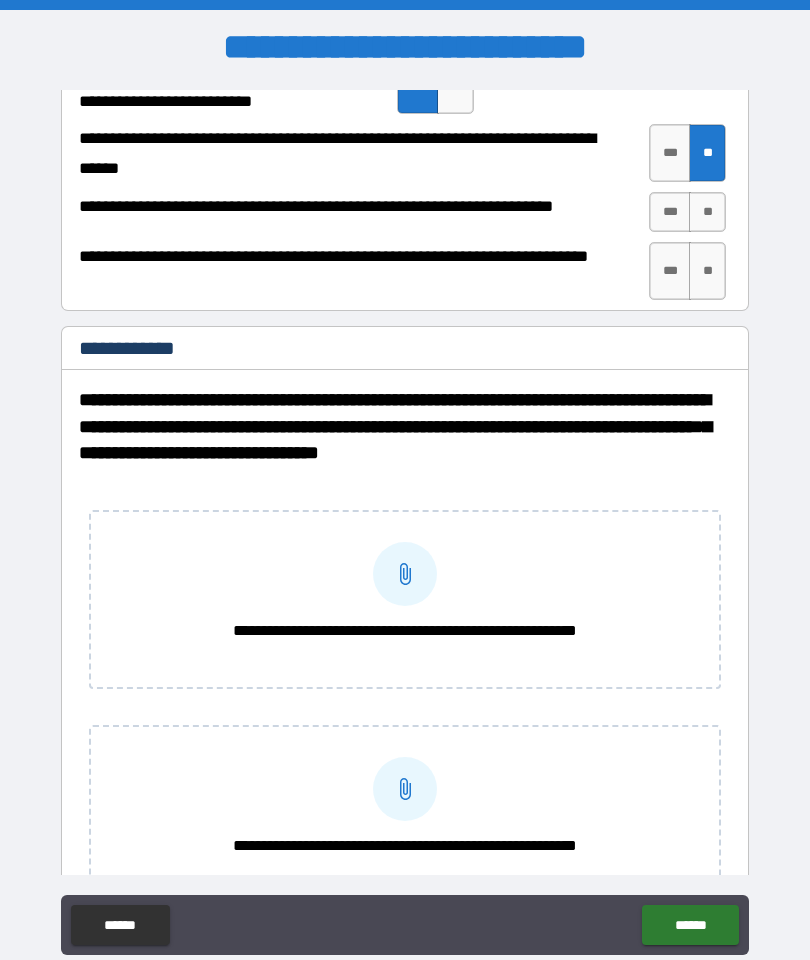 click on "**" at bounding box center (707, 212) 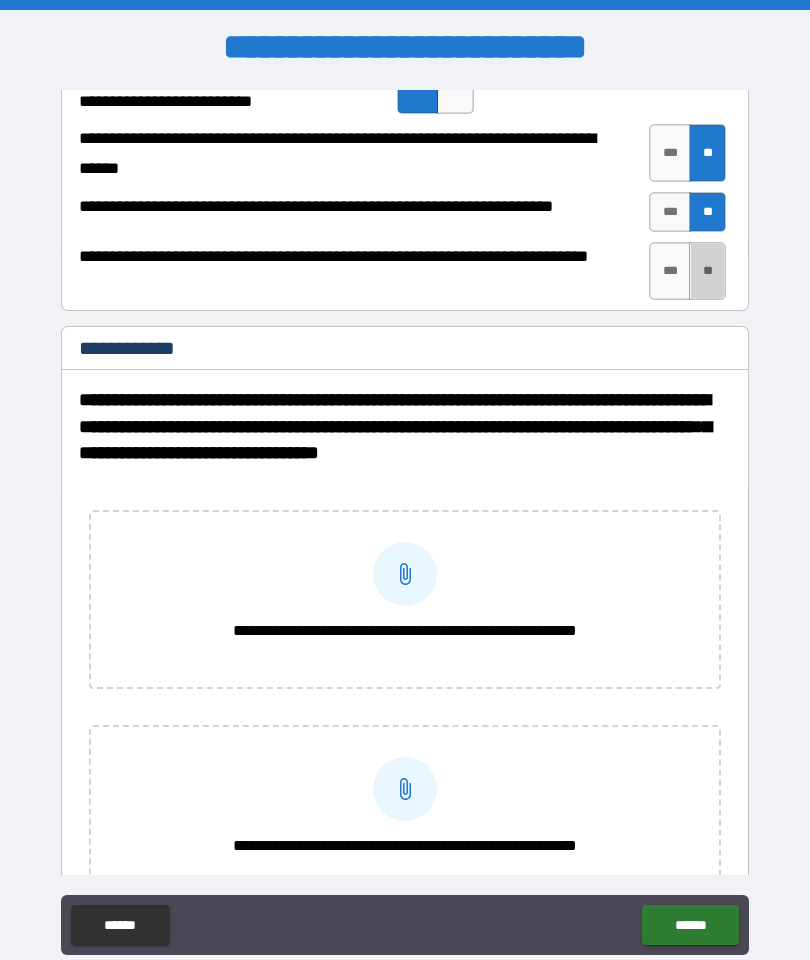 click on "**" at bounding box center [707, 271] 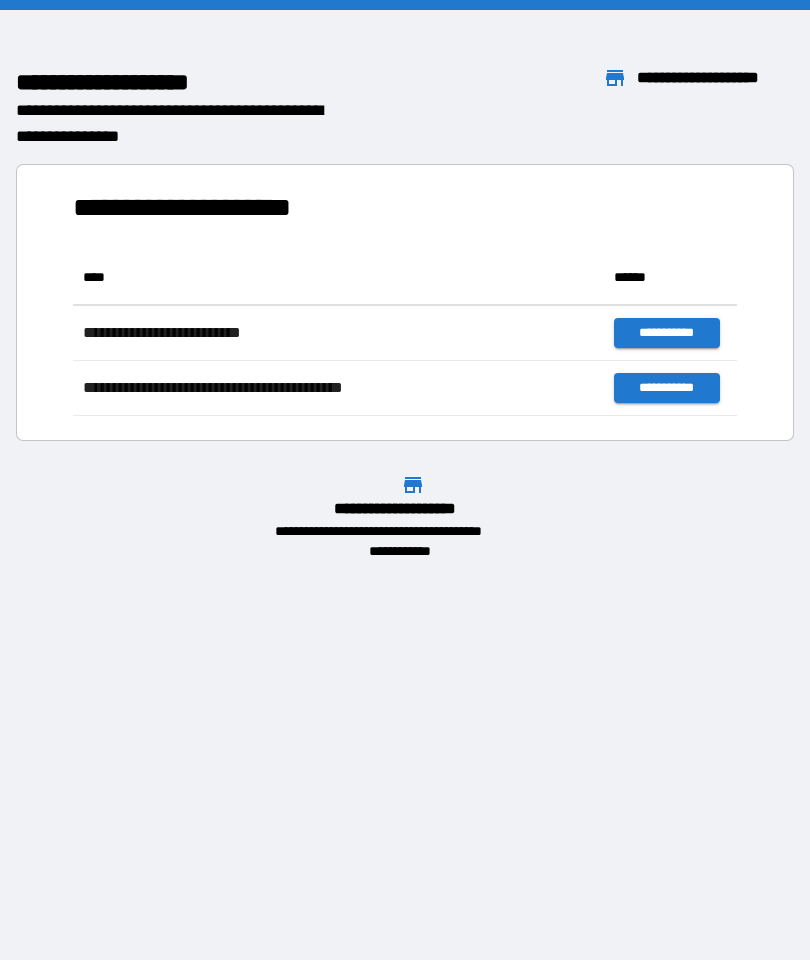 scroll, scrollTop: 1, scrollLeft: 1, axis: both 